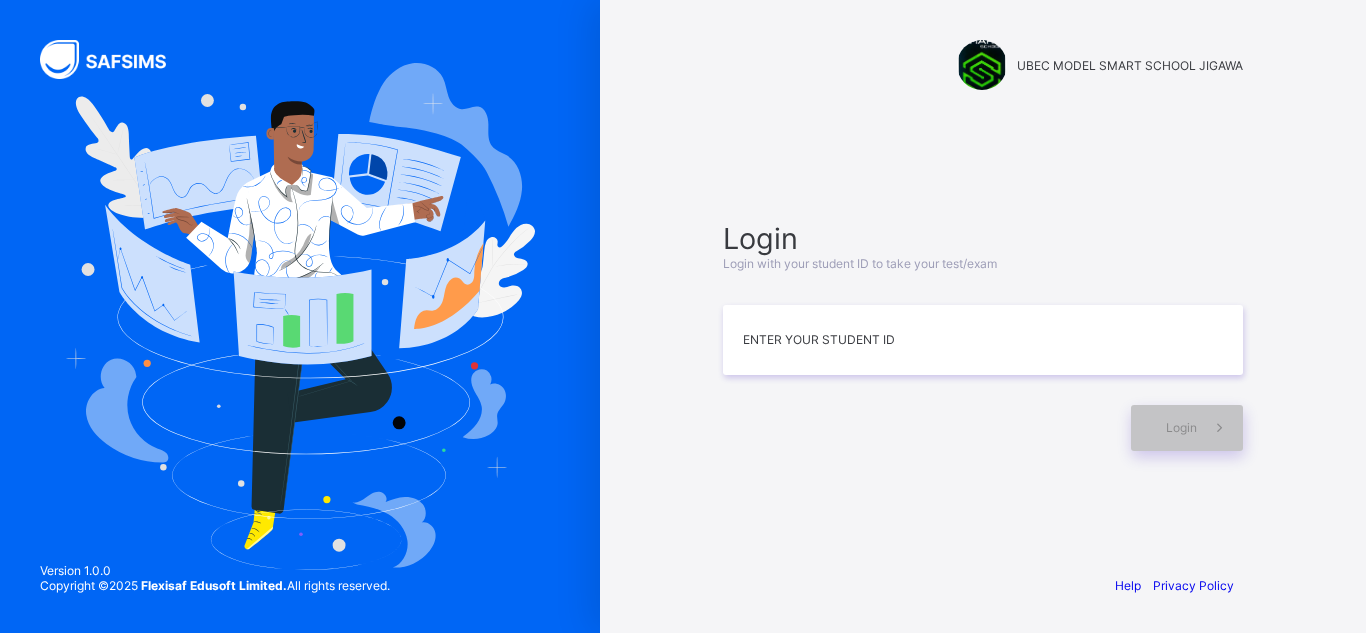 scroll, scrollTop: 0, scrollLeft: 0, axis: both 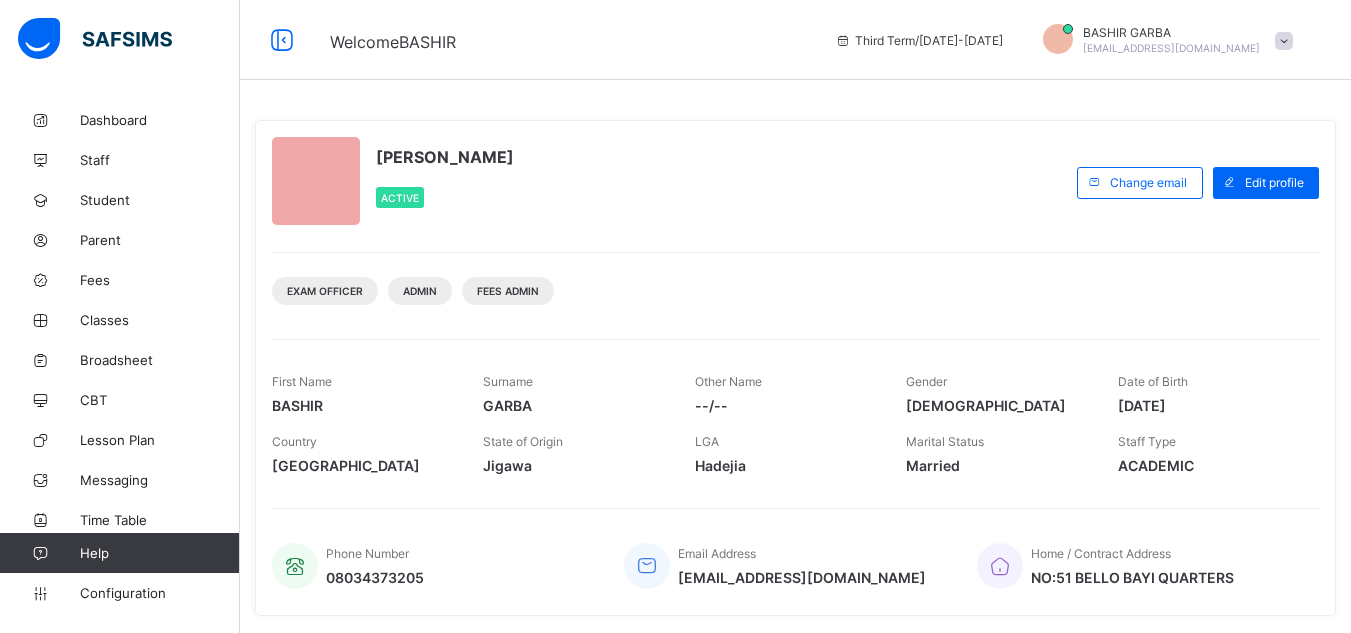 click on "Surname GARBA" at bounding box center [573, 394] 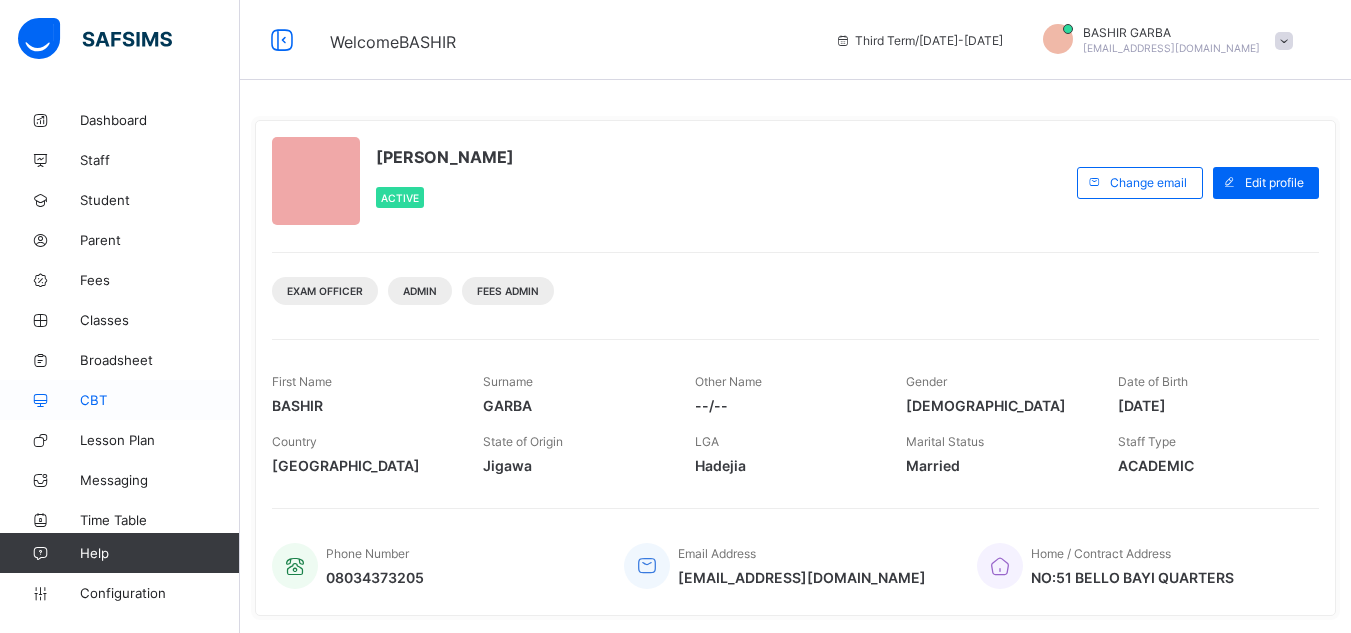 click on "CBT" at bounding box center (120, 400) 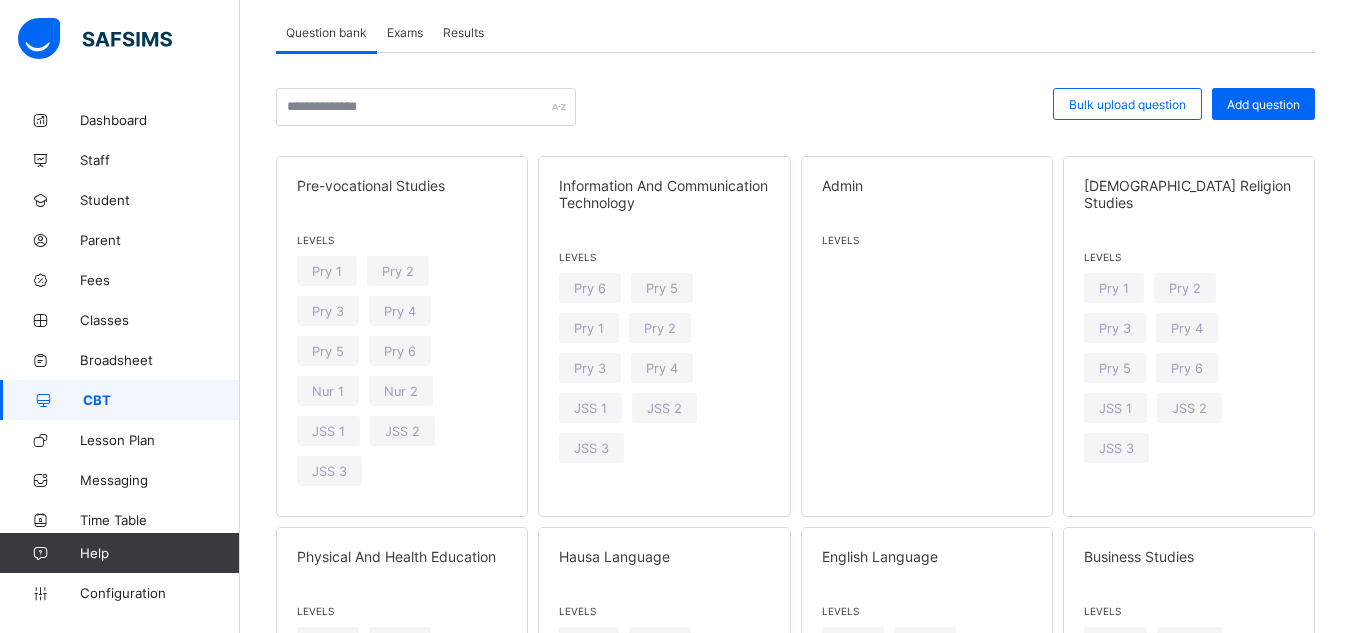 scroll, scrollTop: 120, scrollLeft: 0, axis: vertical 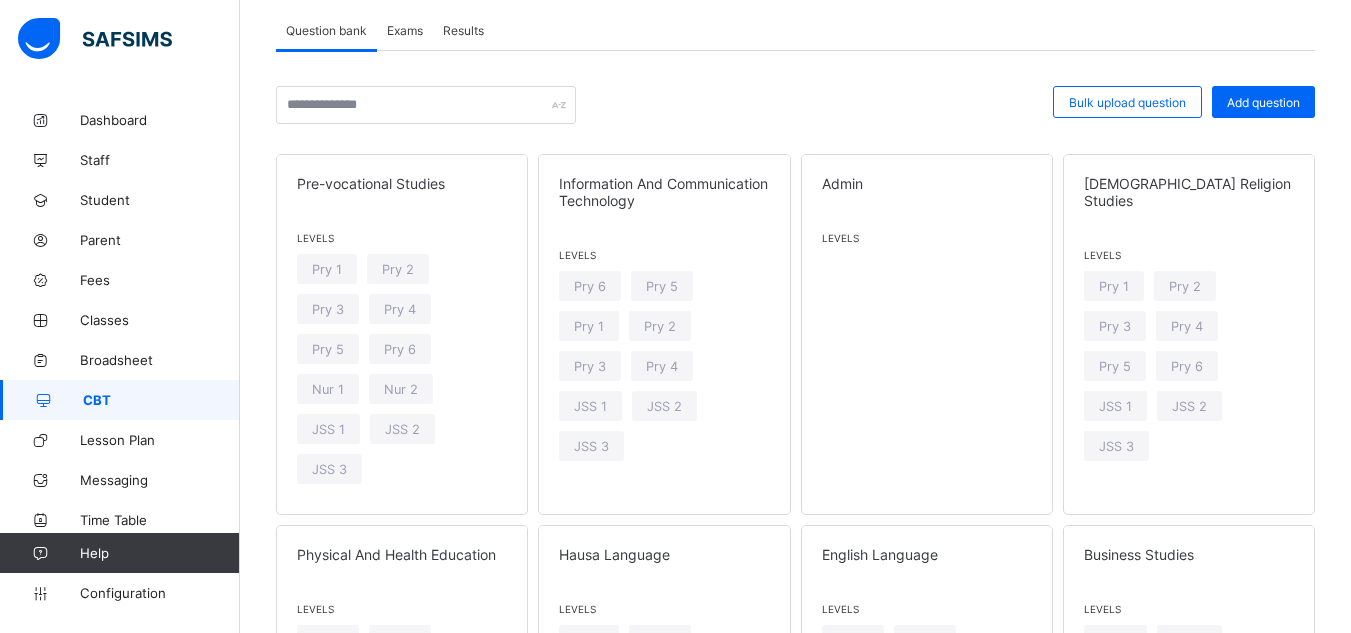 click on "CBT" at bounding box center (120, 400) 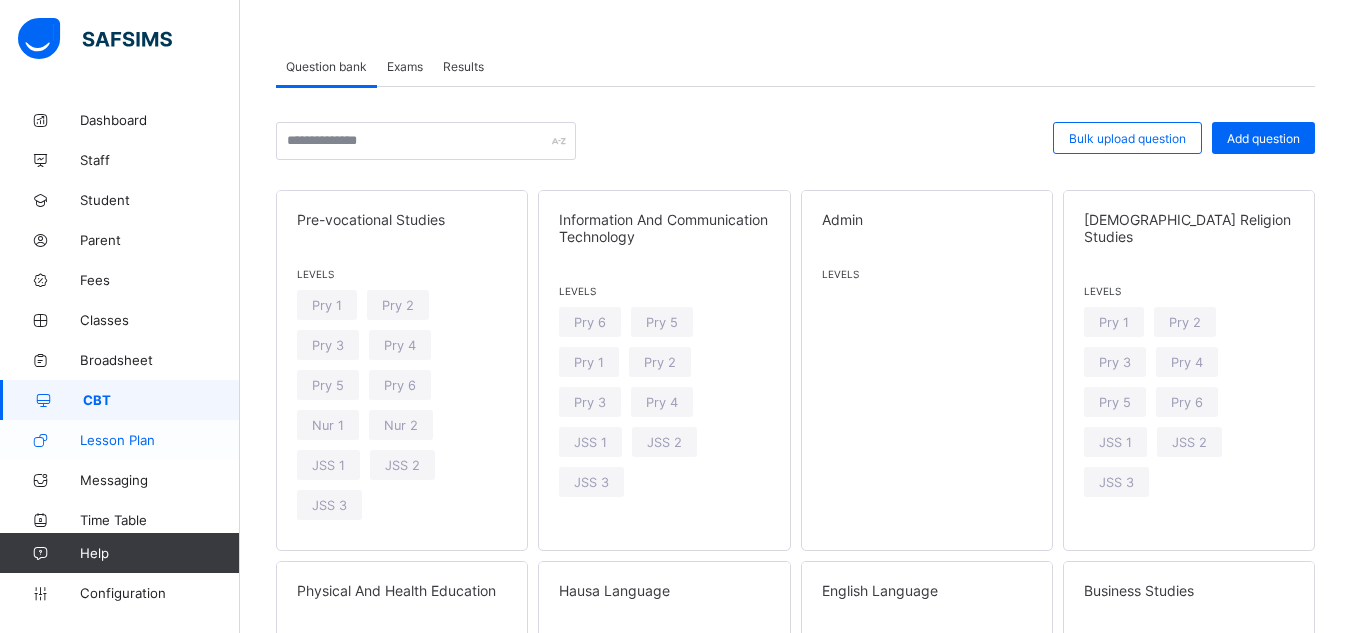 scroll, scrollTop: 80, scrollLeft: 0, axis: vertical 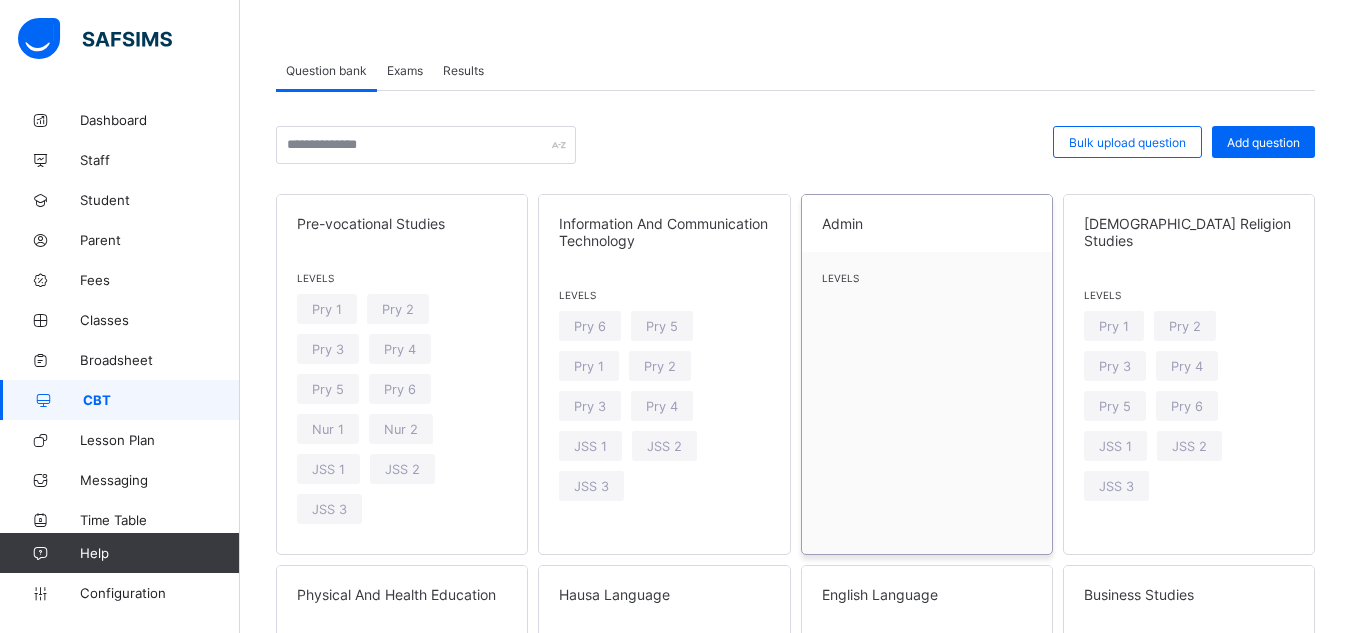 click on "Admin Levels" at bounding box center [927, 374] 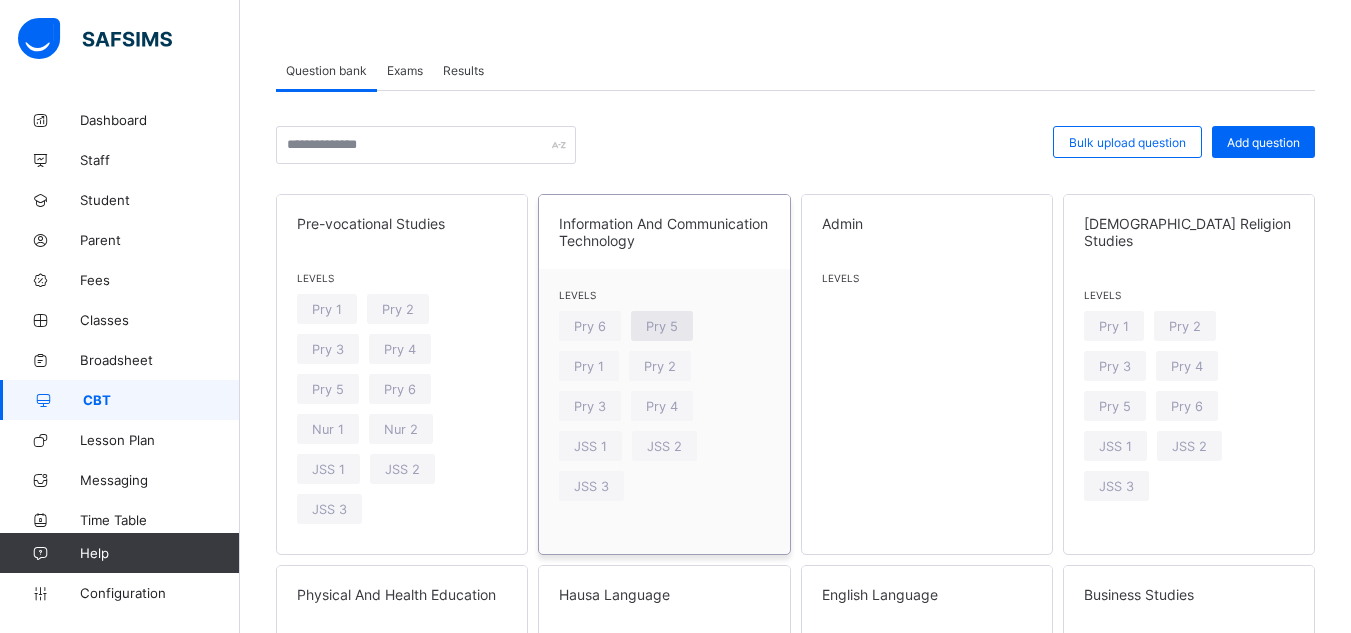 click on "Pry 5" at bounding box center (662, 326) 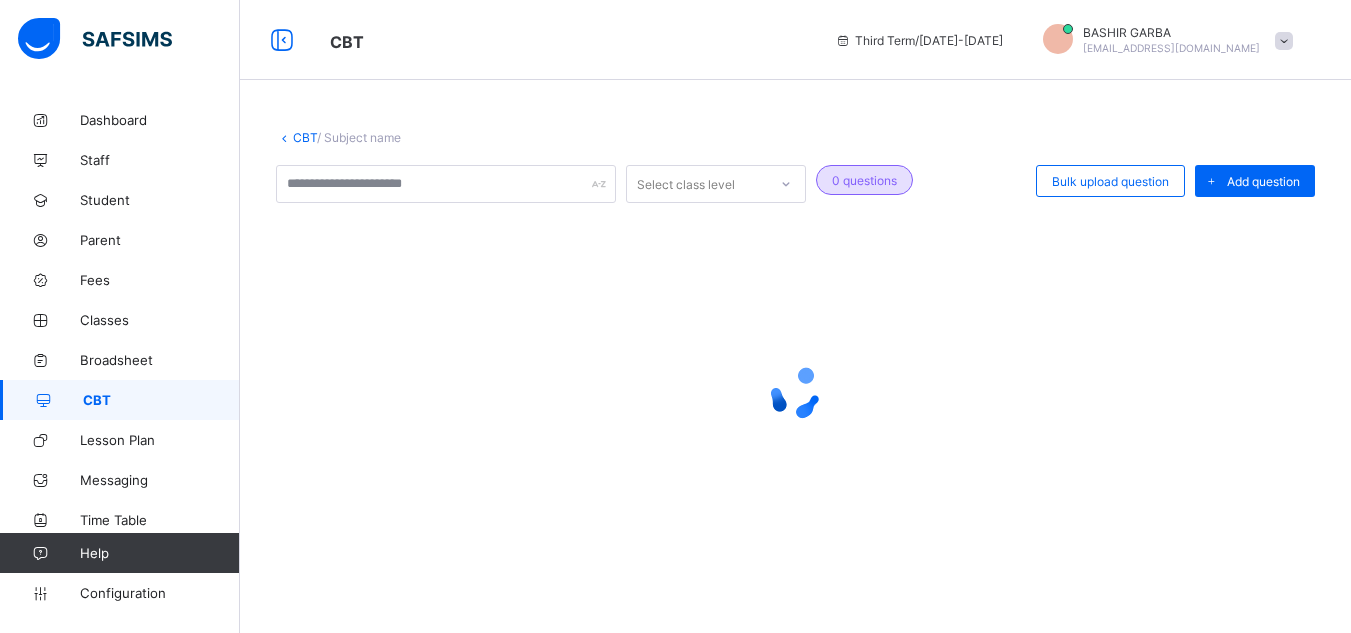 scroll, scrollTop: 0, scrollLeft: 0, axis: both 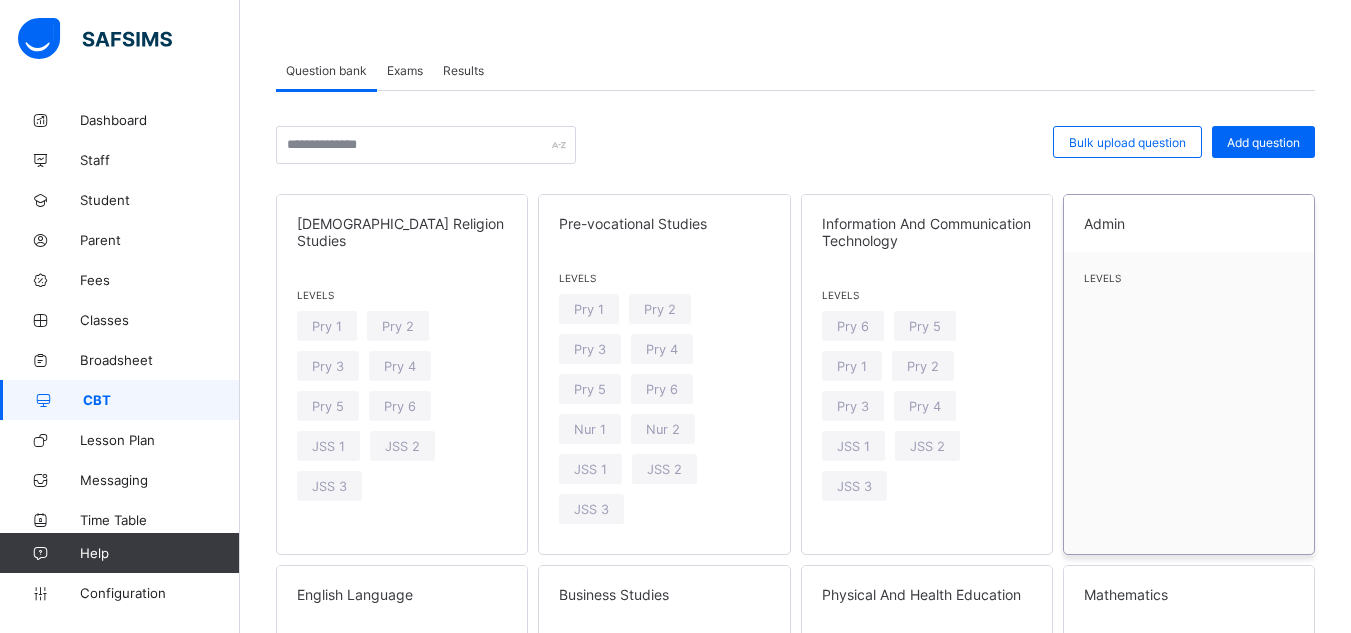 click on "Admin Levels" at bounding box center [1189, 374] 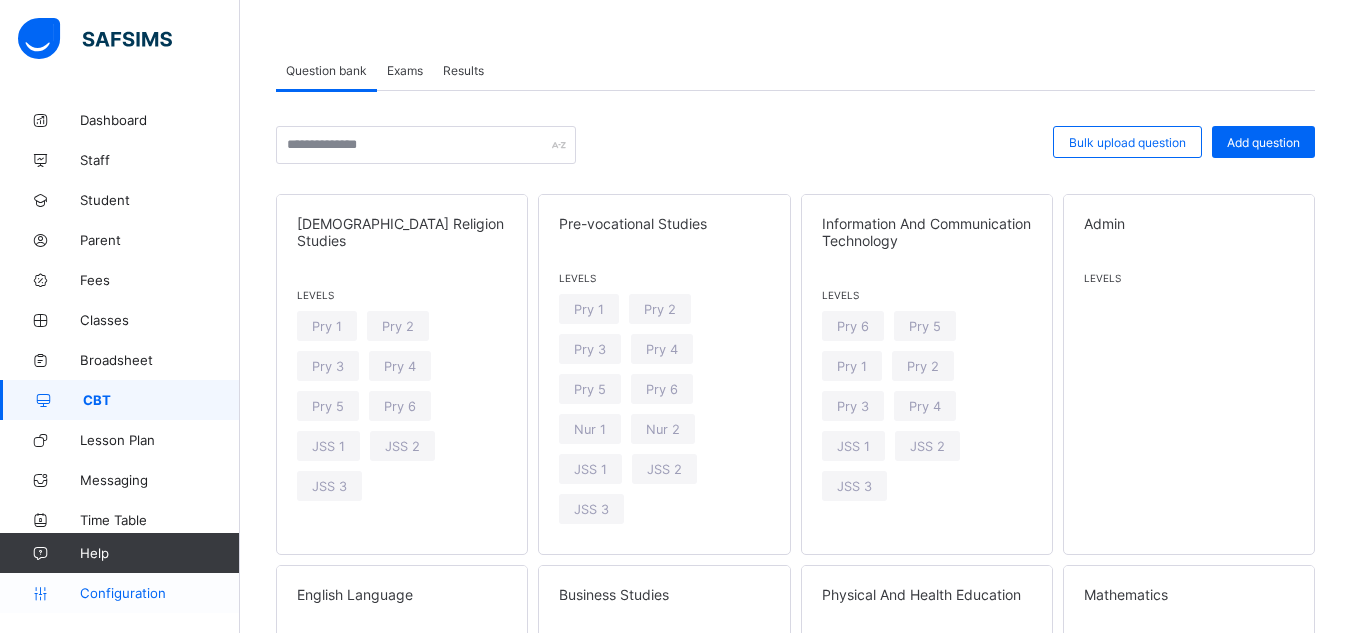 click on "Configuration" at bounding box center (159, 593) 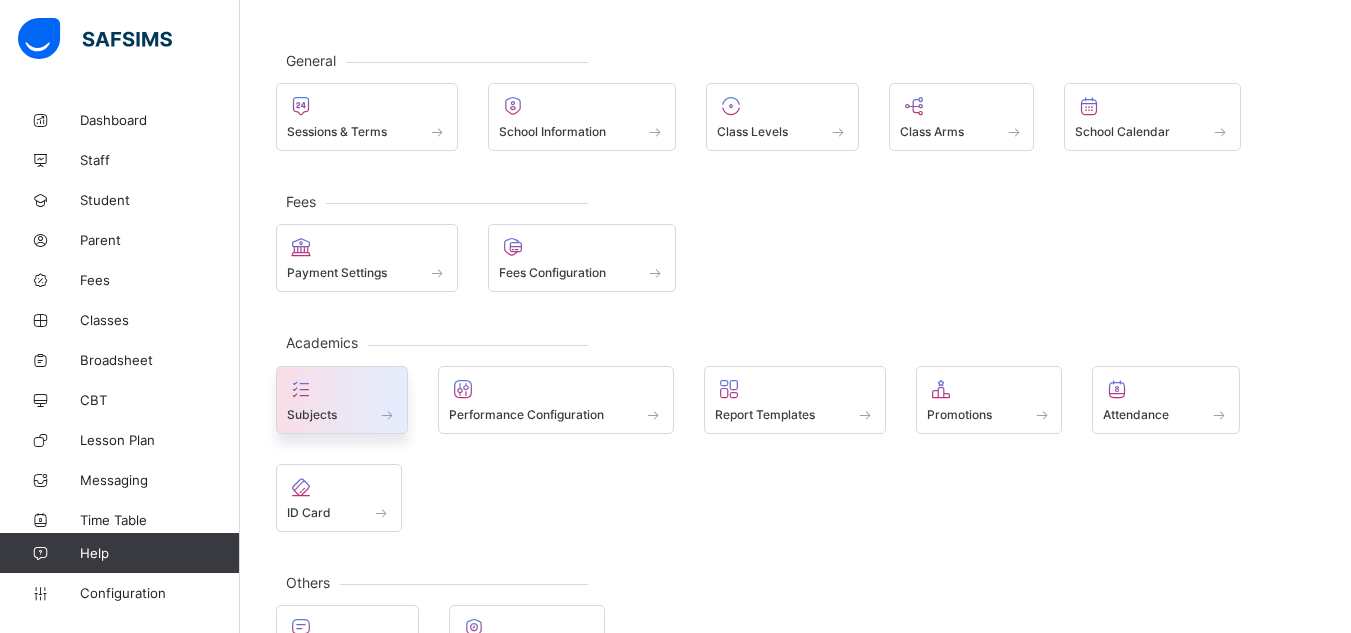 click at bounding box center (342, 403) 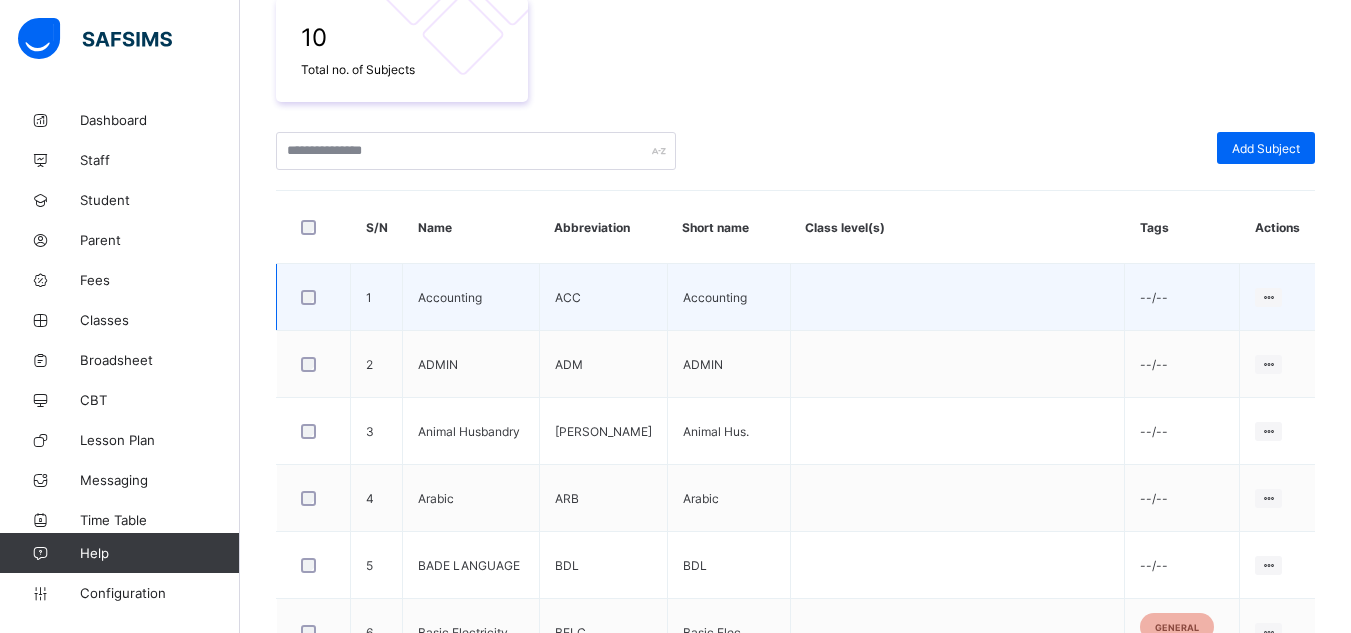 scroll, scrollTop: 400, scrollLeft: 0, axis: vertical 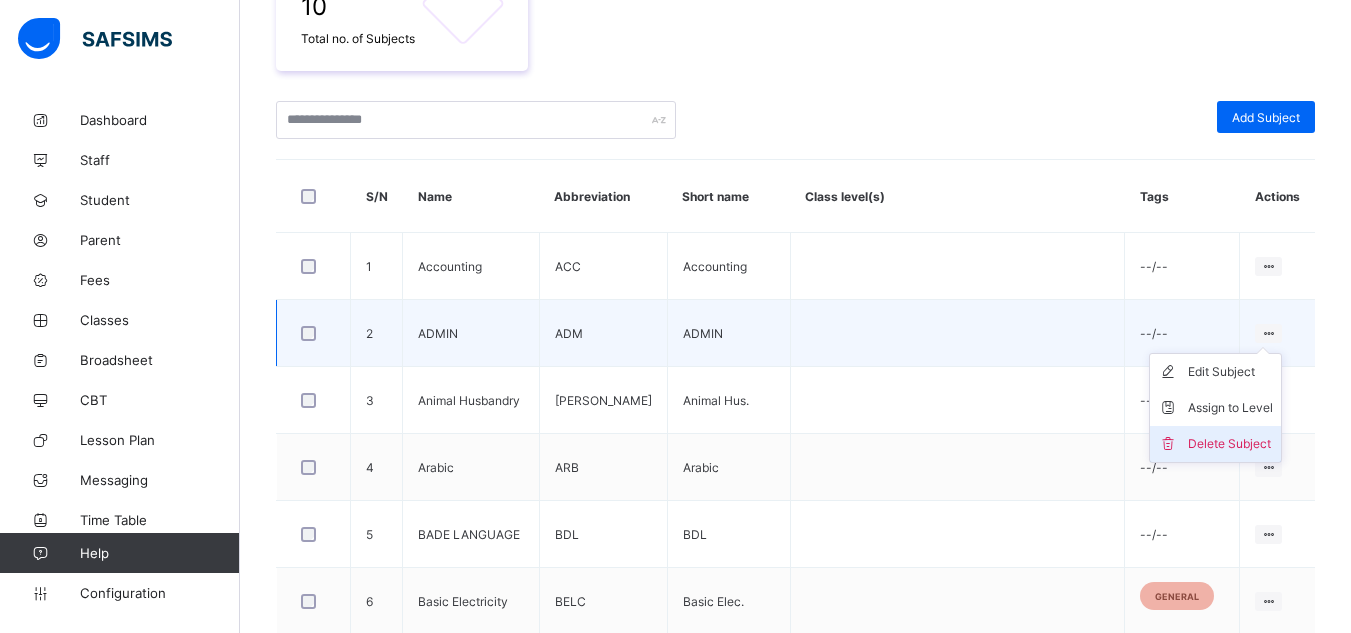 click on "Delete Subject" at bounding box center [1230, 444] 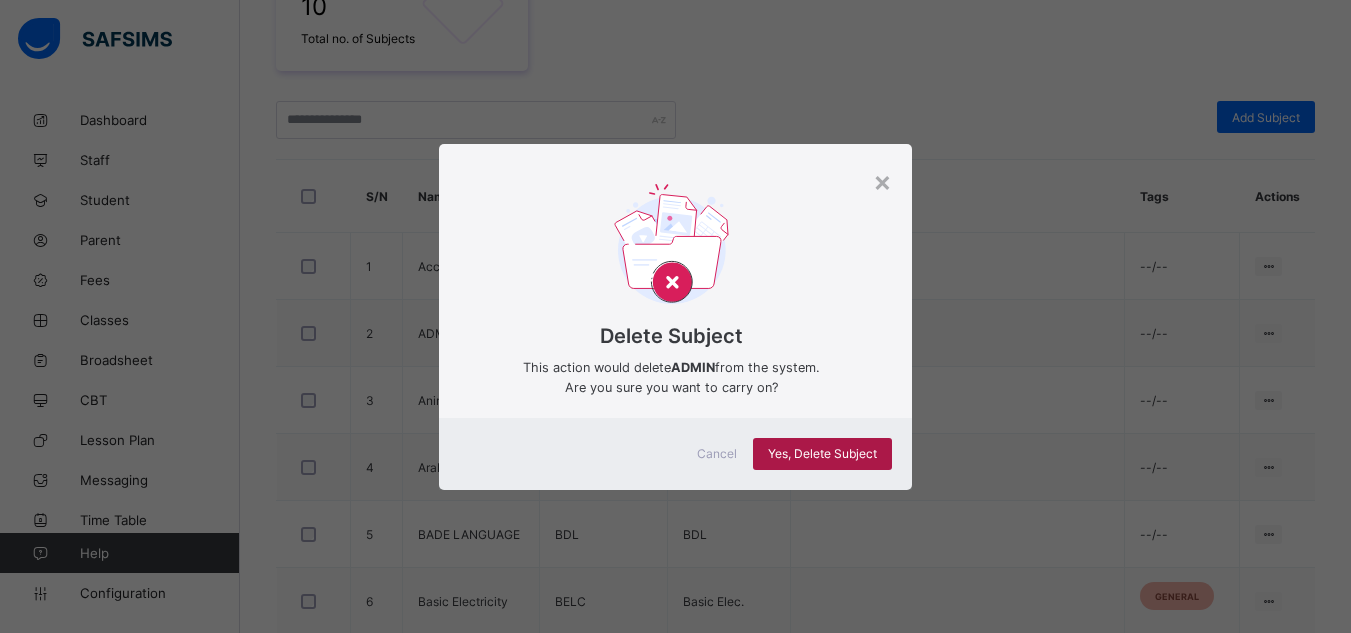 click on "Yes, Delete Subject" at bounding box center (822, 453) 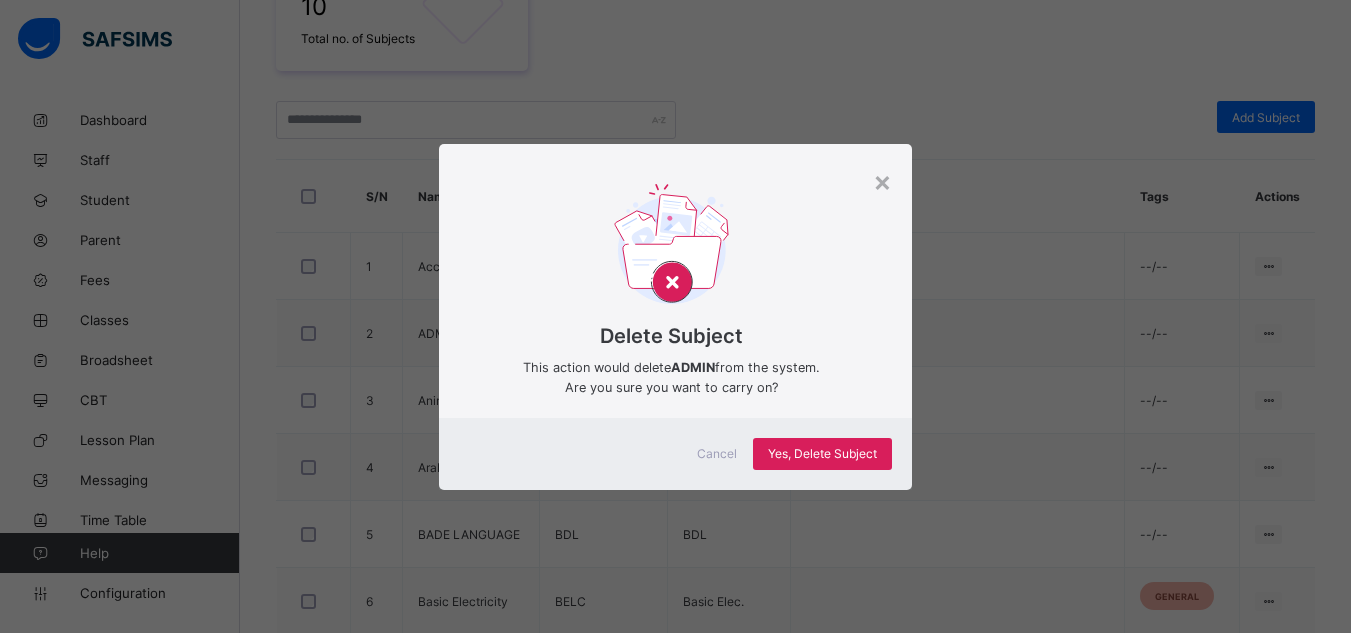 click on "Delete Subject This action would delete  ADMIN  from the system.  Are you sure you want to carry on?" at bounding box center [675, 296] 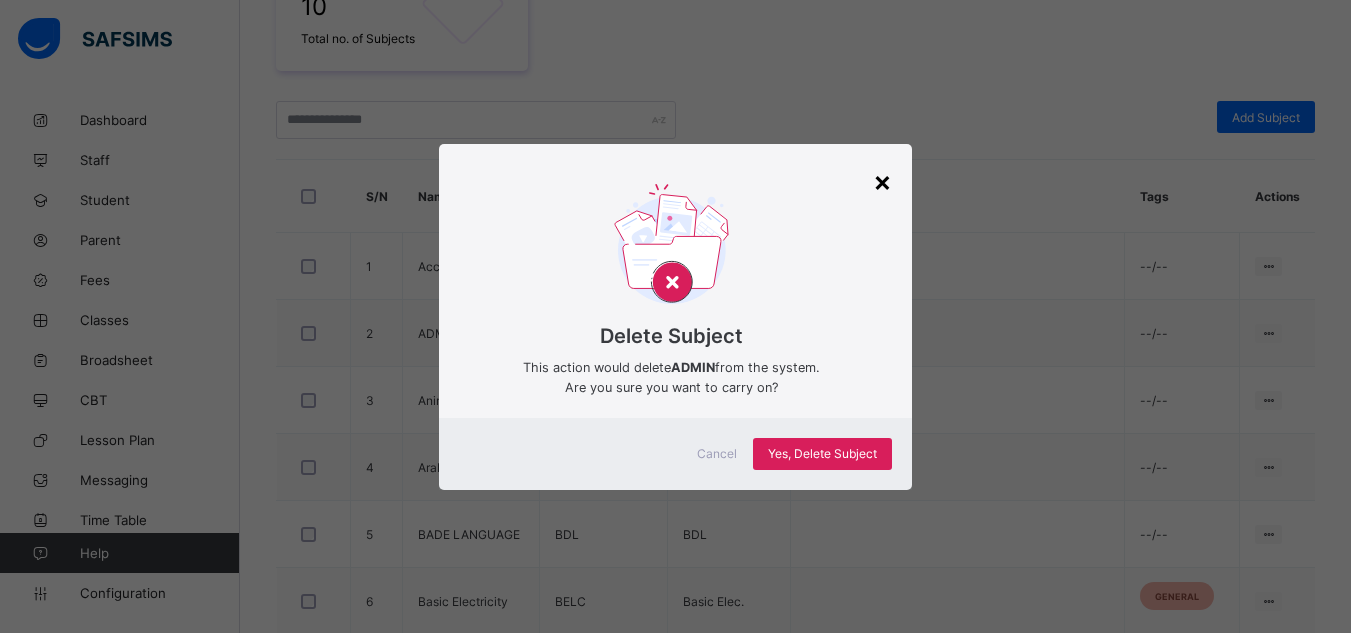 click on "×" at bounding box center [882, 181] 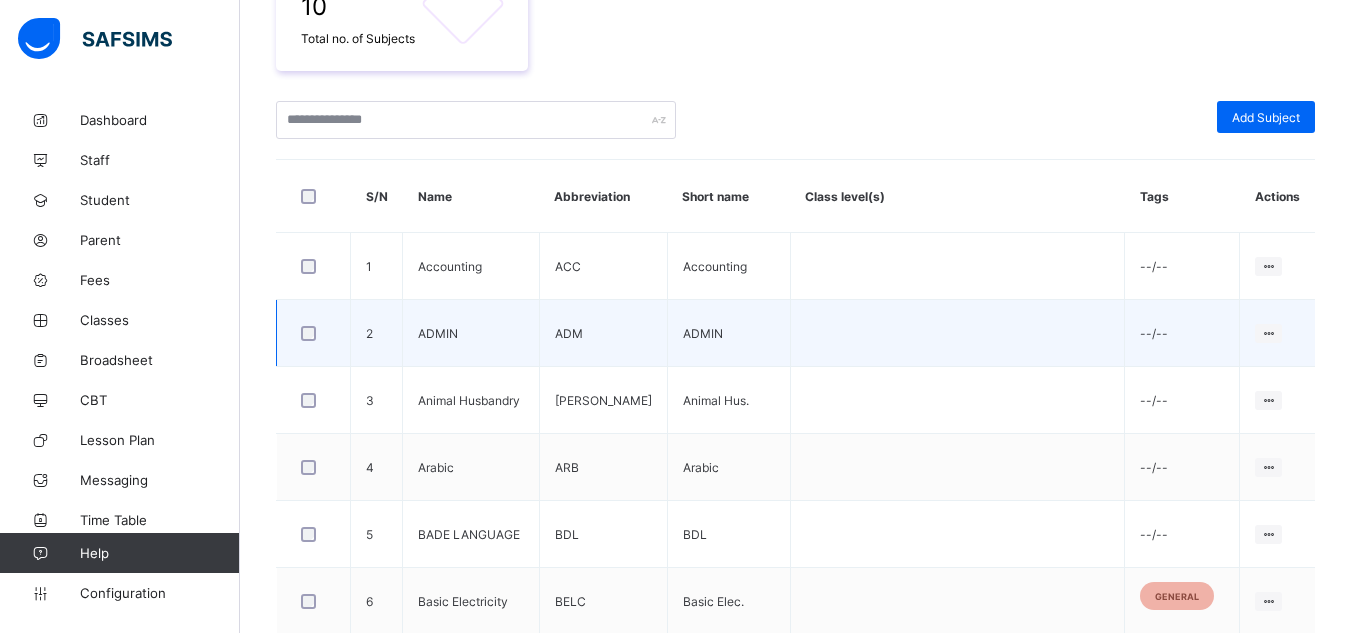 click on "--/--" at bounding box center (1182, 333) 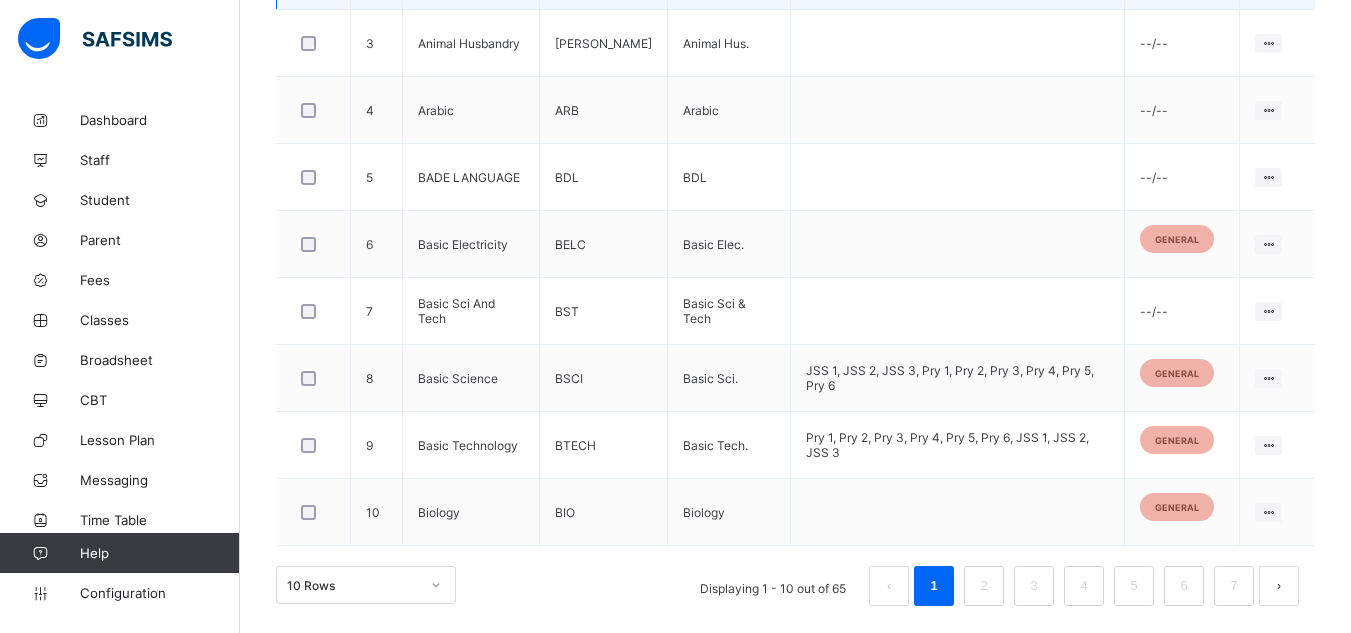 scroll, scrollTop: 760, scrollLeft: 0, axis: vertical 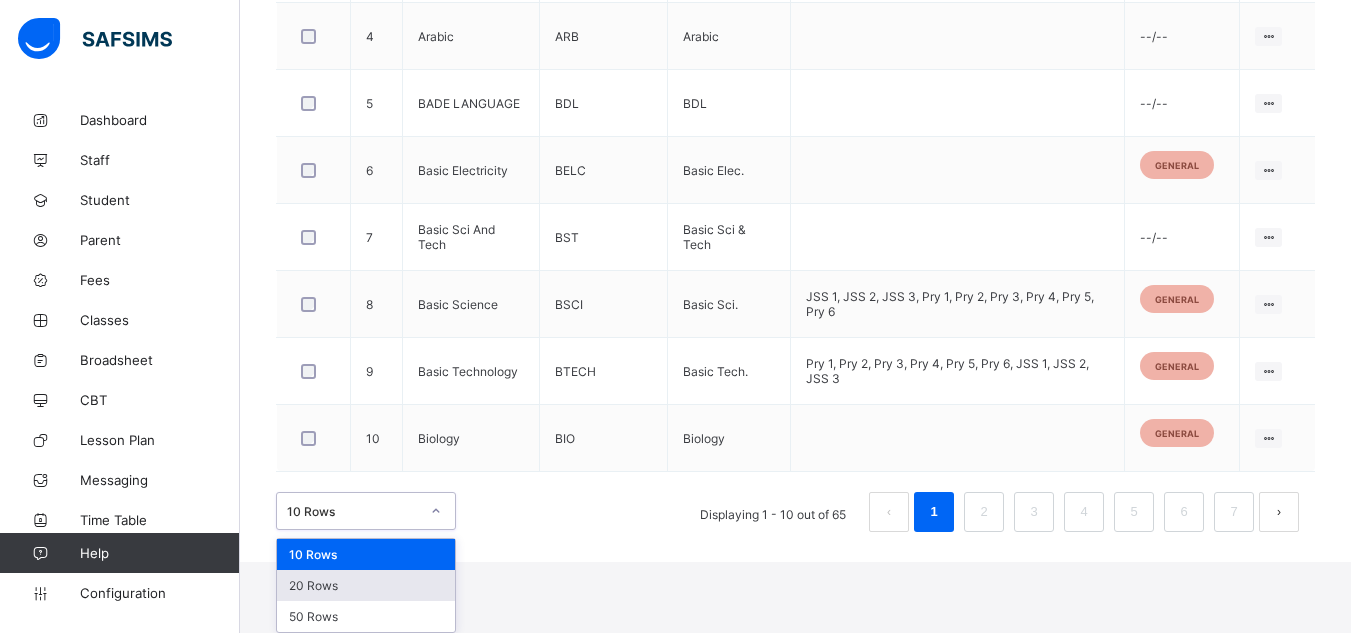 click on "option 20 Rows focused, 2 of 3. 3 results available. Use Up and Down to choose options, press Enter to select the currently focused option, press Escape to exit the menu, press Tab to select the option and exit the menu. 10 Rows 10 Rows 20 Rows 50 Rows" at bounding box center [366, 511] 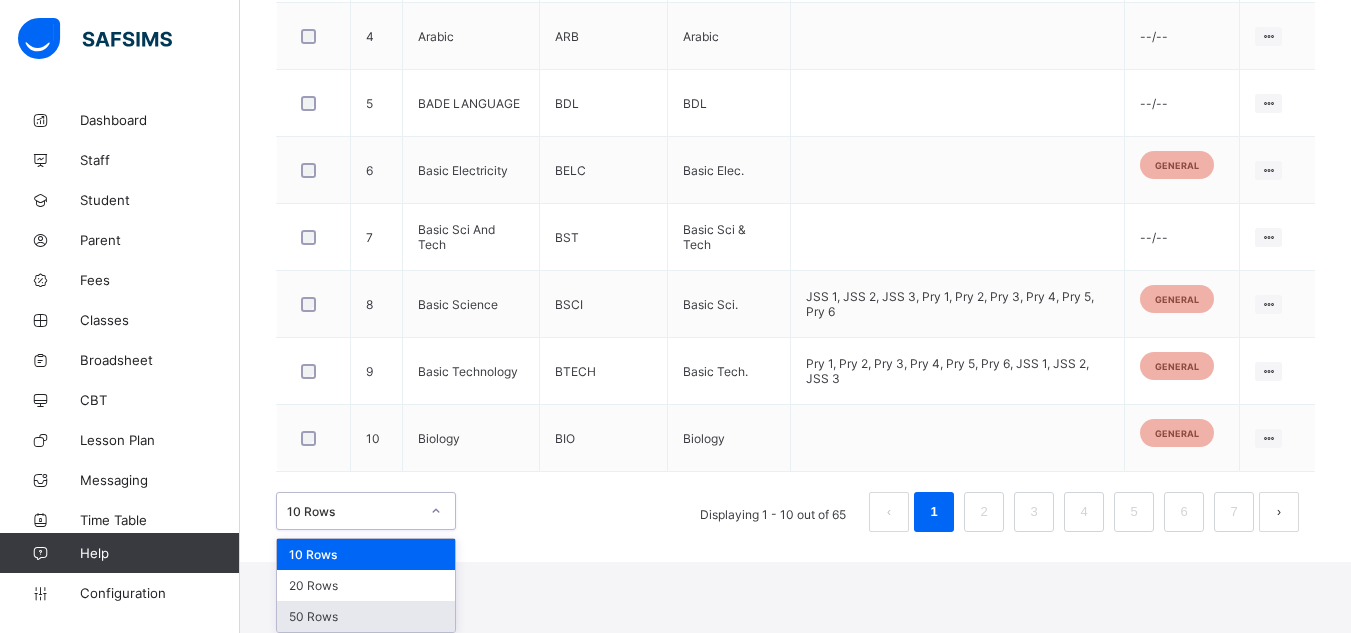 click on "50 Rows" at bounding box center (366, 616) 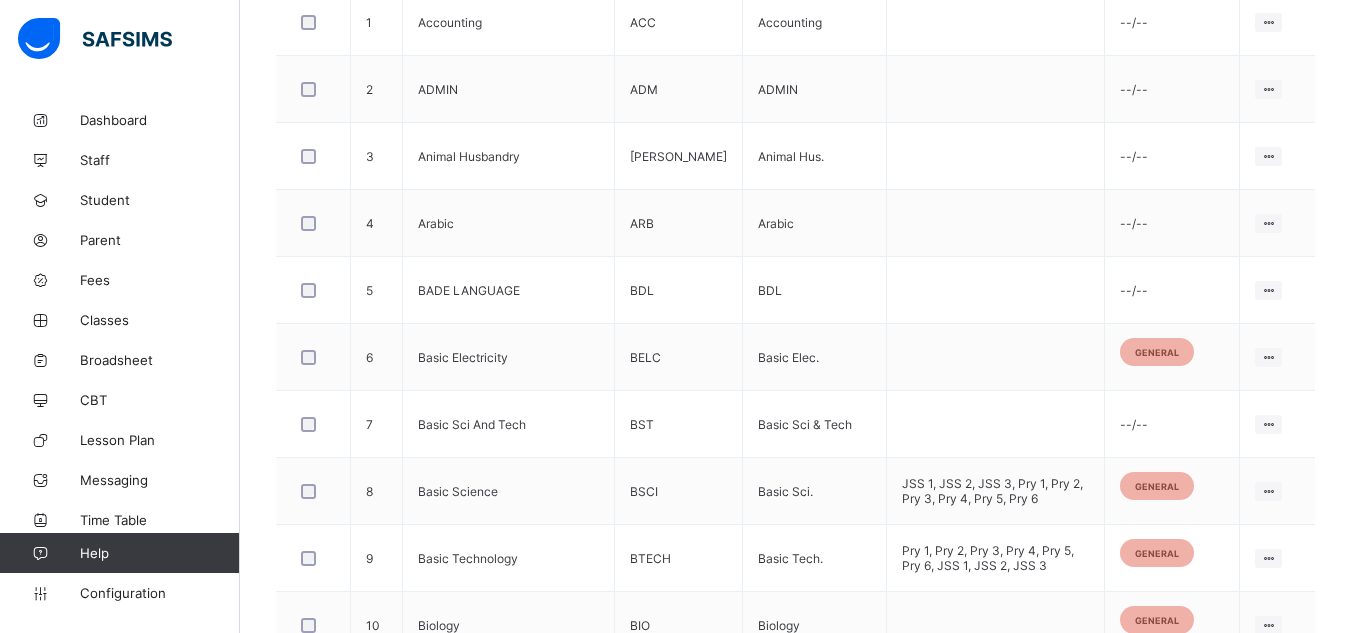 scroll, scrollTop: 440, scrollLeft: 0, axis: vertical 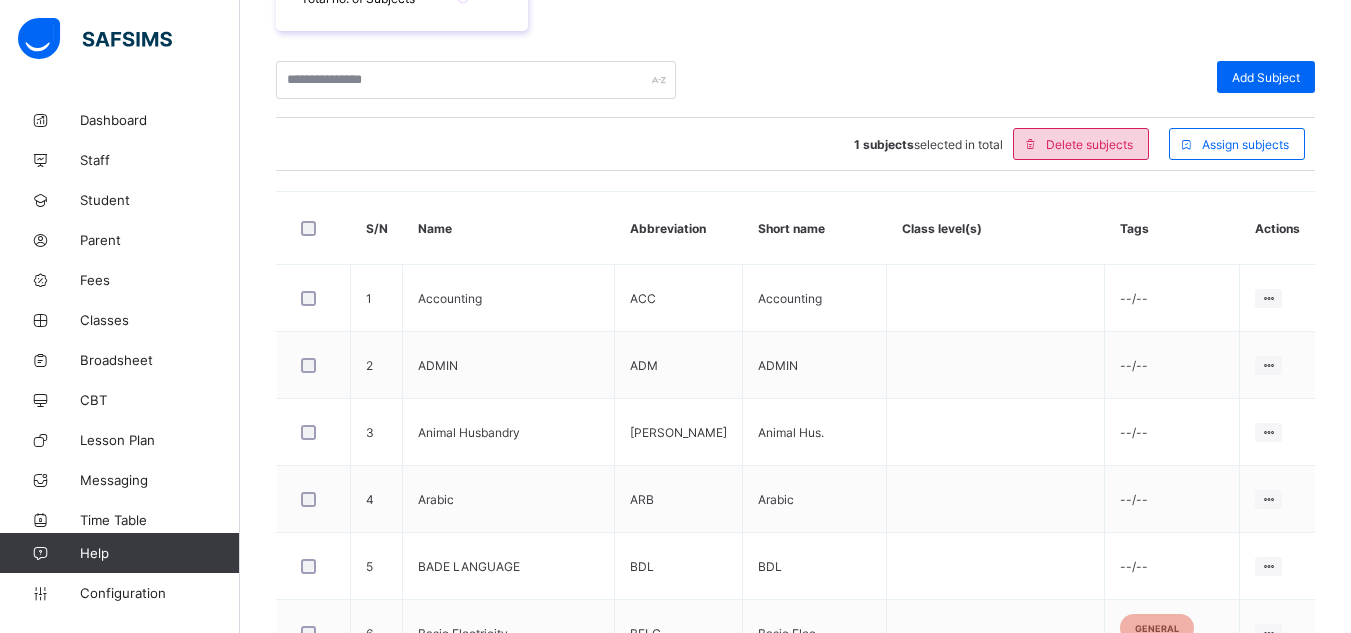 click on "Delete subjects" at bounding box center (1089, 144) 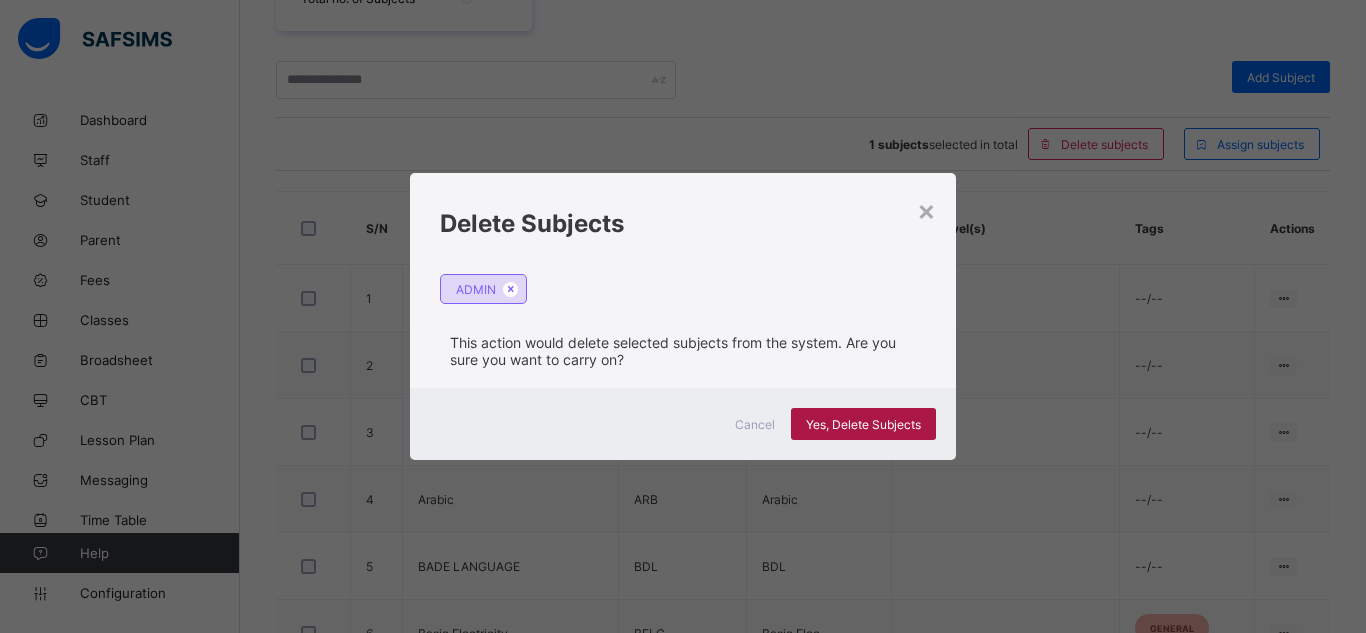 click on "Yes, Delete Subjects" at bounding box center [863, 424] 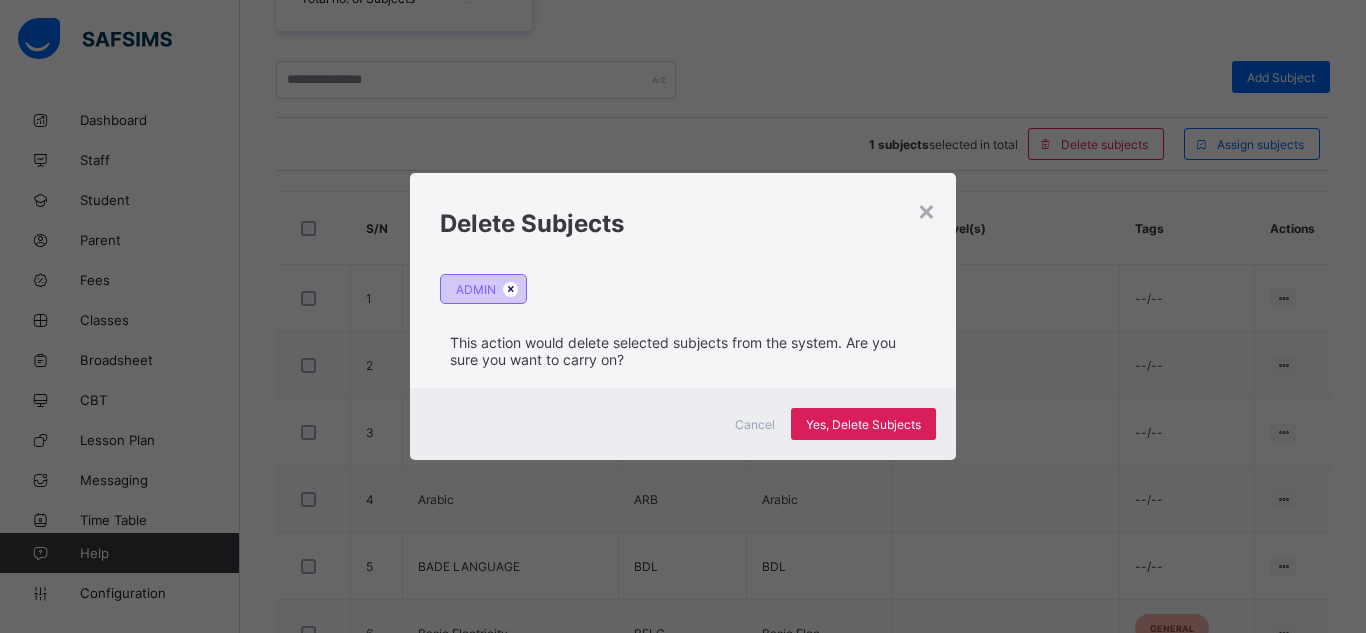 click at bounding box center (510, 289) 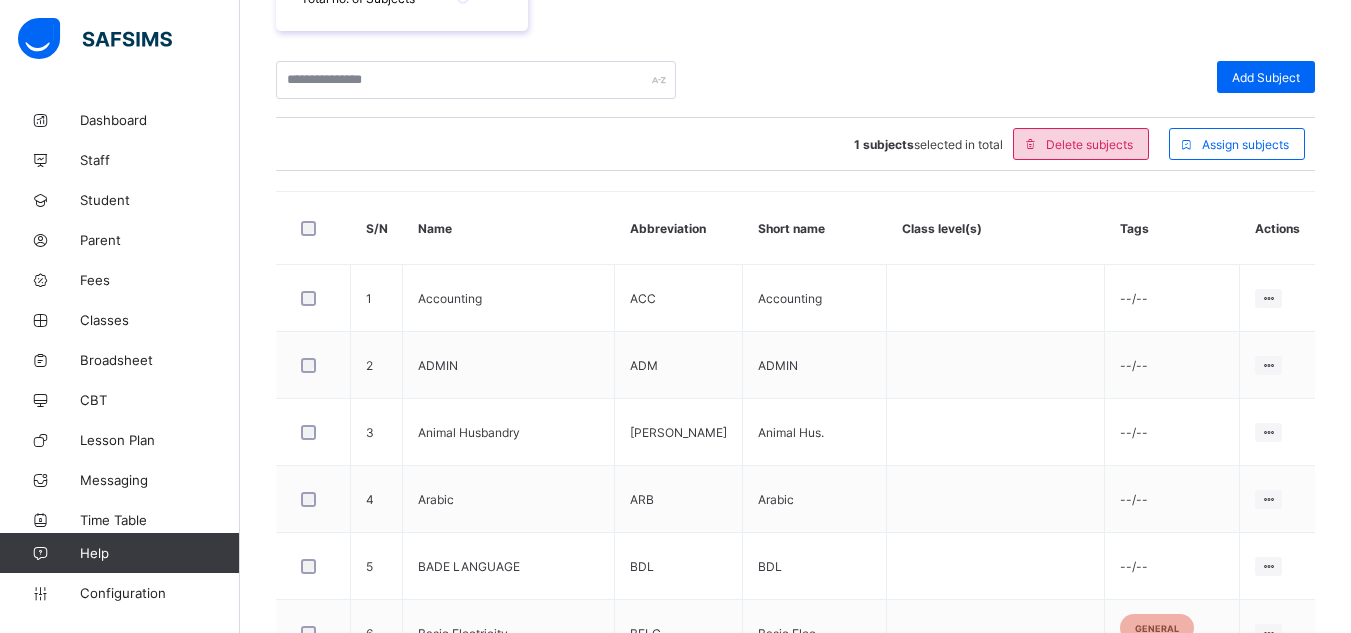 click on "Delete subjects" at bounding box center [1089, 144] 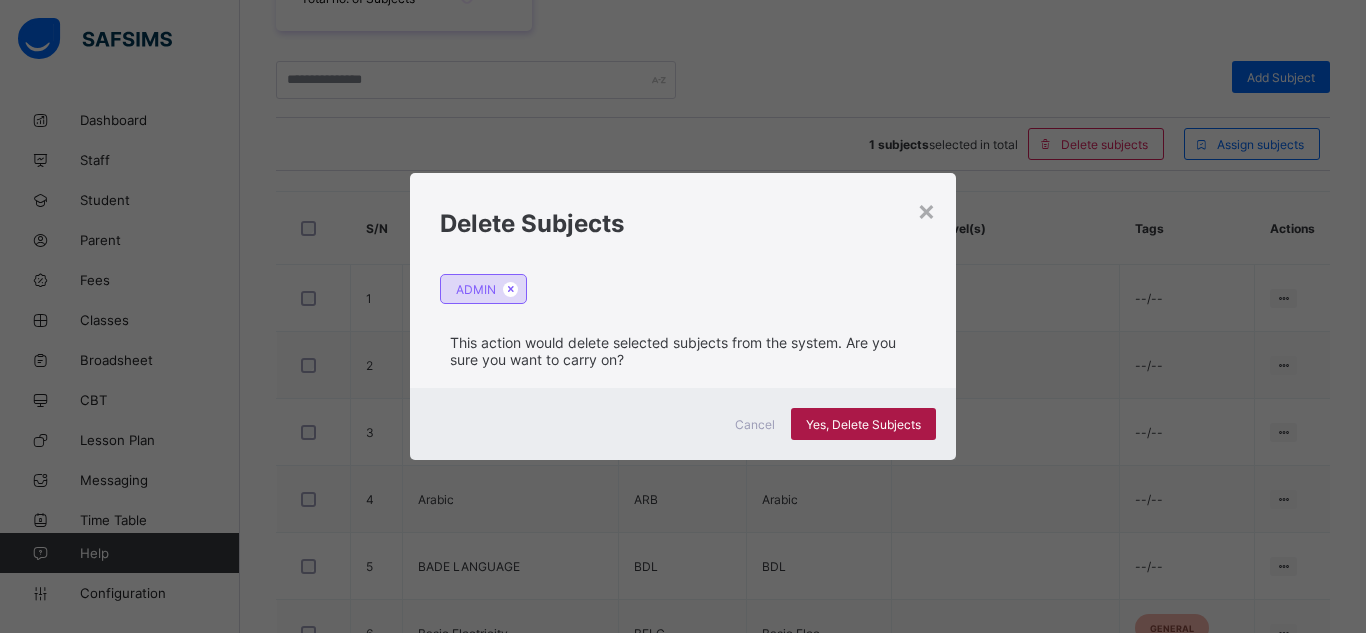 click on "Yes, Delete Subjects" at bounding box center [863, 424] 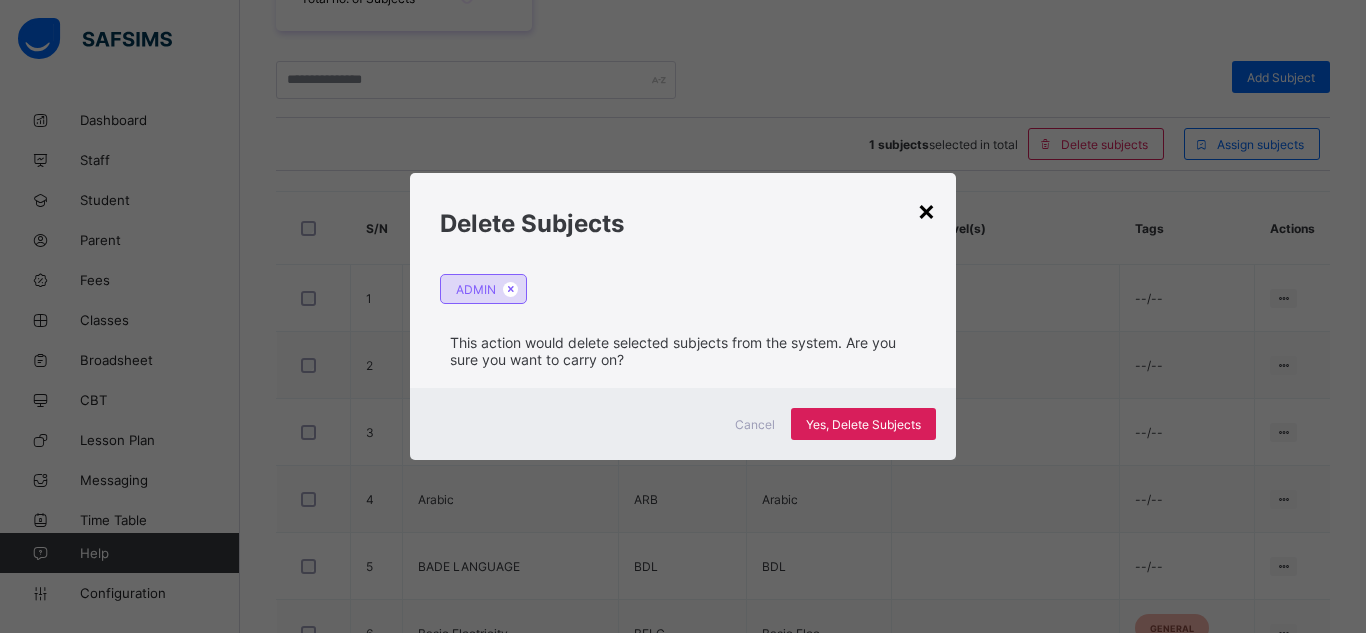 click on "×" at bounding box center (926, 210) 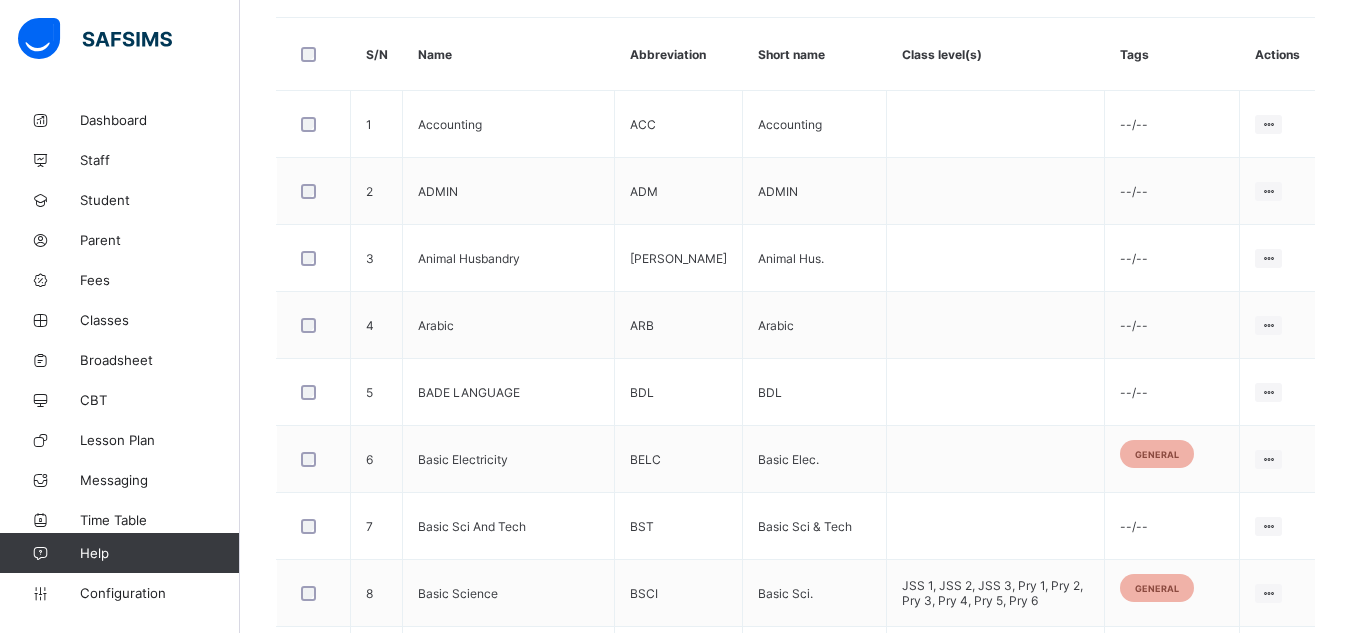 scroll, scrollTop: 640, scrollLeft: 0, axis: vertical 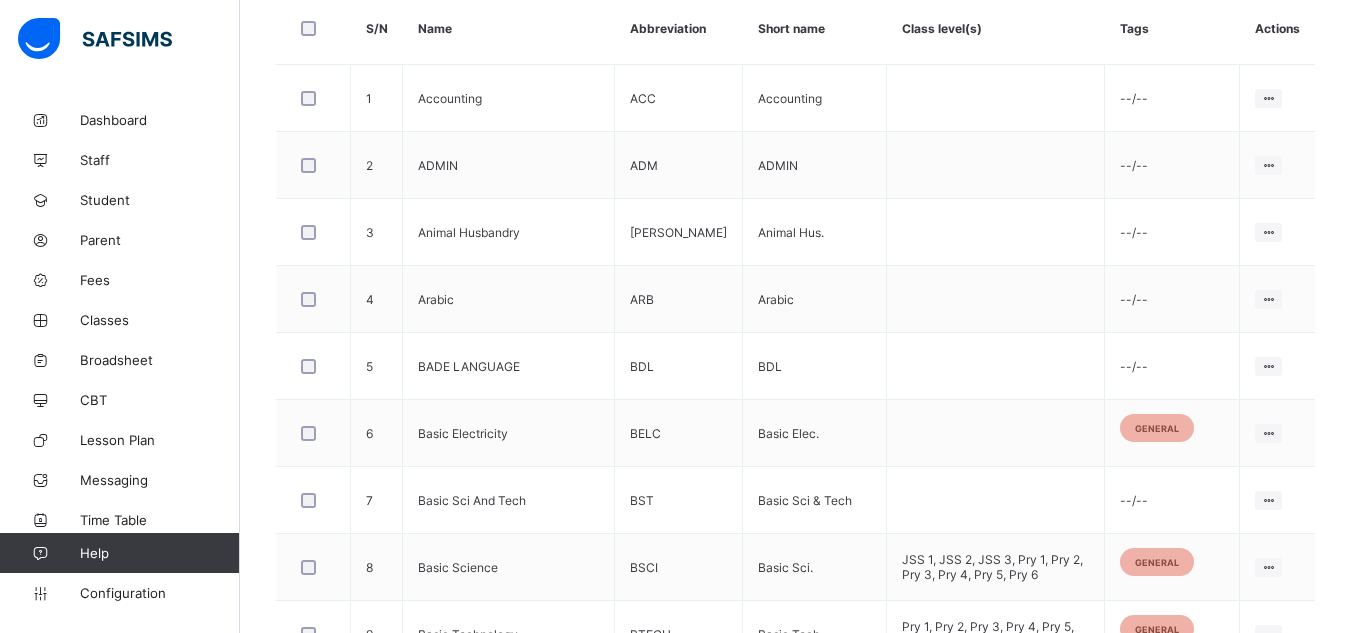 click on "ADM" at bounding box center (679, 165) 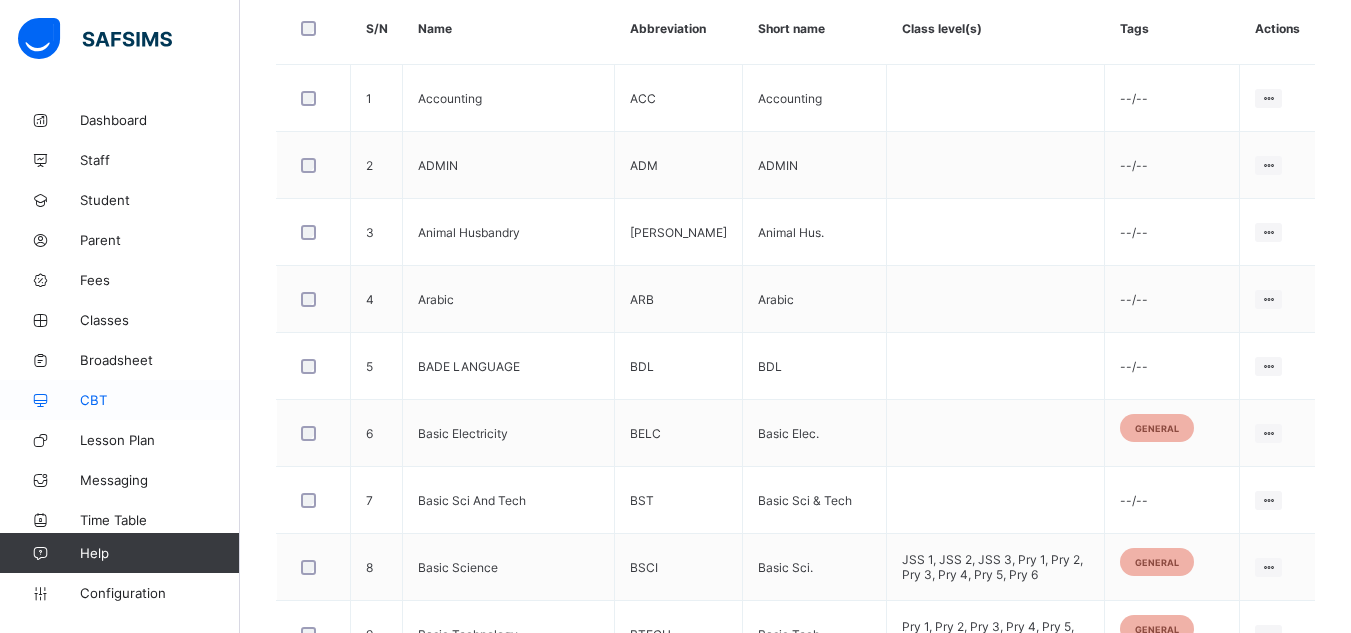 click on "CBT" at bounding box center [120, 400] 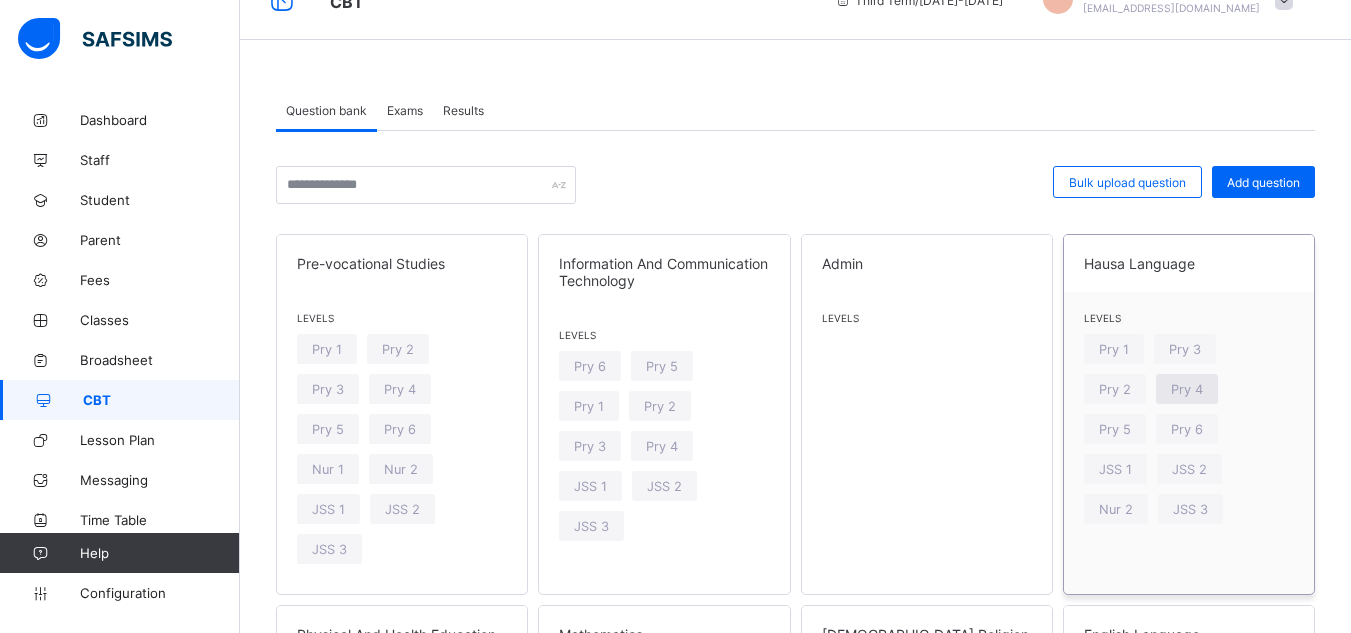scroll, scrollTop: 0, scrollLeft: 0, axis: both 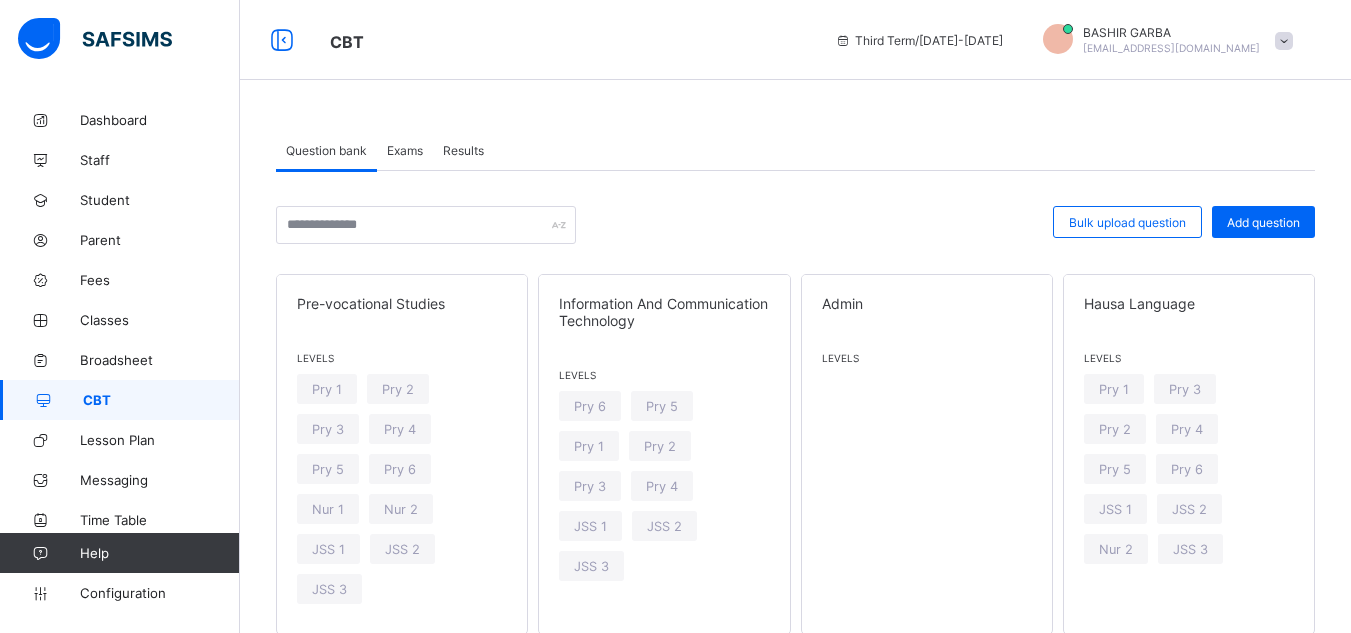 click on "Exams" at bounding box center [405, 150] 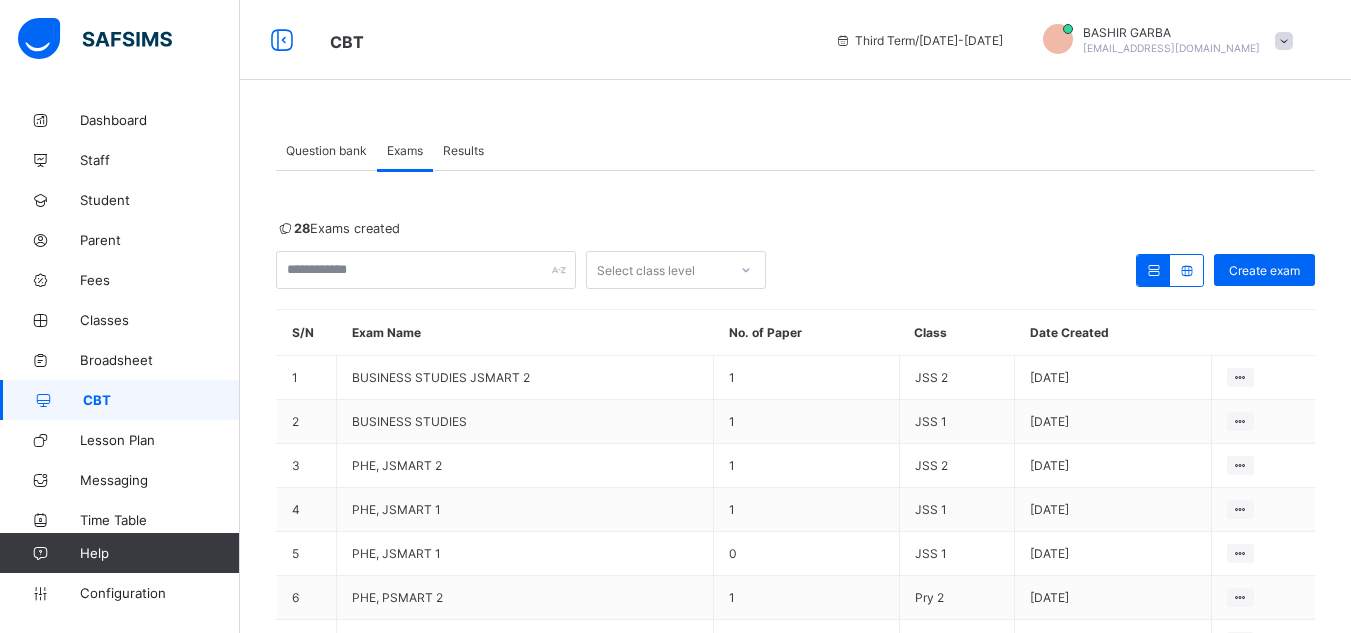 click on "Question bank" at bounding box center [326, 150] 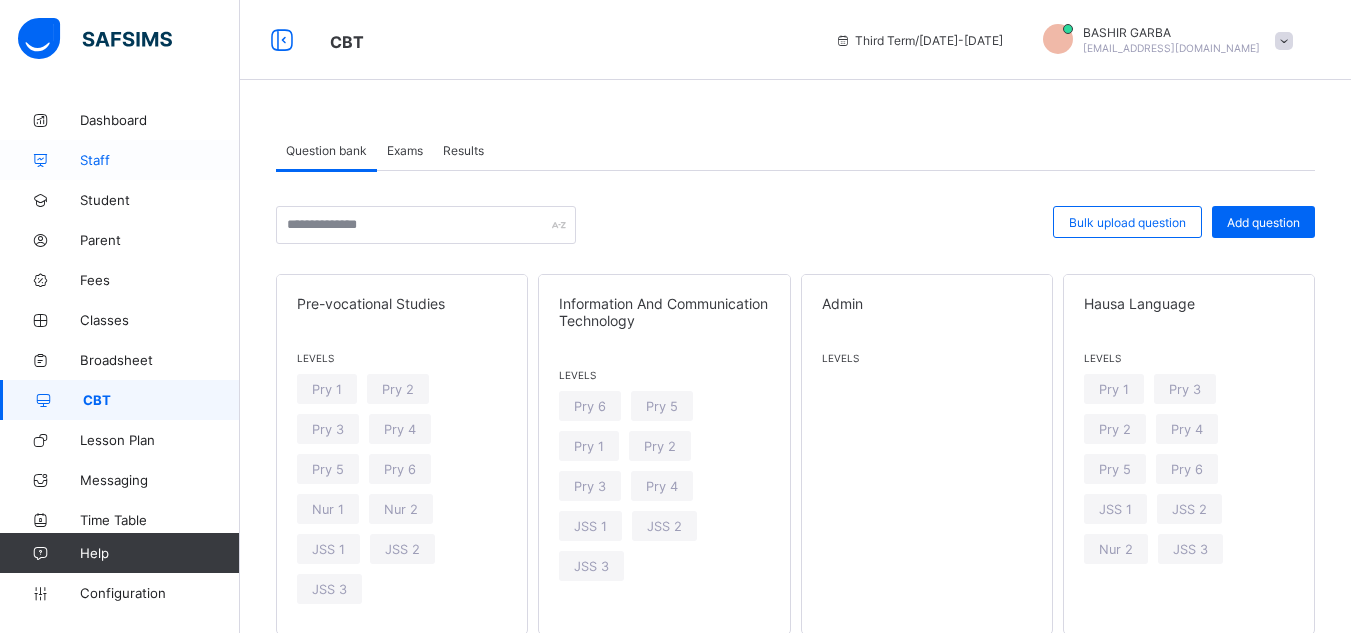 click on "Staff" at bounding box center (160, 160) 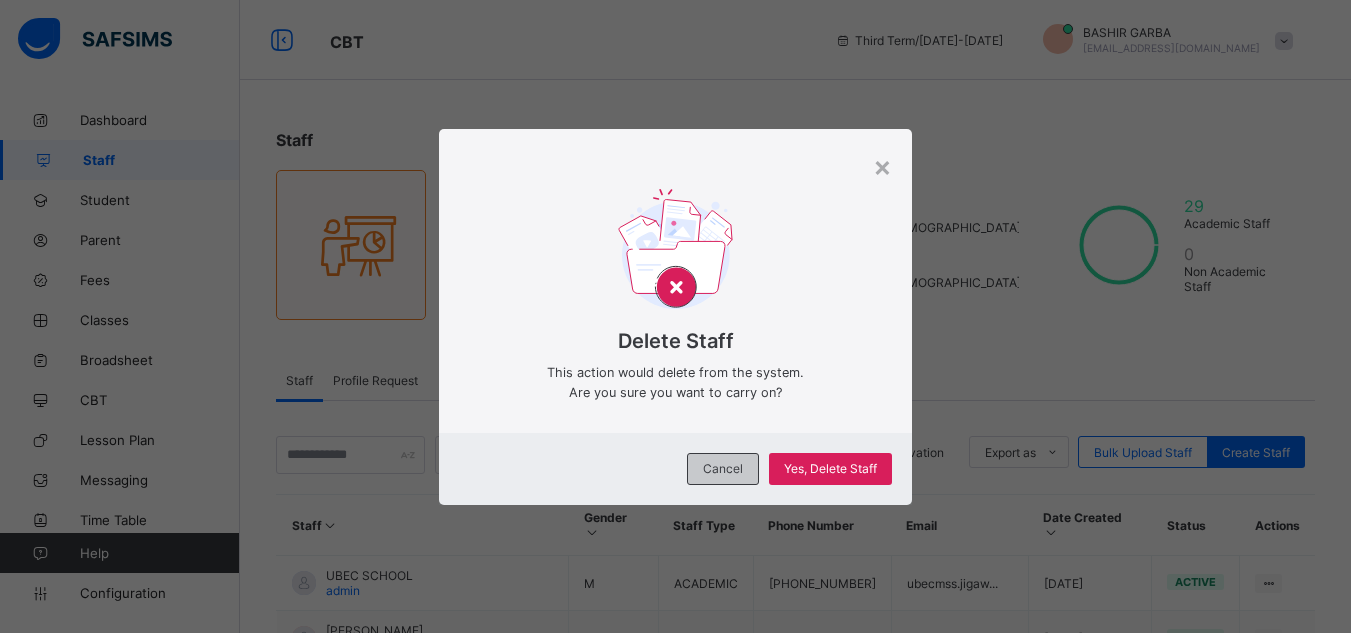 click on "Cancel" at bounding box center [723, 469] 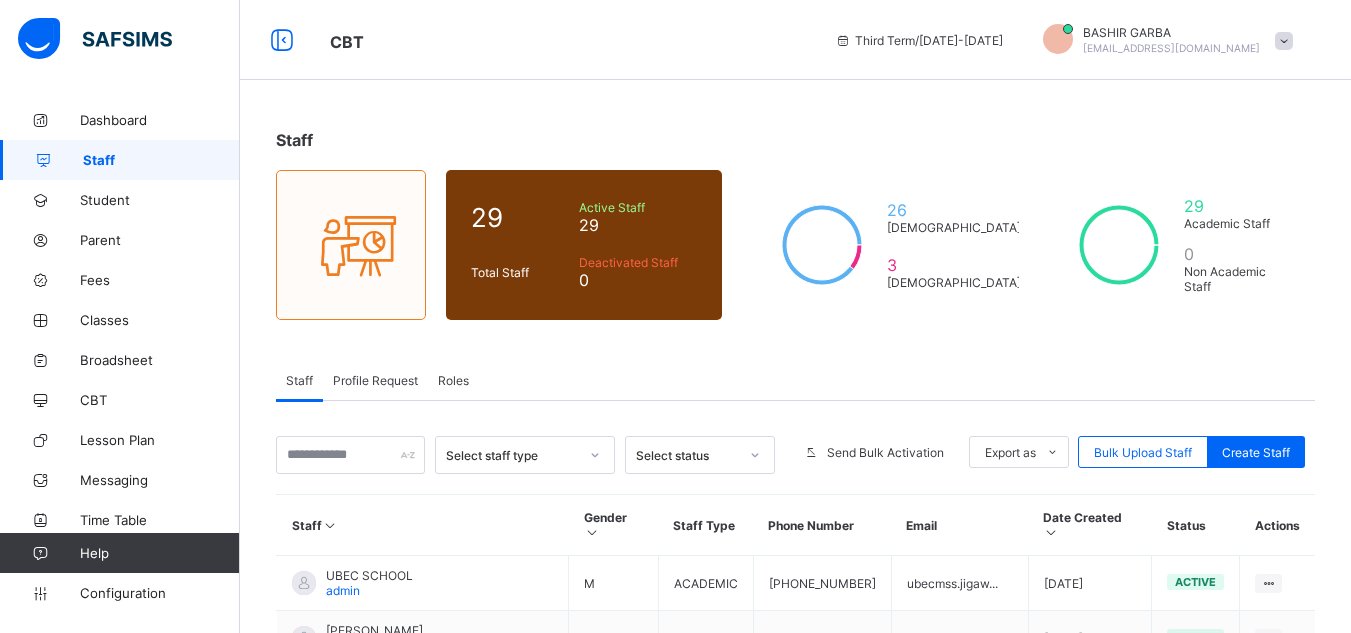 click on "Roles" at bounding box center (453, 380) 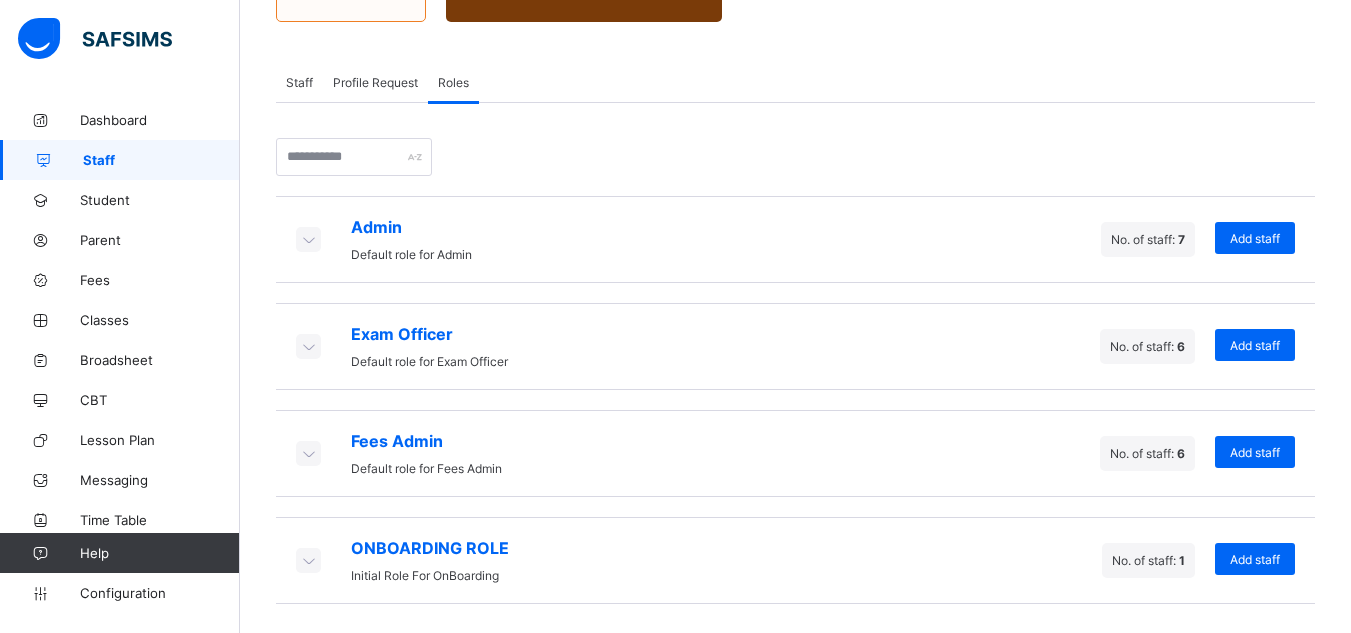scroll, scrollTop: 299, scrollLeft: 0, axis: vertical 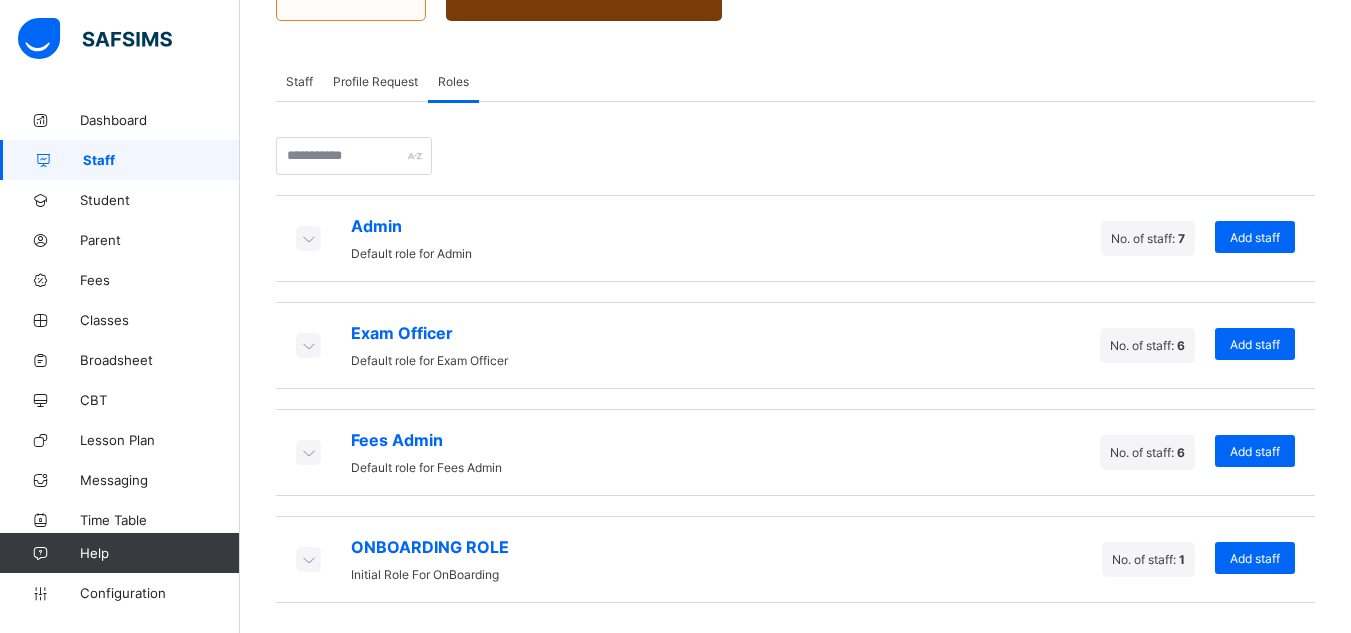 click on "Profile Request" at bounding box center [375, 81] 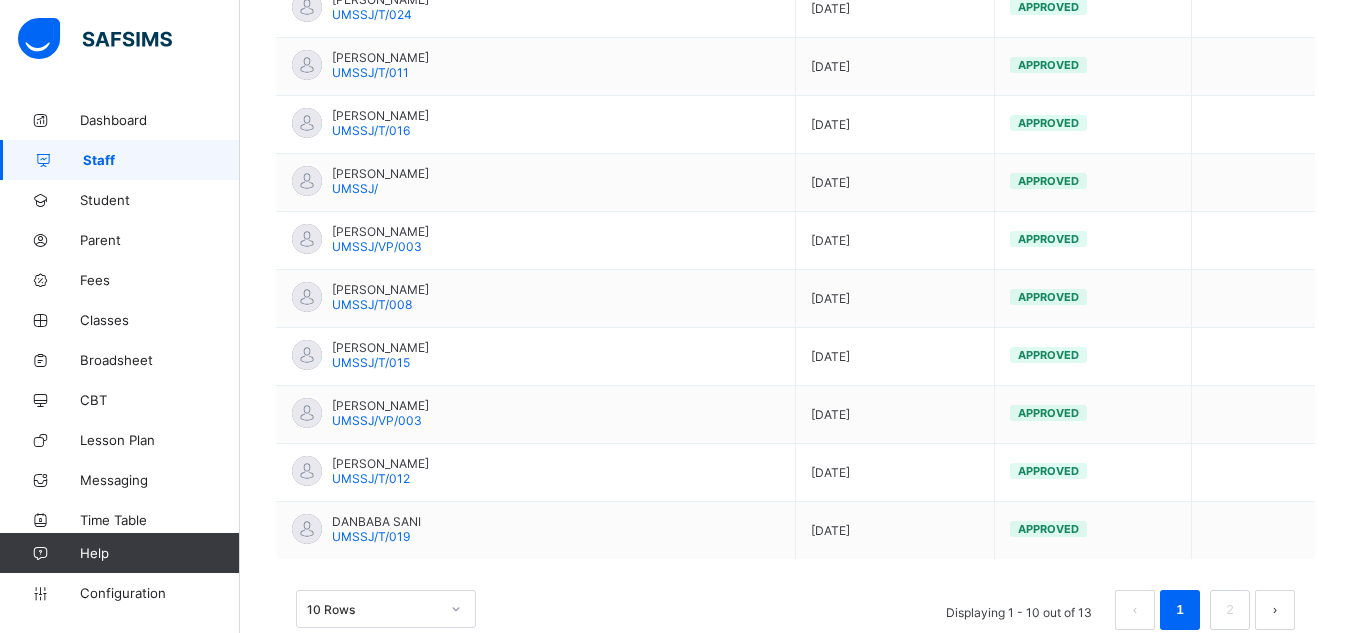 scroll, scrollTop: 719, scrollLeft: 0, axis: vertical 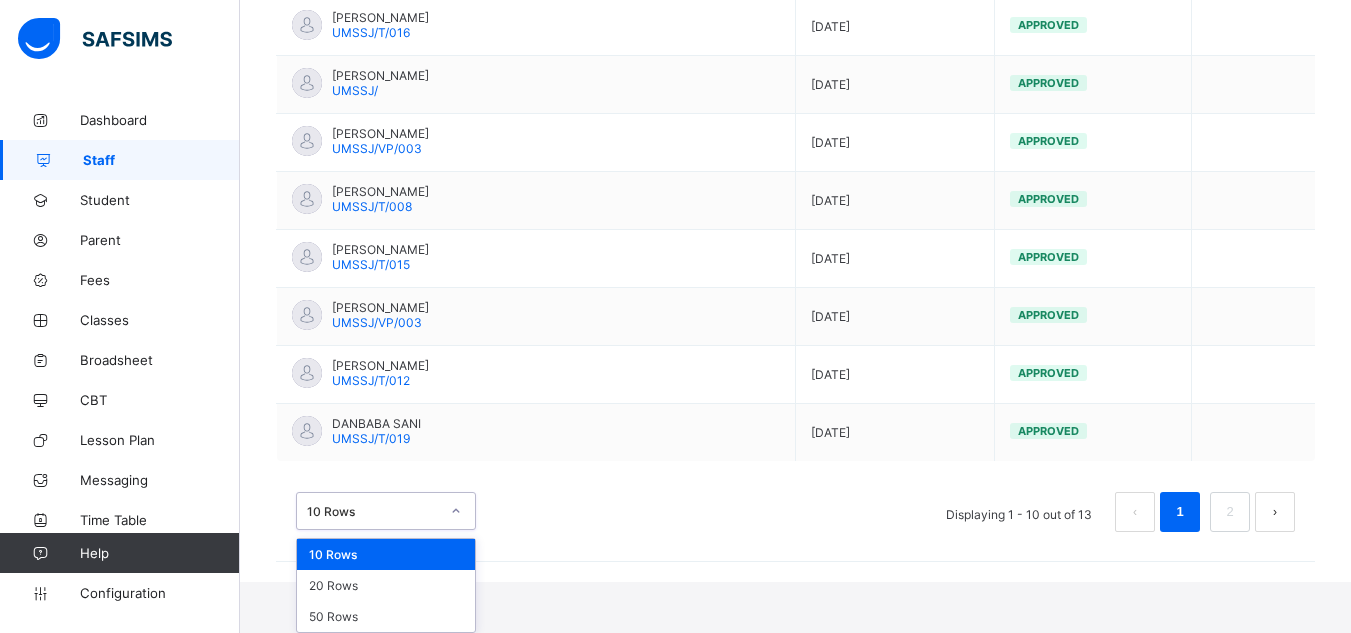 click on "option 10 Rows focused, 1 of 3. 3 results available. Use Up and Down to choose options, press Enter to select the currently focused option, press Escape to exit the menu, press Tab to select the option and exit the menu. 10 Rows 10 Rows 20 Rows 50 Rows" at bounding box center (386, 511) 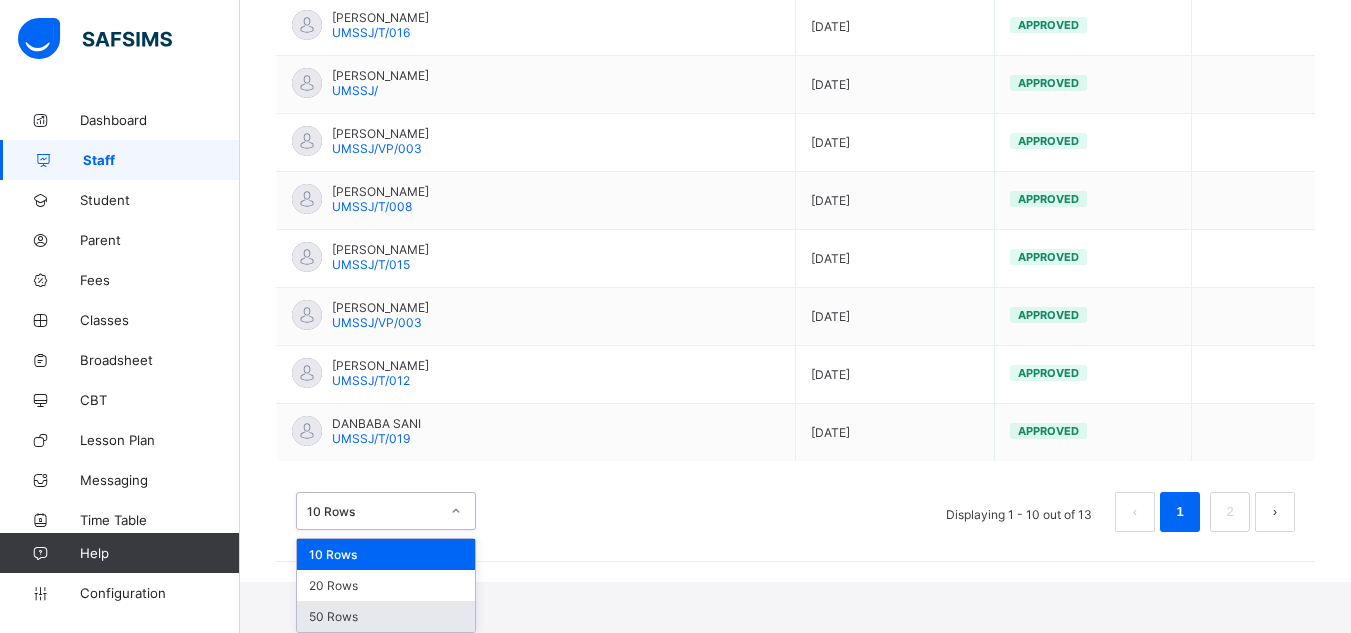 click on "50 Rows" at bounding box center (386, 616) 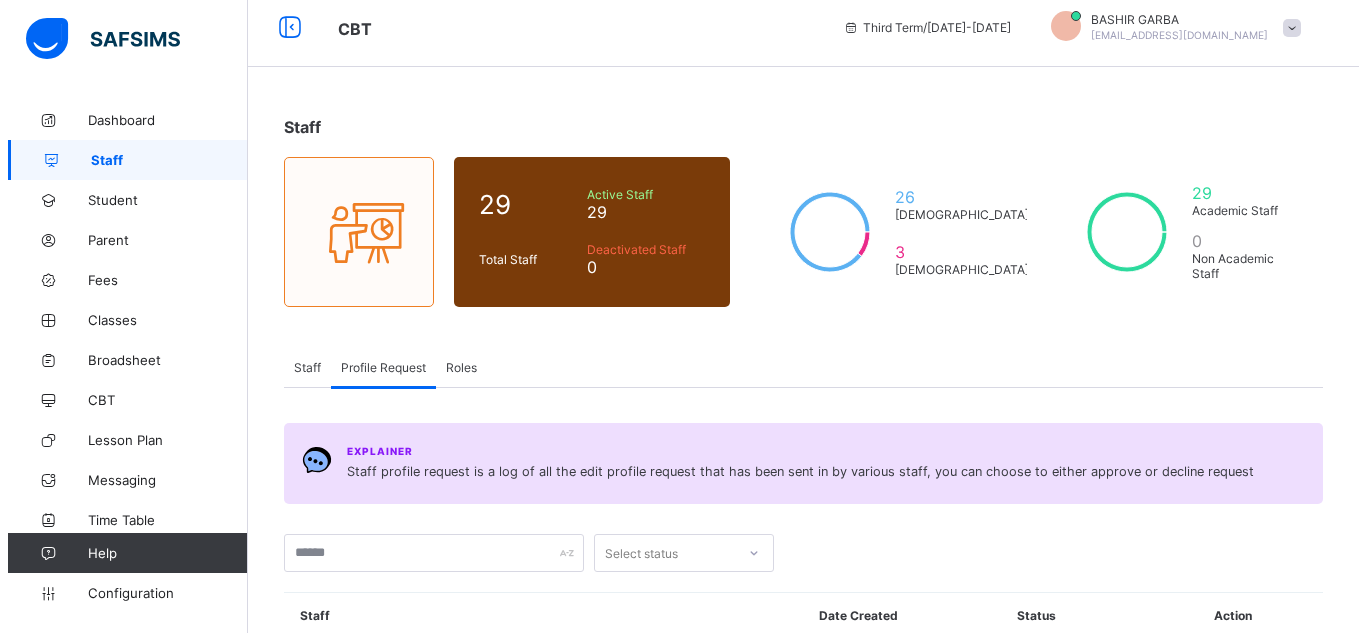 scroll, scrollTop: 0, scrollLeft: 0, axis: both 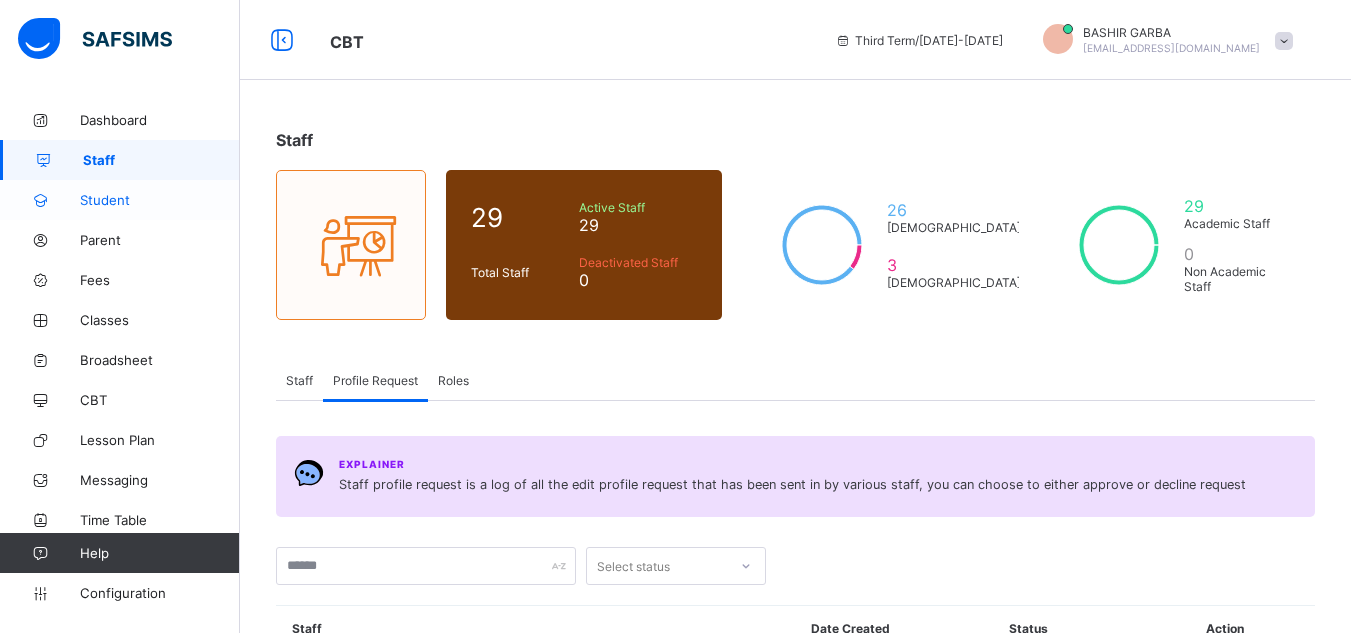 click on "Student" at bounding box center [160, 200] 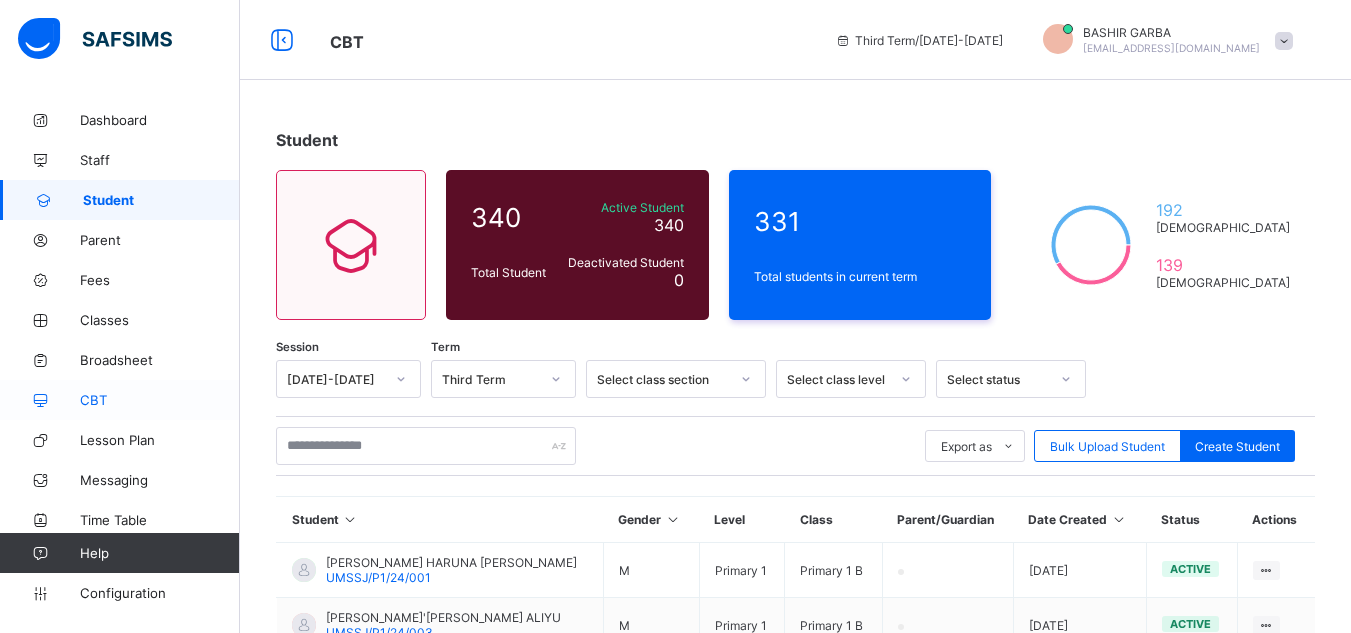click on "CBT" at bounding box center [120, 400] 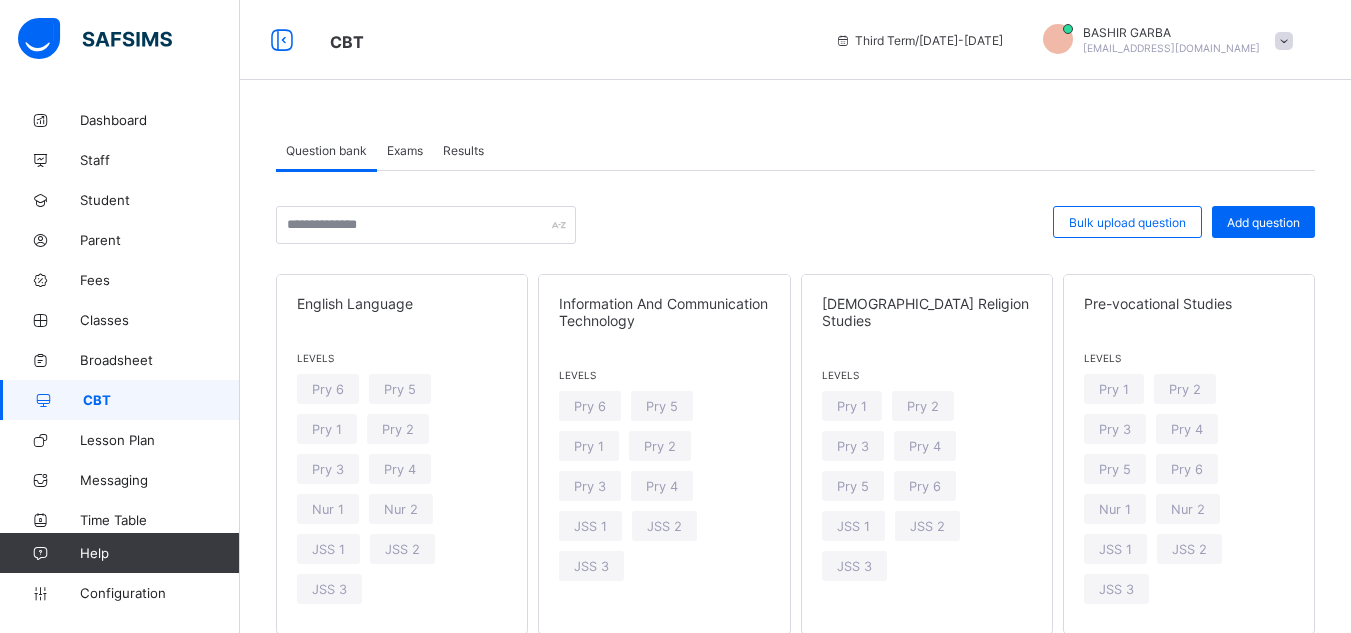click on "Results" at bounding box center [463, 150] 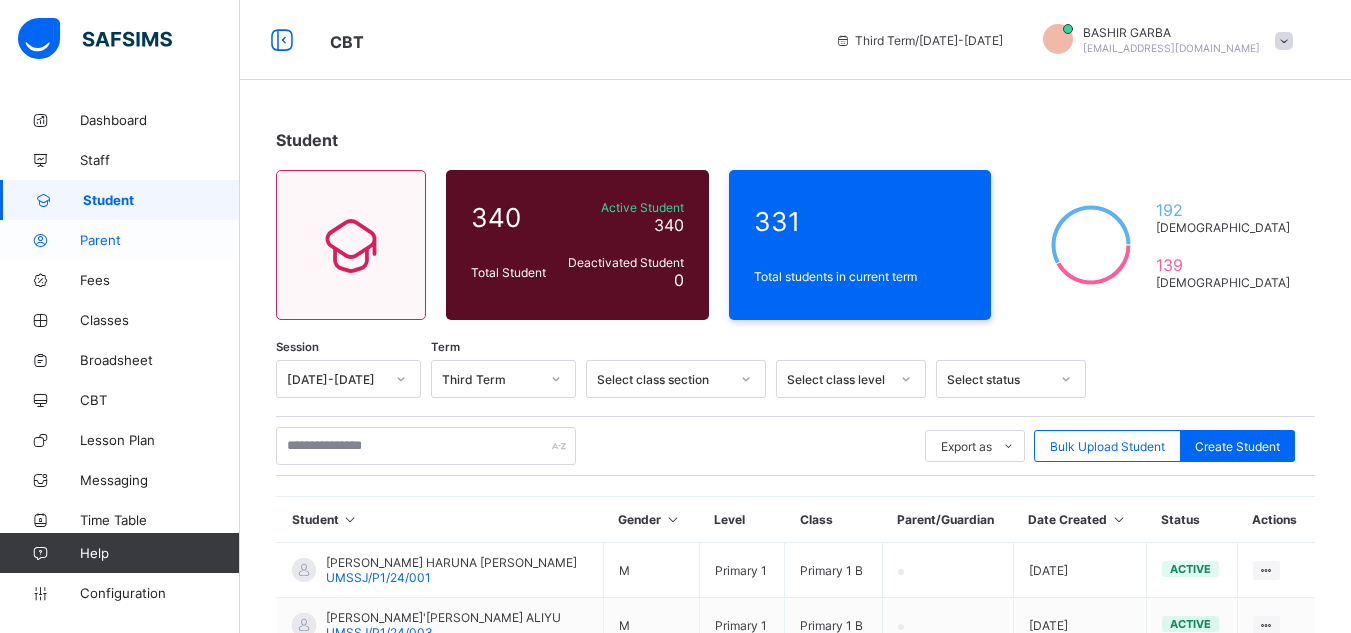 click on "Parent" at bounding box center [160, 240] 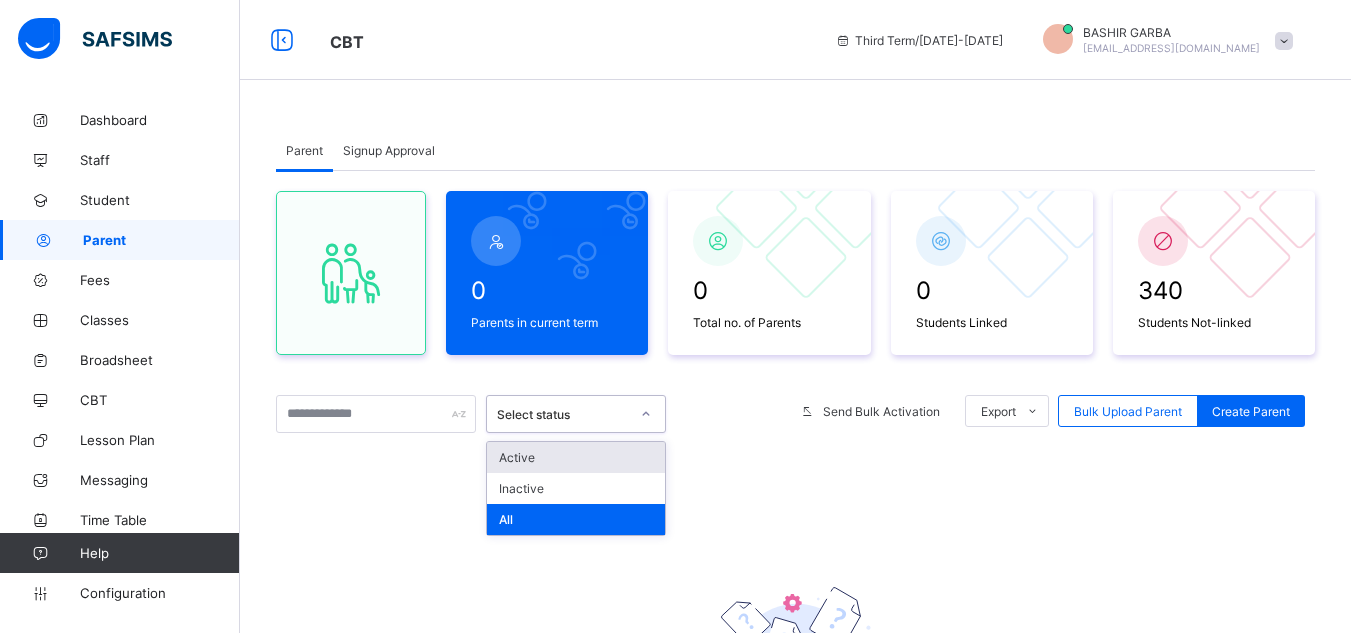 click 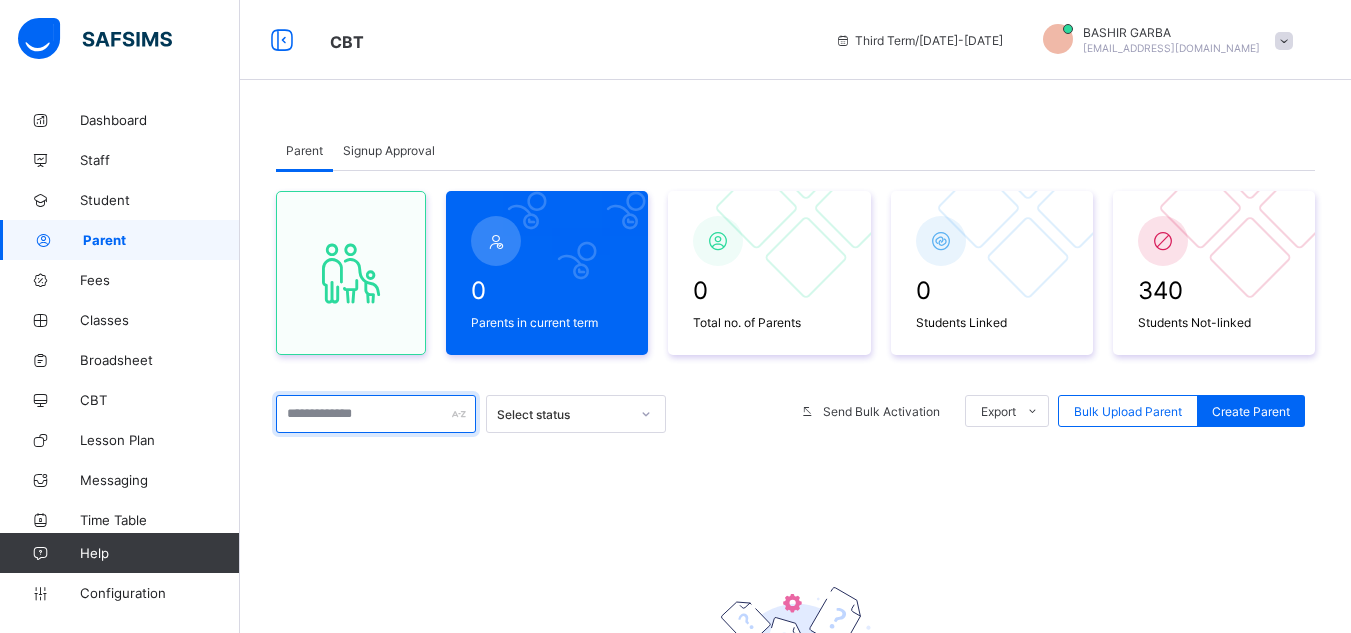 click at bounding box center [376, 414] 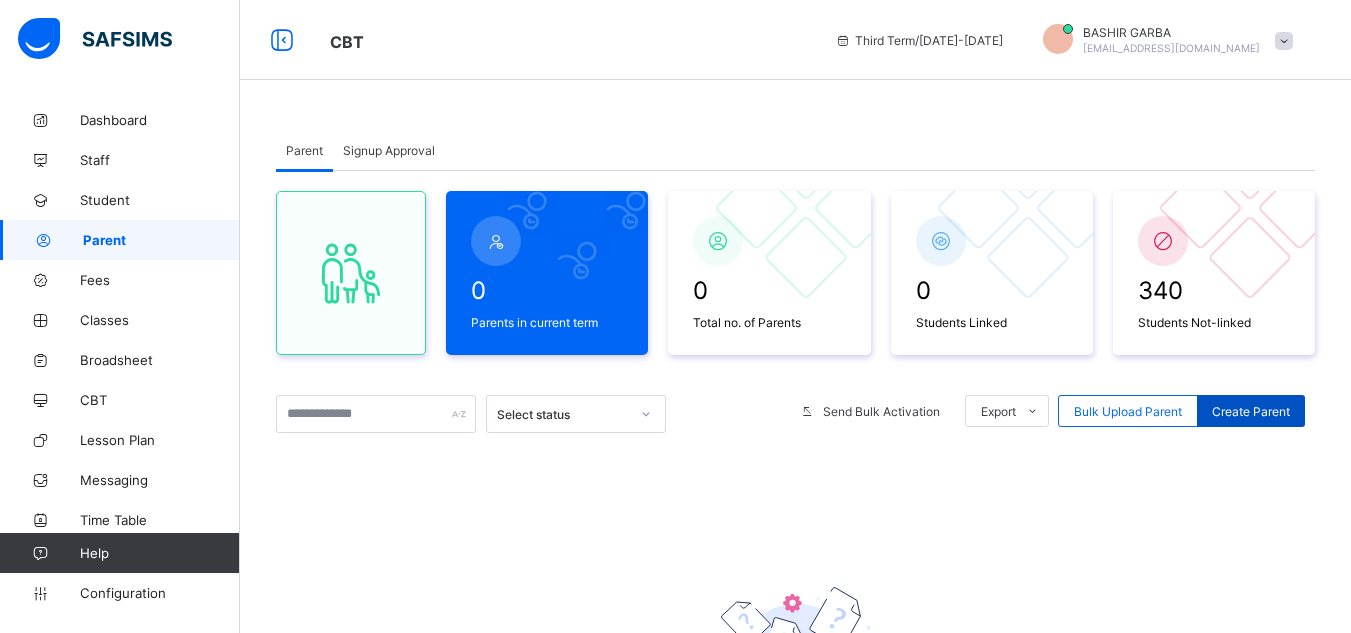 click on "Create Parent" at bounding box center (1251, 411) 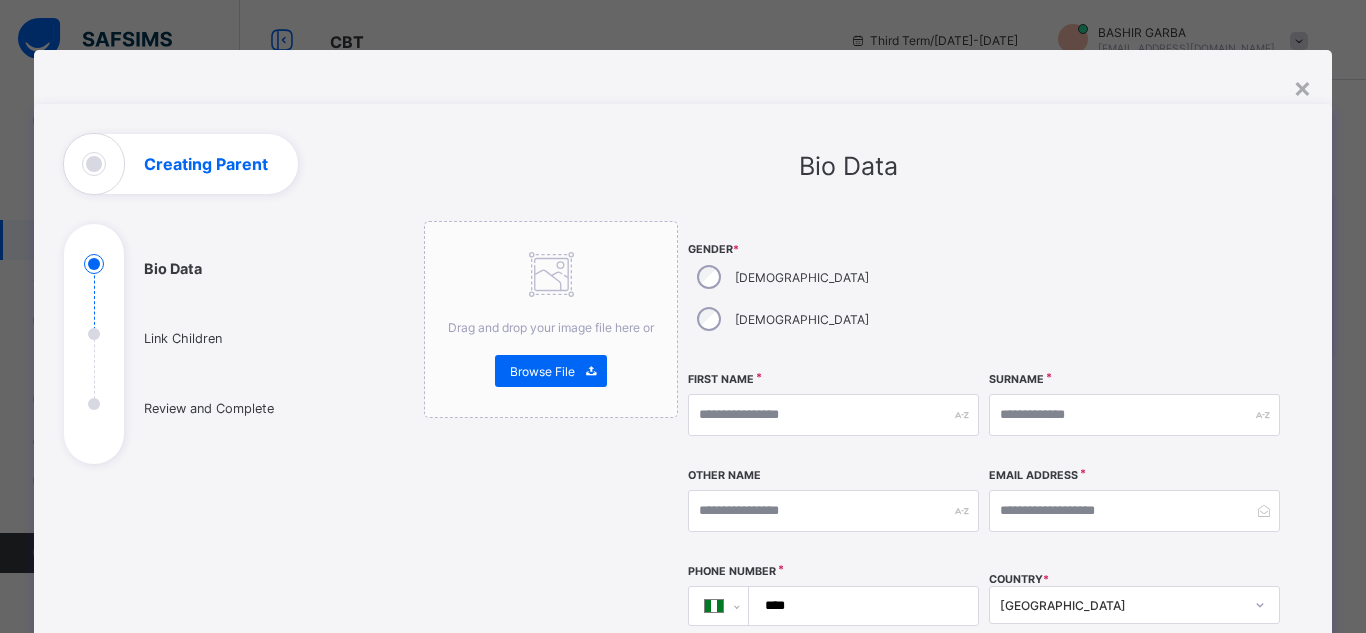 click on "Drag and drop your image file here or Browse File" at bounding box center (551, 706) 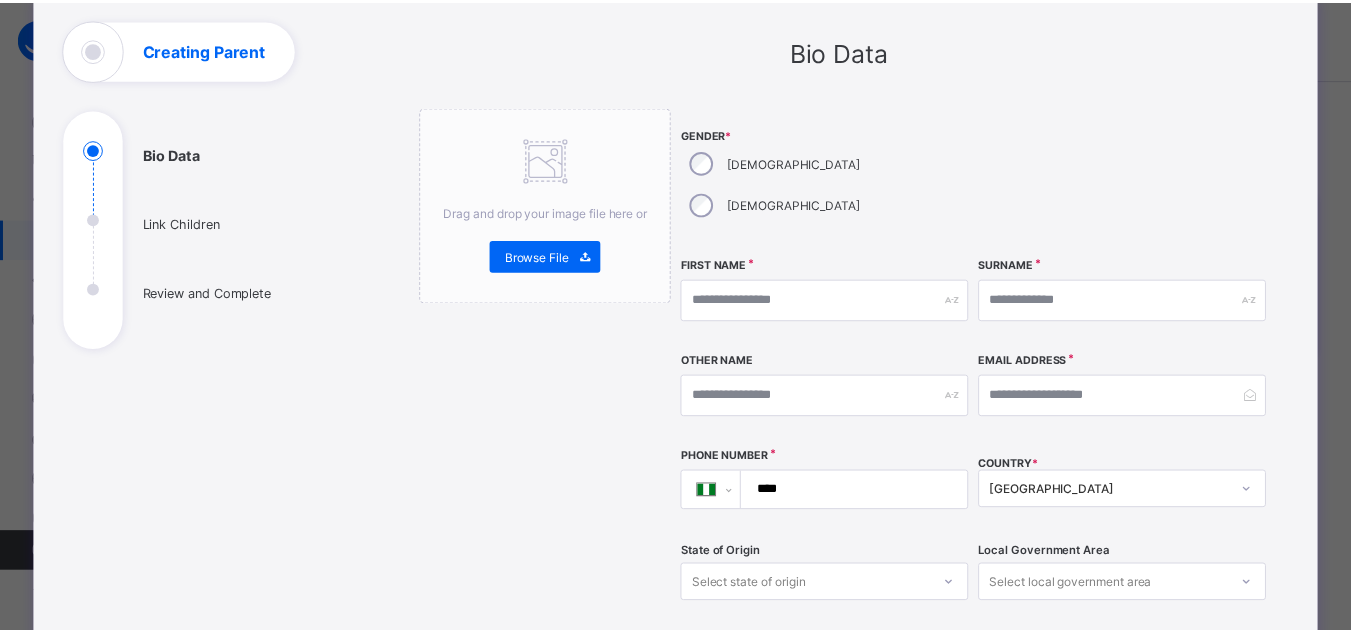 scroll, scrollTop: 0, scrollLeft: 0, axis: both 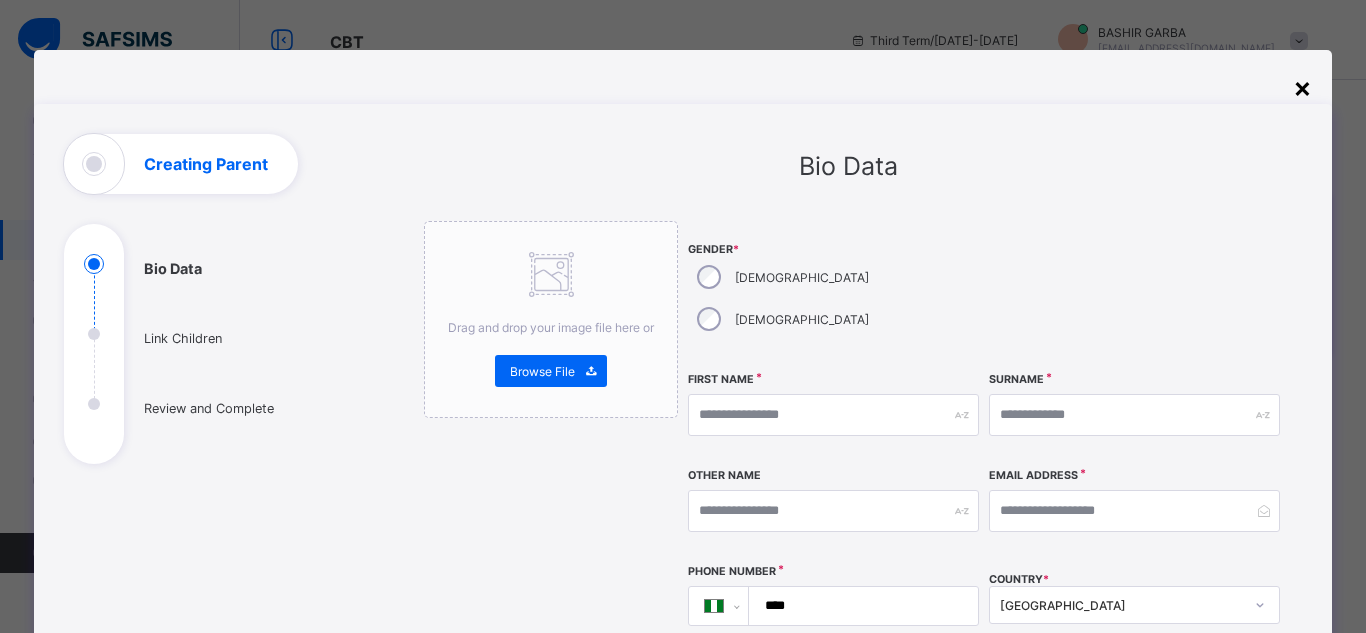 click on "×" at bounding box center (1302, 87) 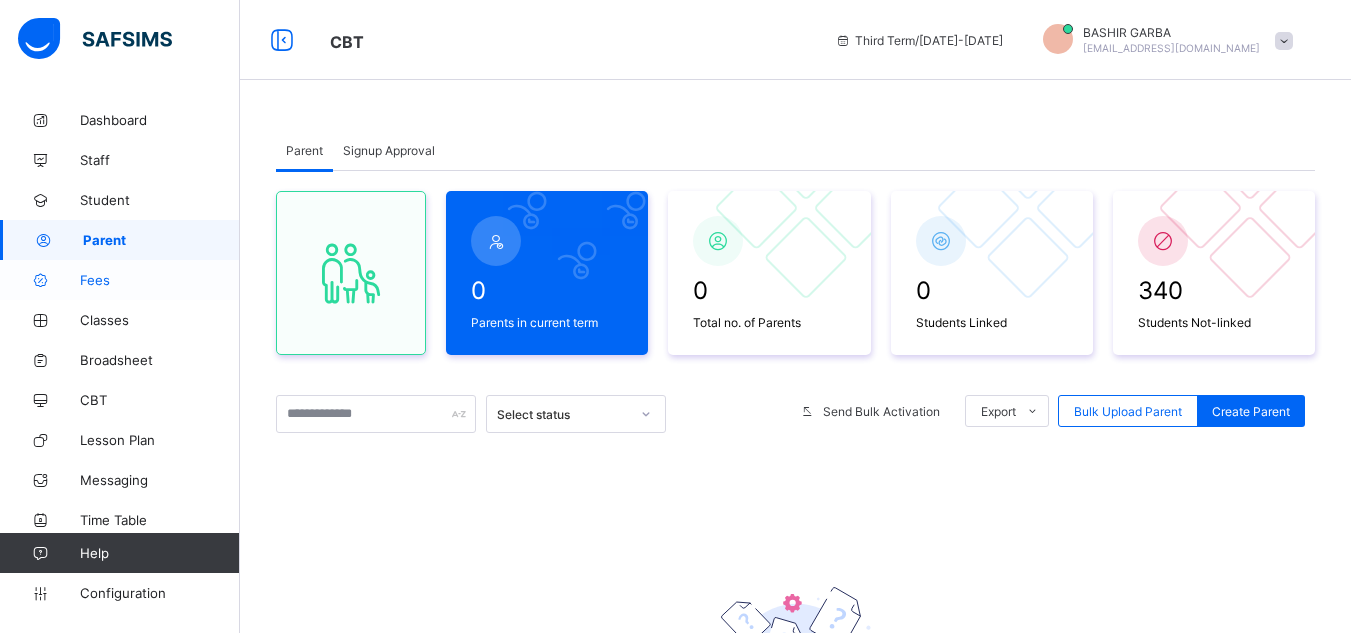 click on "Fees" at bounding box center [160, 280] 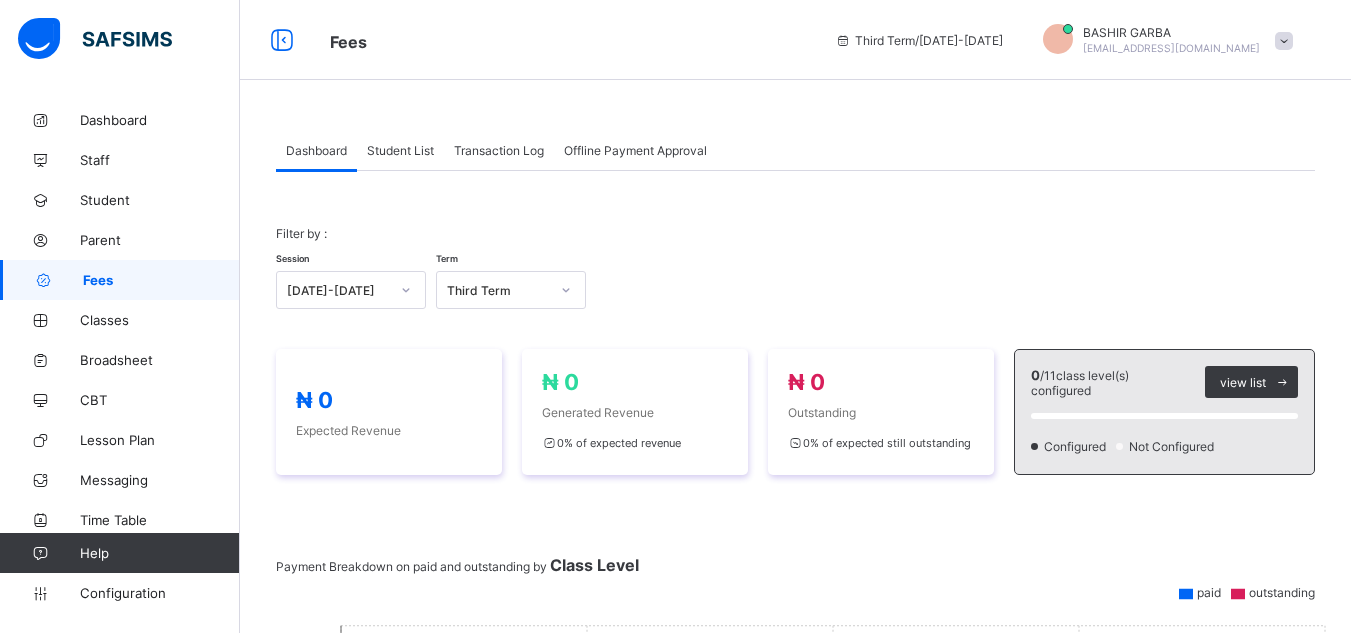 click on "Student List" at bounding box center (400, 150) 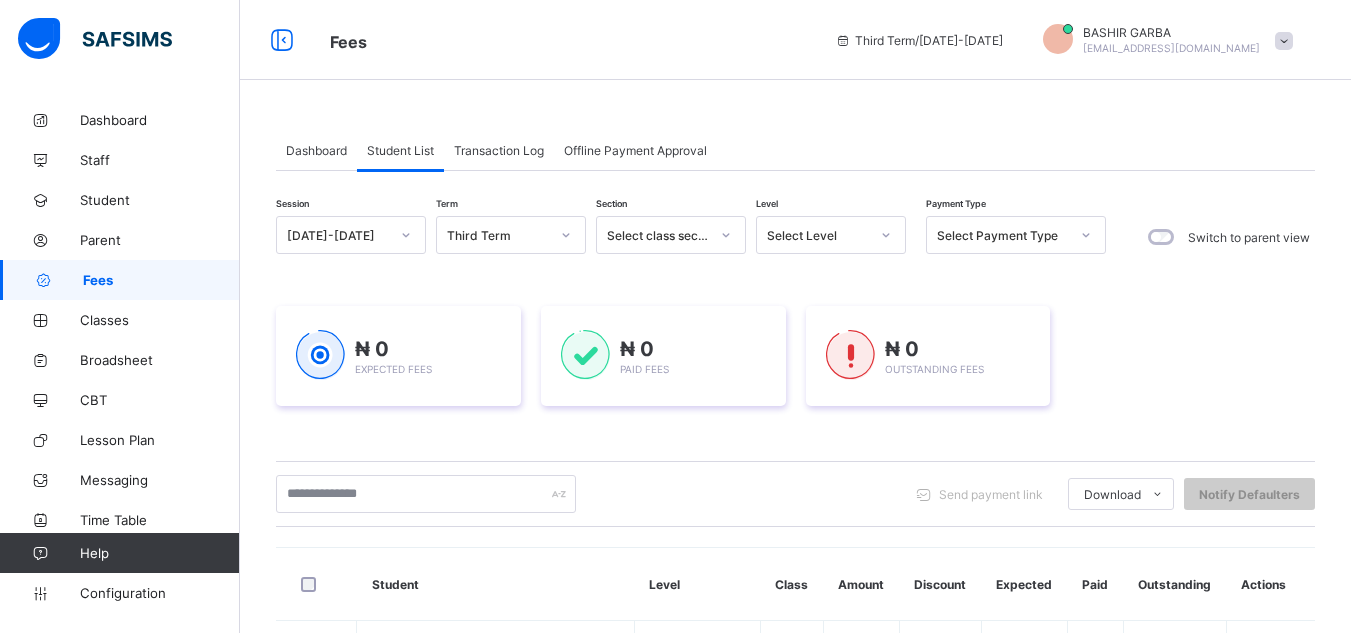 click on "Transaction Log" at bounding box center [499, 150] 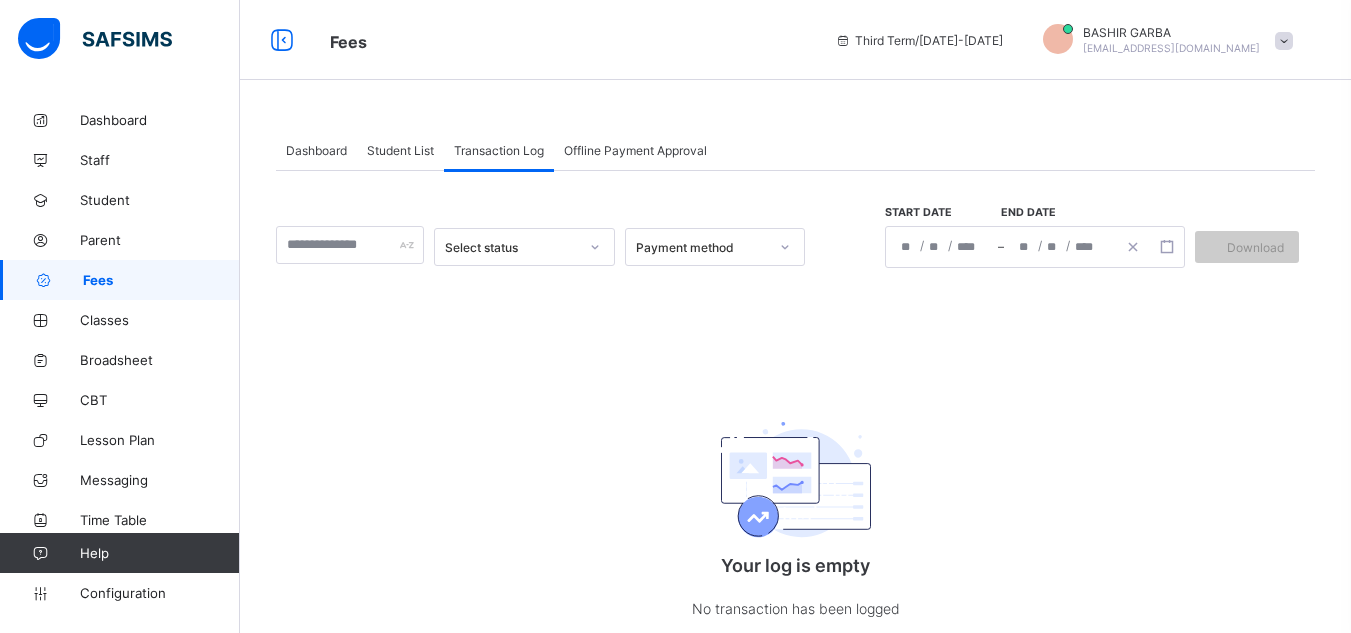click on "Offline Payment Approval" at bounding box center [635, 150] 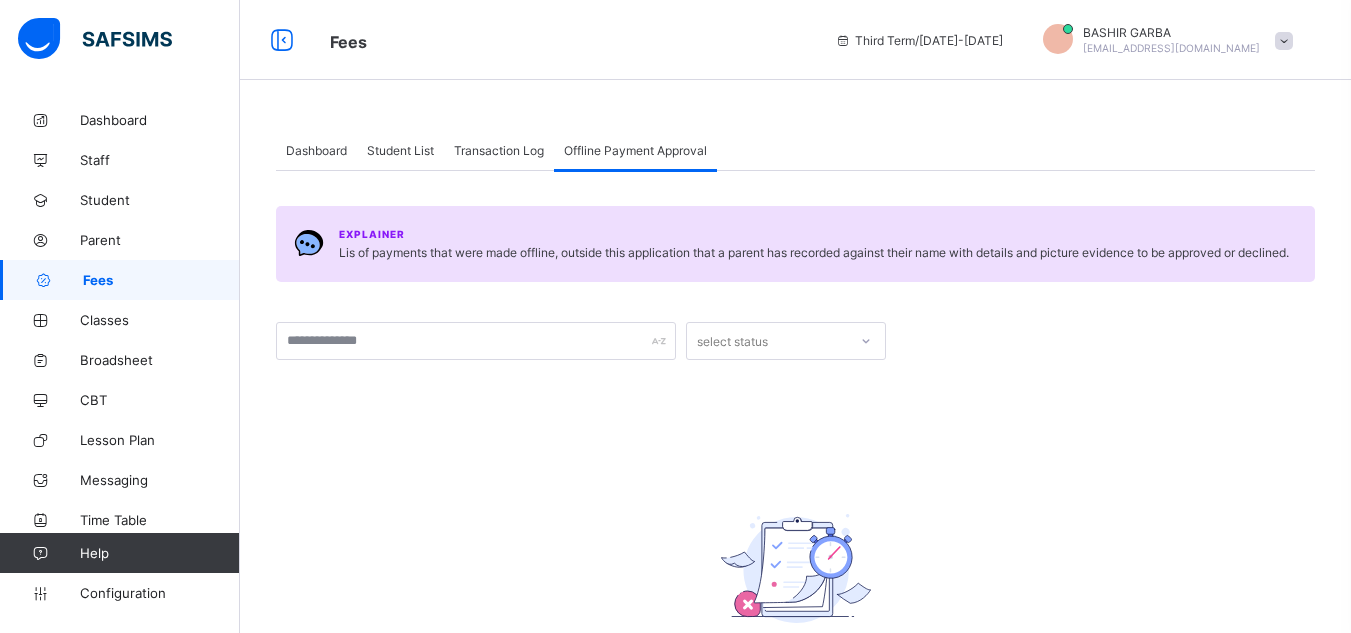 click on "Offline Payment Approval" at bounding box center [635, 150] 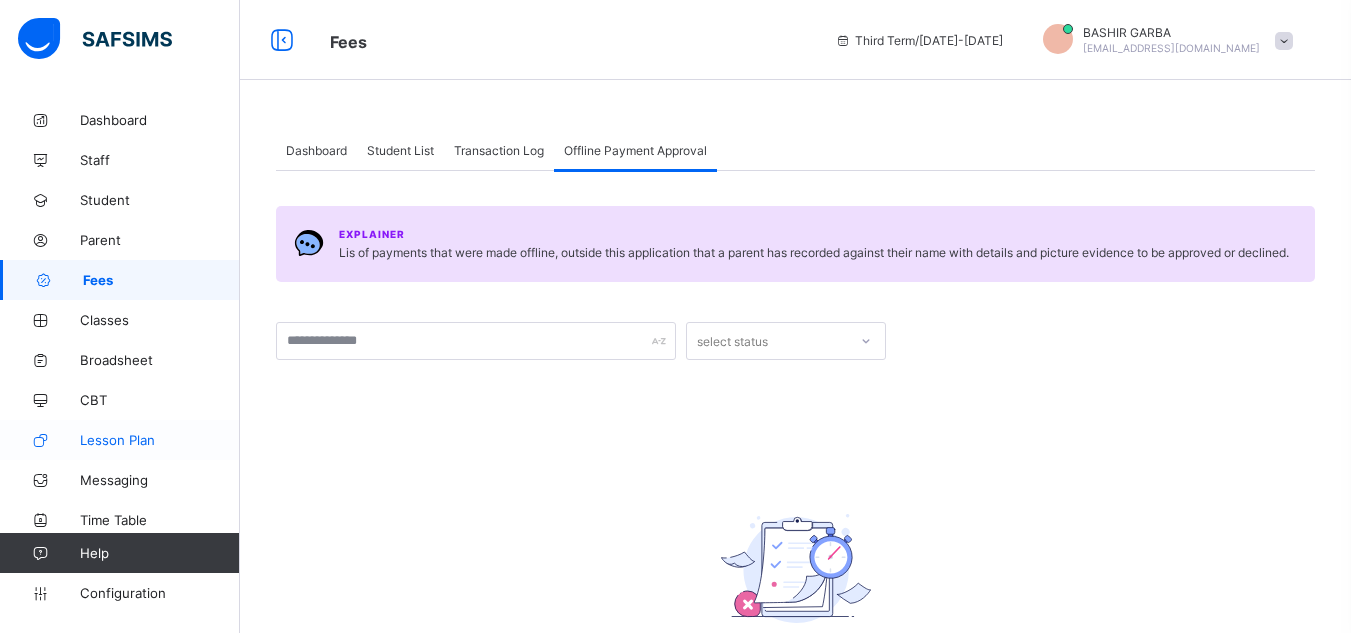click on "Lesson Plan" at bounding box center (160, 440) 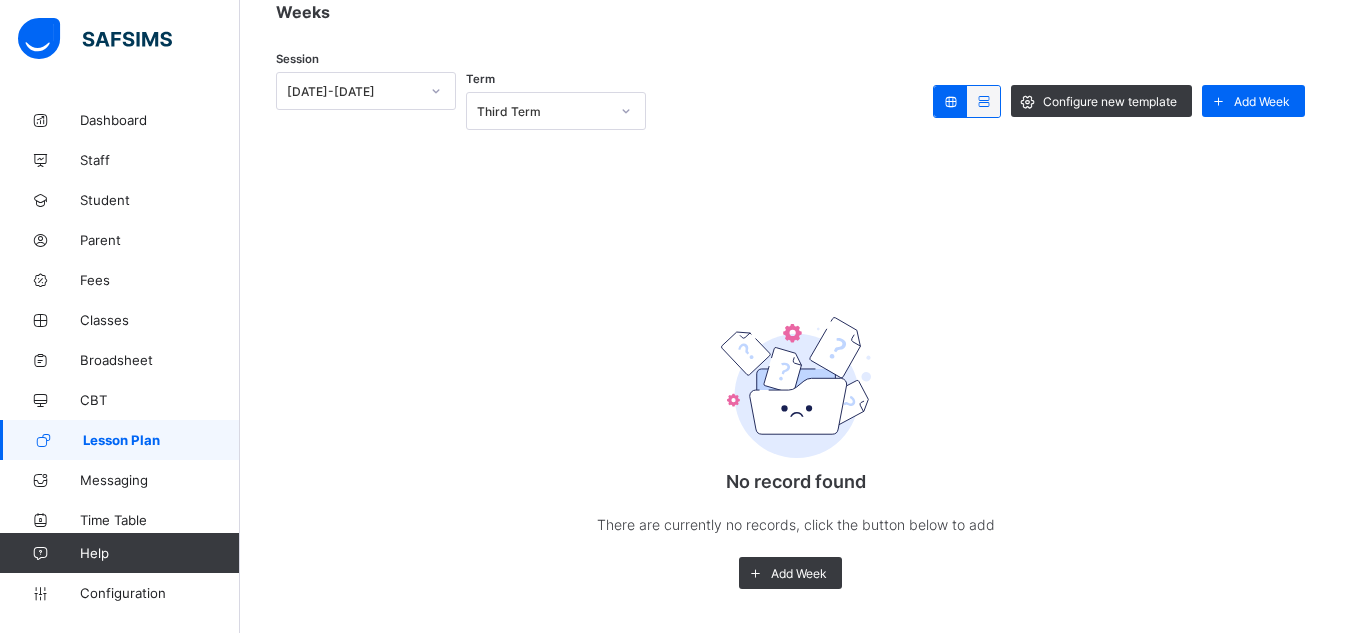 scroll, scrollTop: 227, scrollLeft: 0, axis: vertical 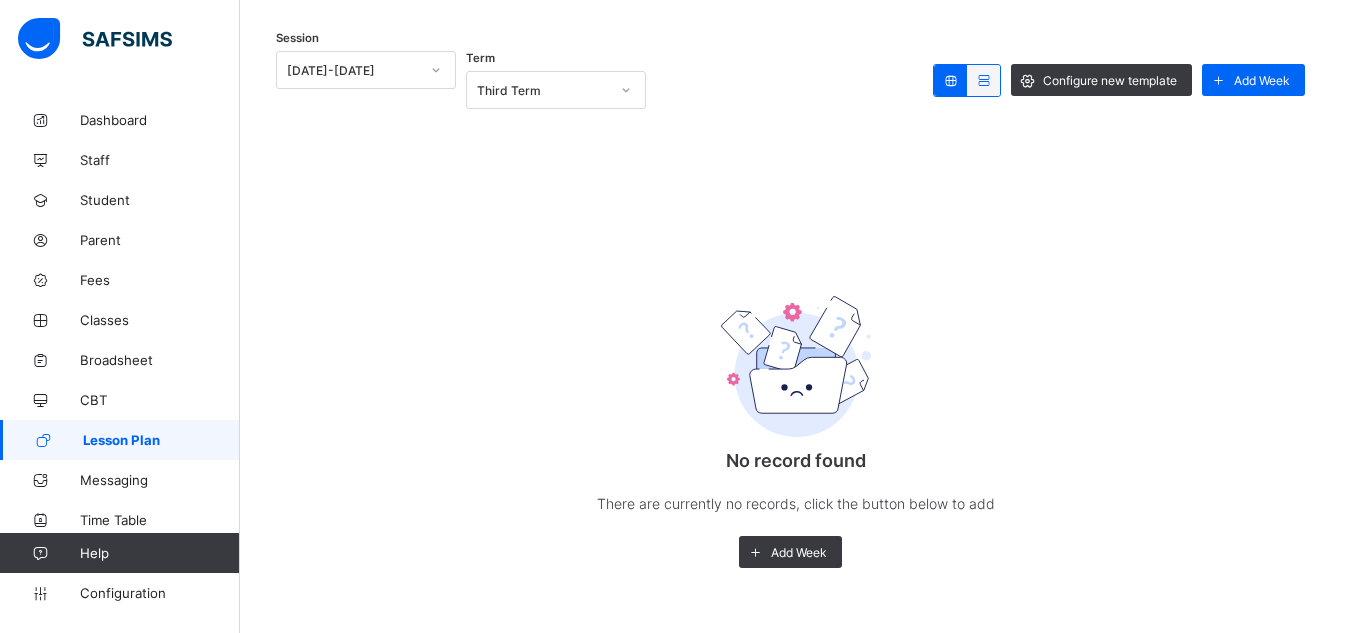 click on "No record found There are currently no records, click the button below to add Add Week" at bounding box center [795, 414] 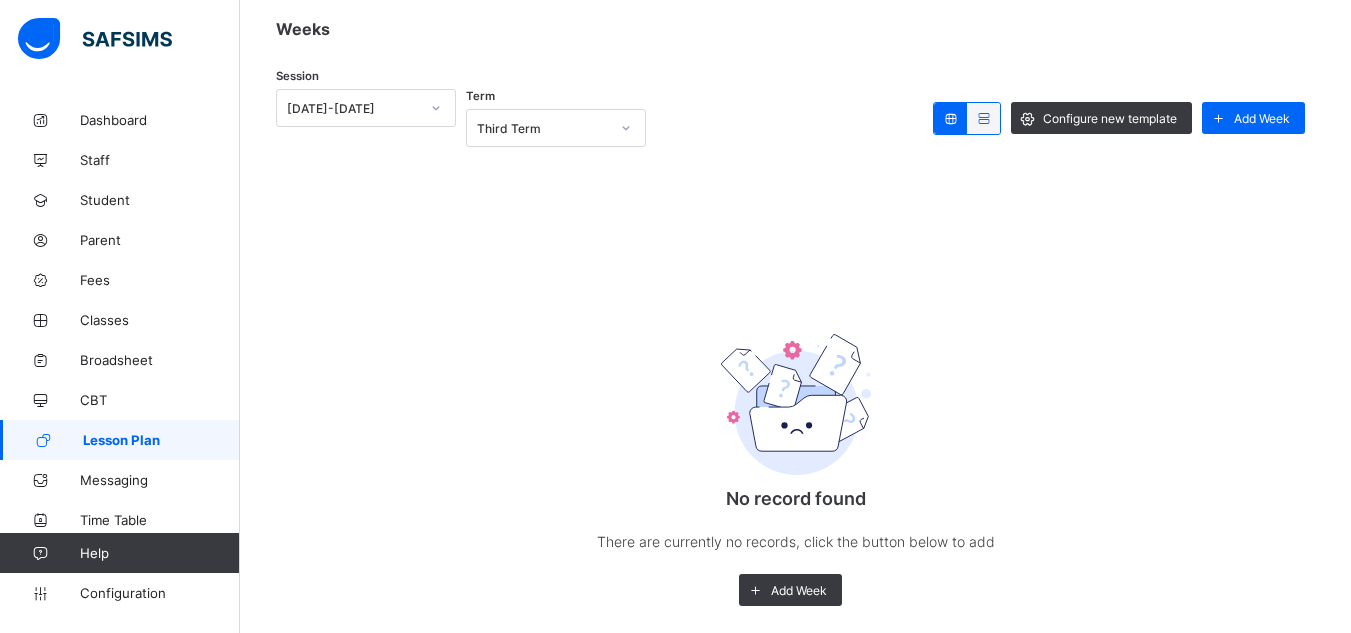 scroll, scrollTop: 147, scrollLeft: 0, axis: vertical 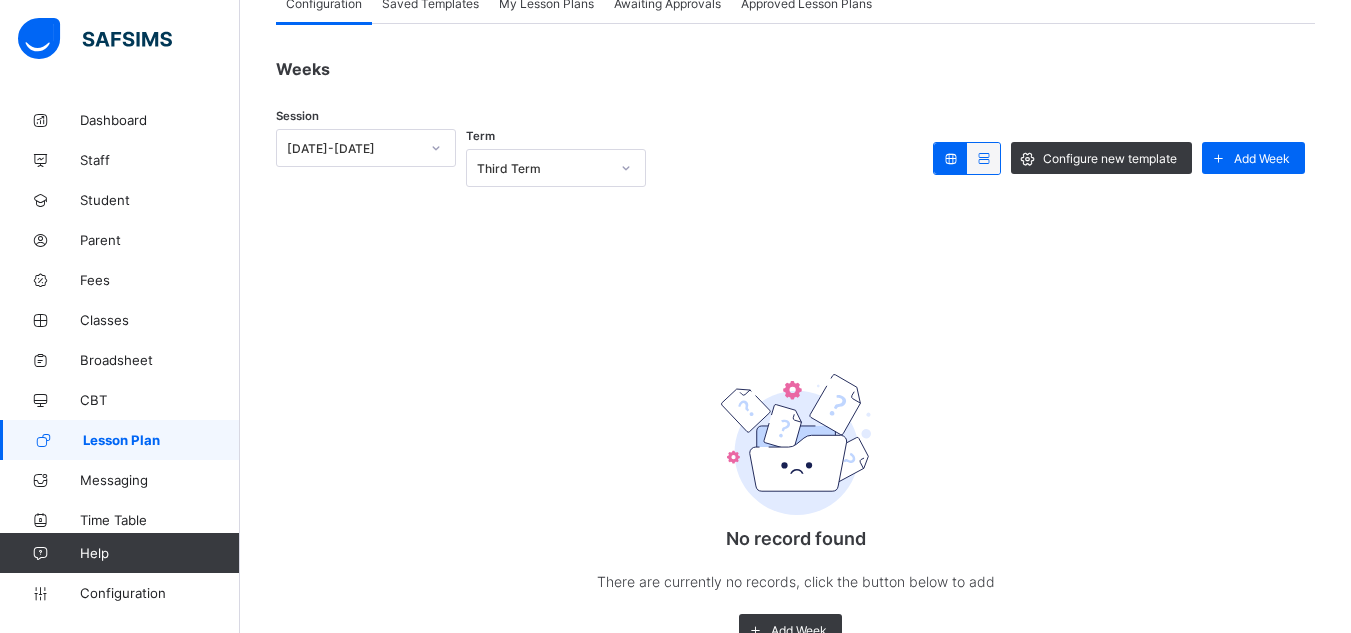 click on "No record found There are currently no records, click the button below to add Add Week" at bounding box center (795, 492) 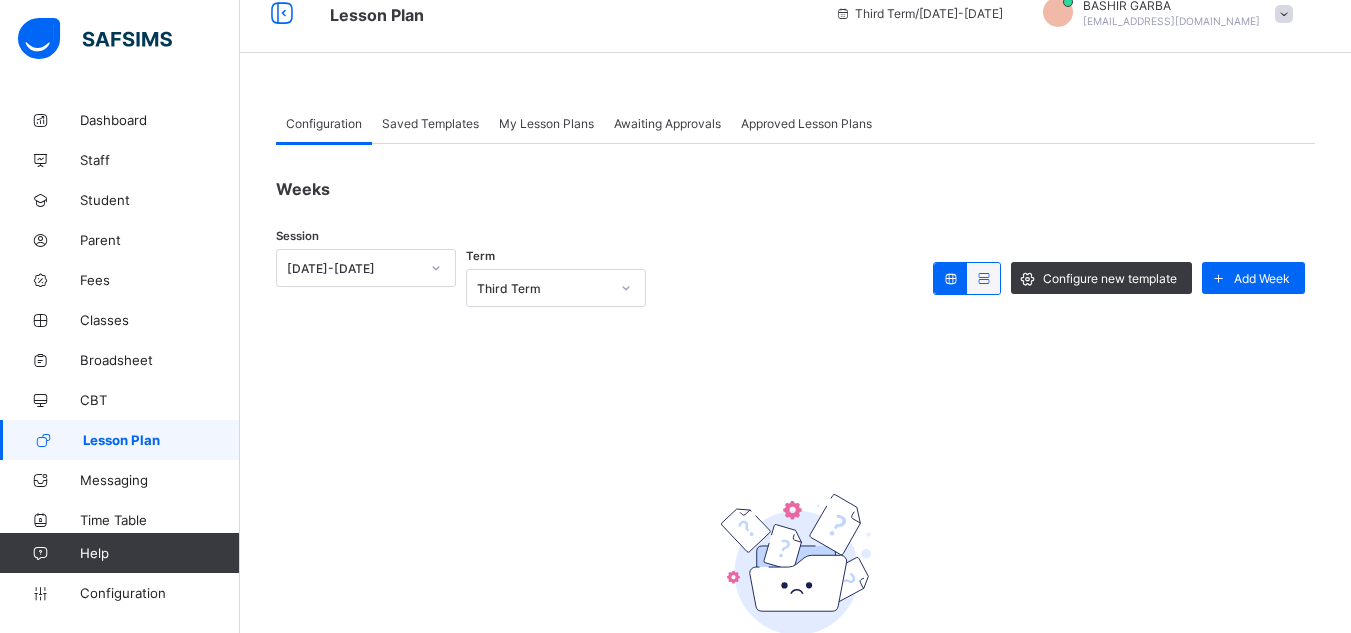 scroll, scrollTop: 0, scrollLeft: 0, axis: both 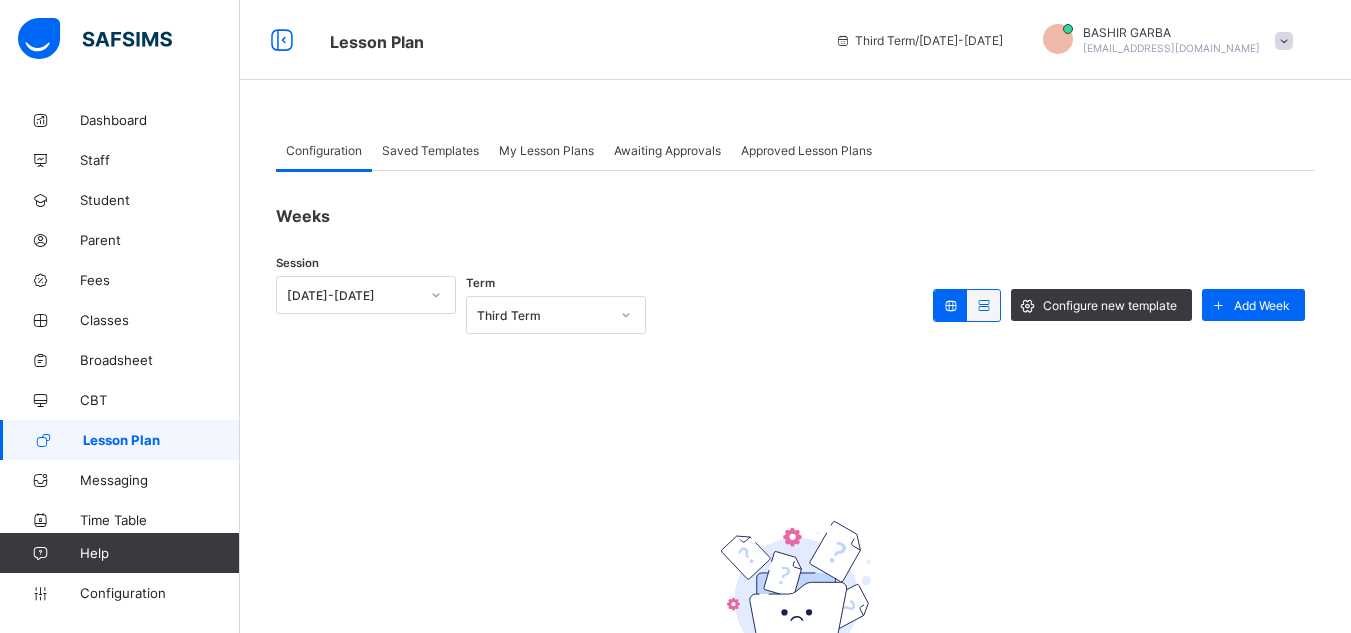 click on "Saved Templates" at bounding box center (430, 150) 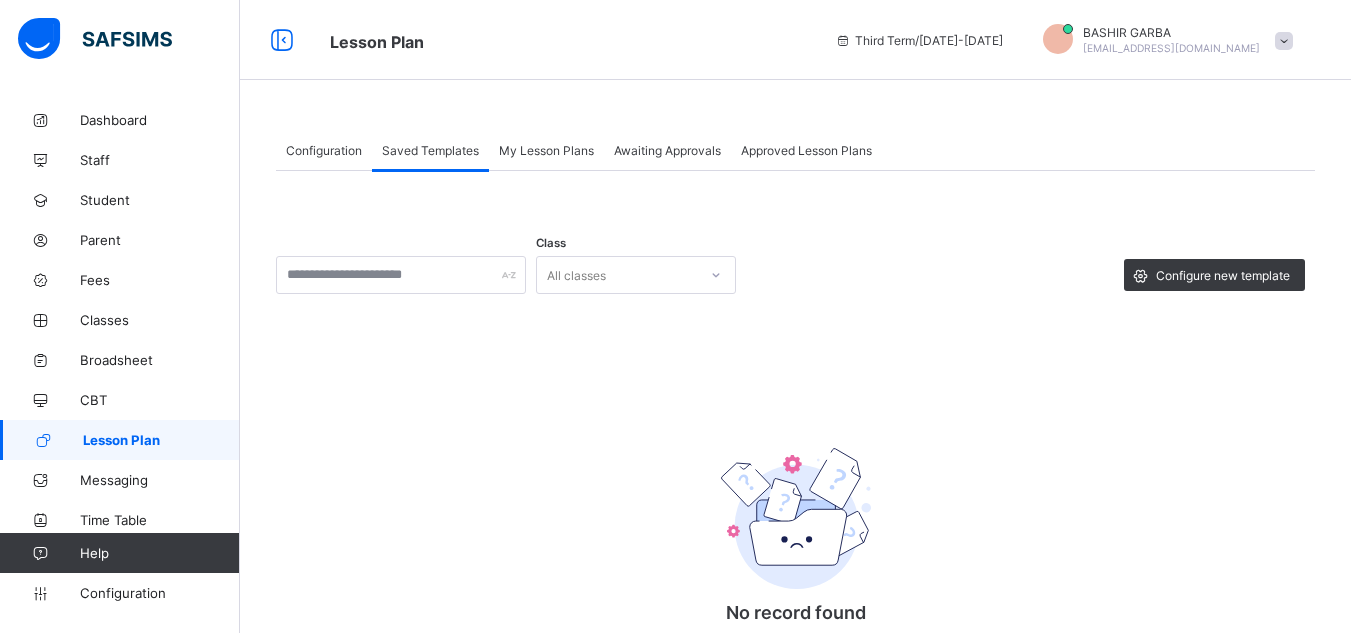 click on "My Lesson Plans" at bounding box center (546, 150) 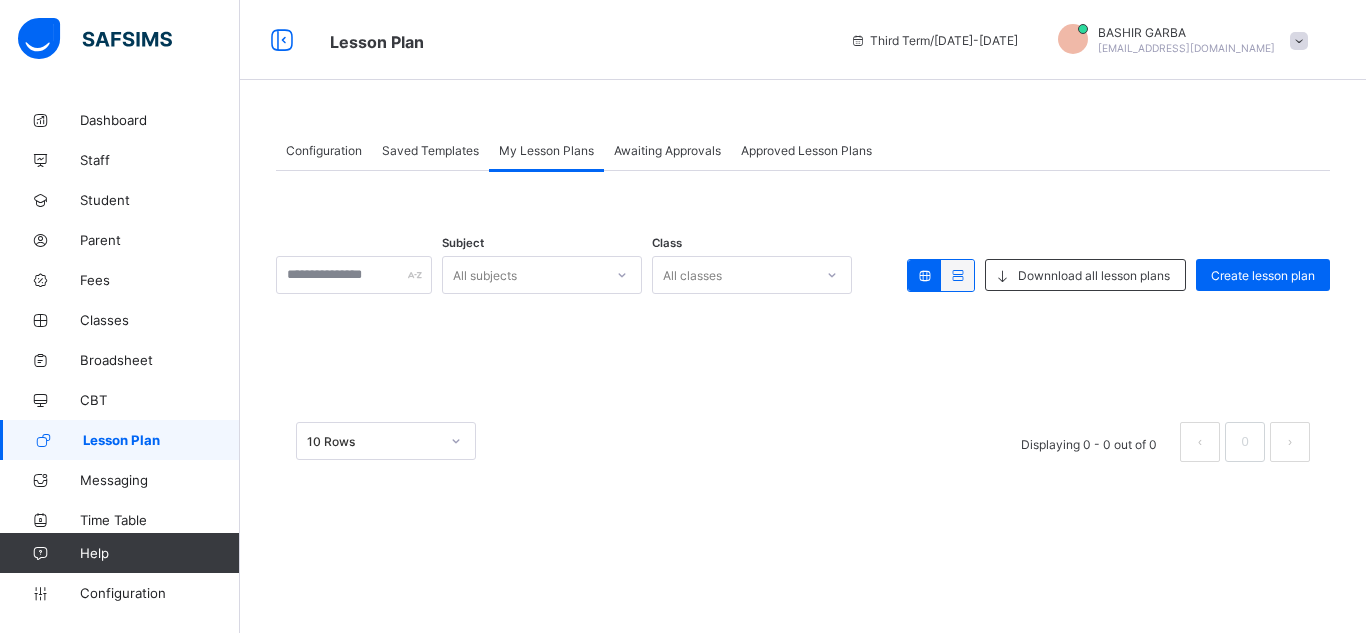 click on "Awaiting Approvals" at bounding box center [667, 150] 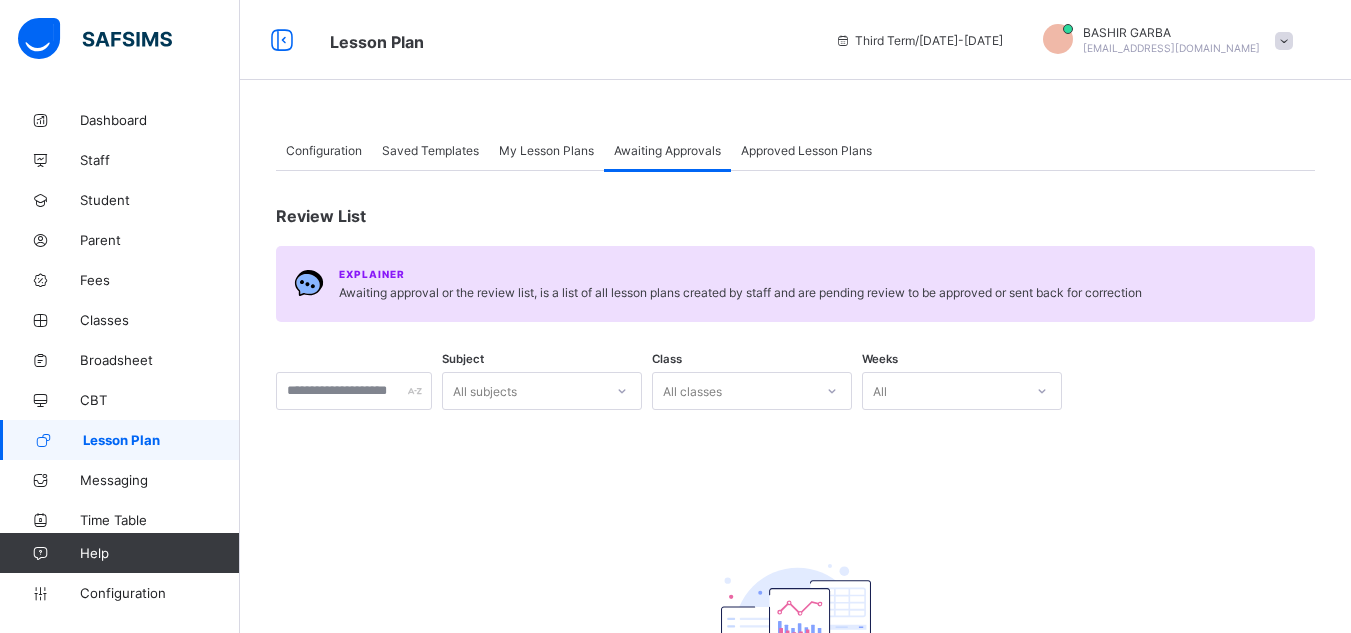 click on "Approved Lesson Plans" at bounding box center (806, 150) 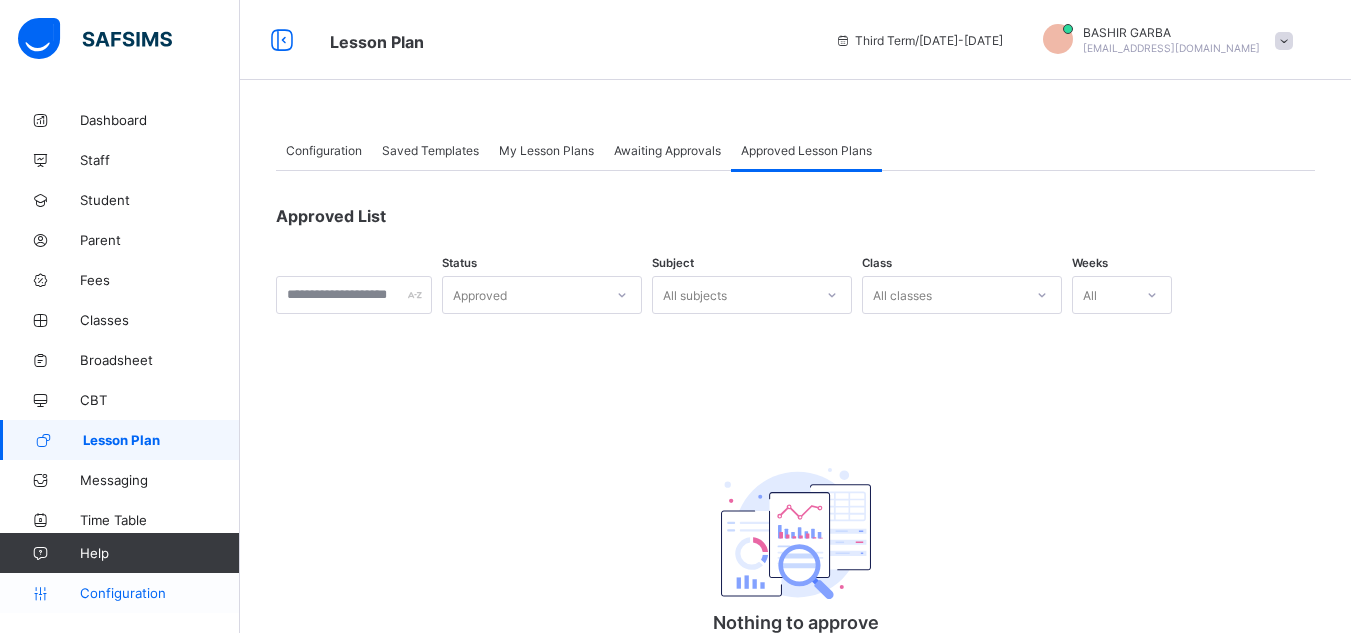 click on "Configuration" at bounding box center [159, 593] 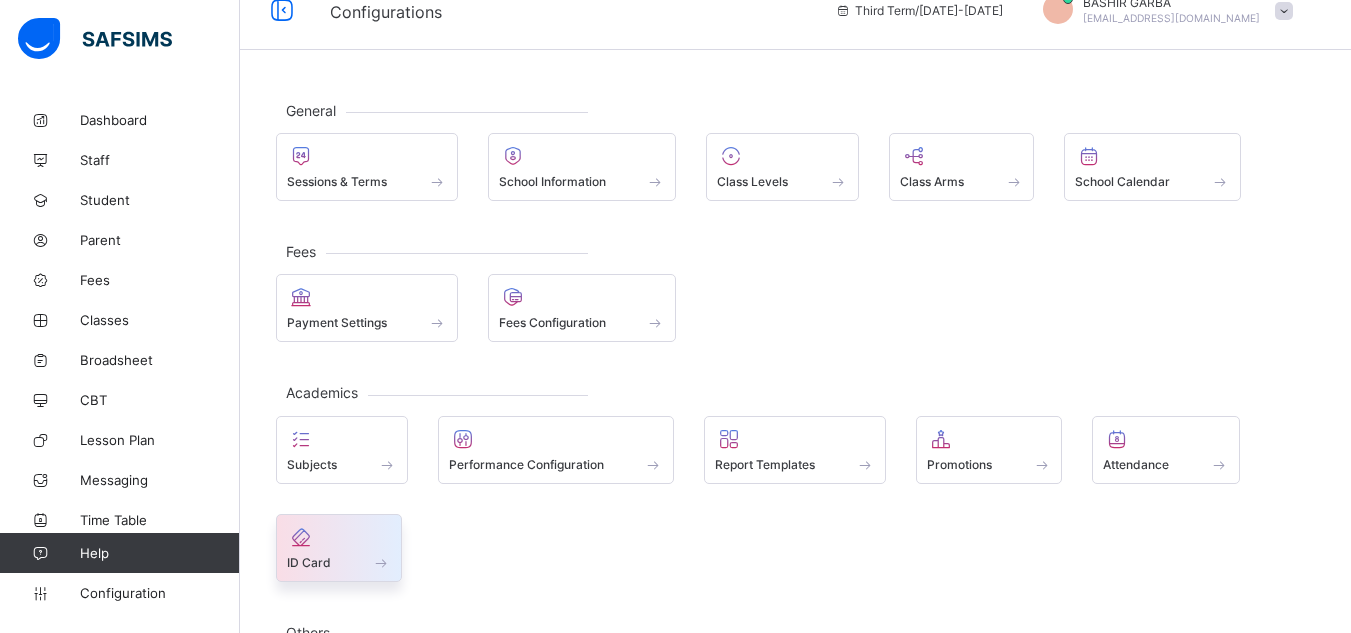 scroll, scrollTop: 0, scrollLeft: 0, axis: both 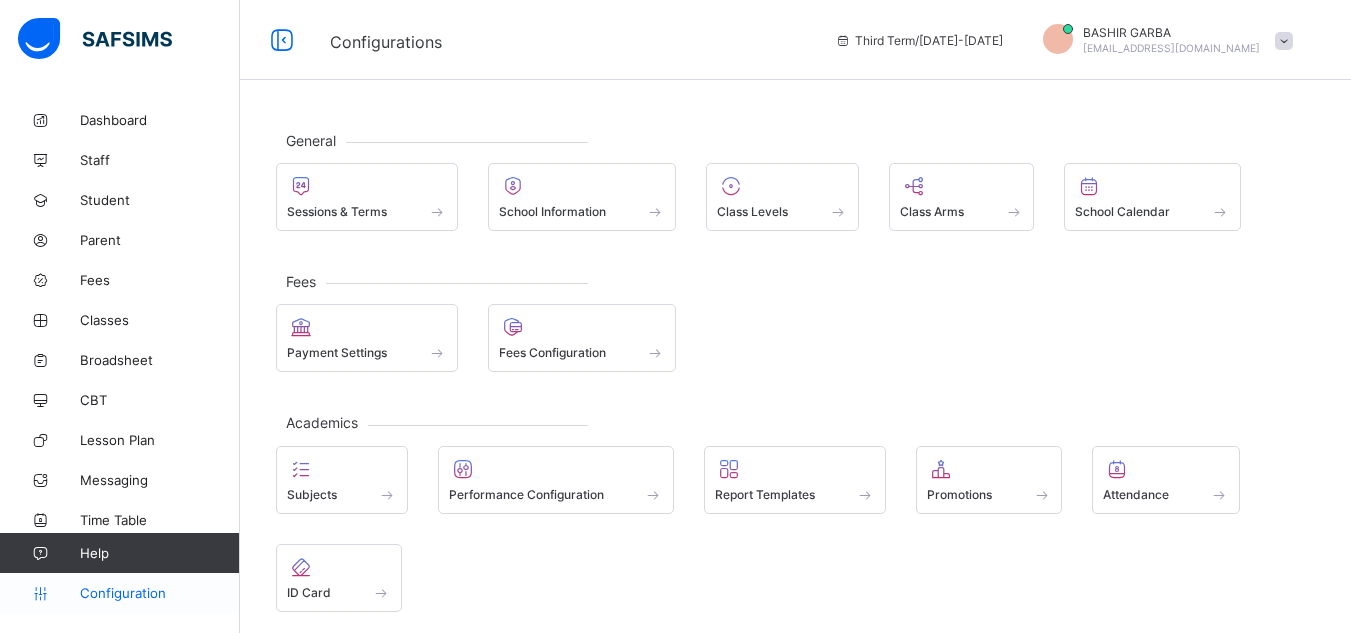 click on "Configuration" at bounding box center [159, 593] 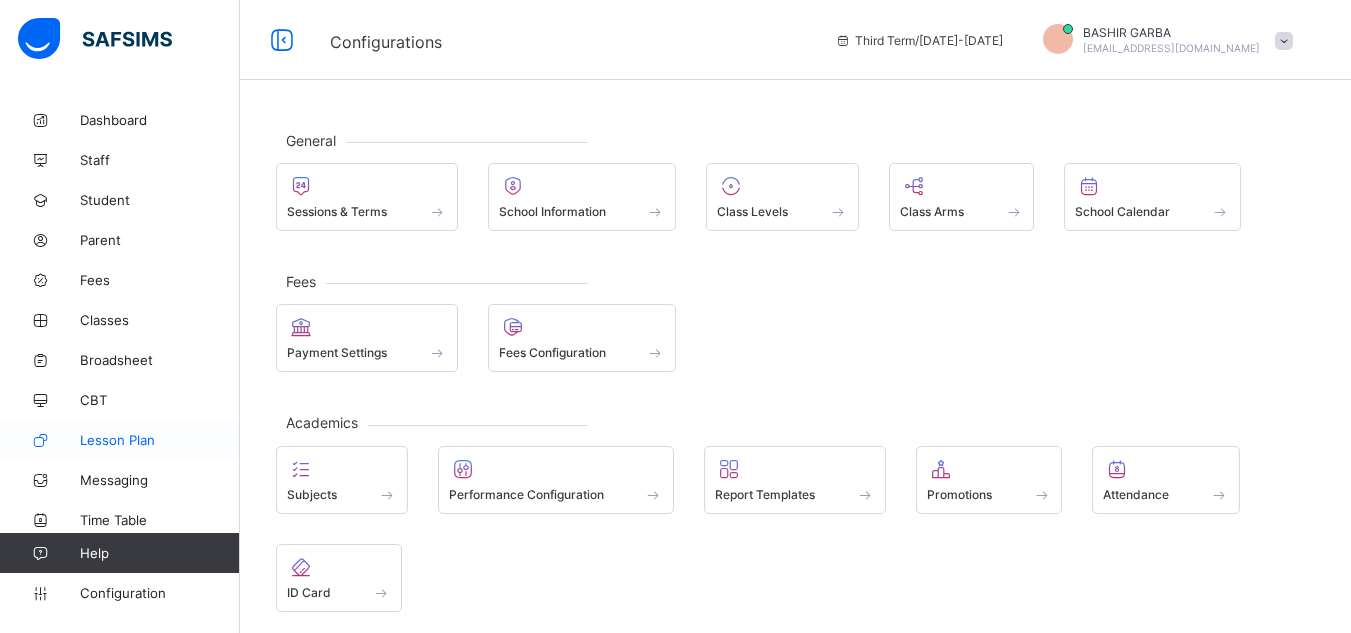 click on "Lesson Plan" at bounding box center [160, 440] 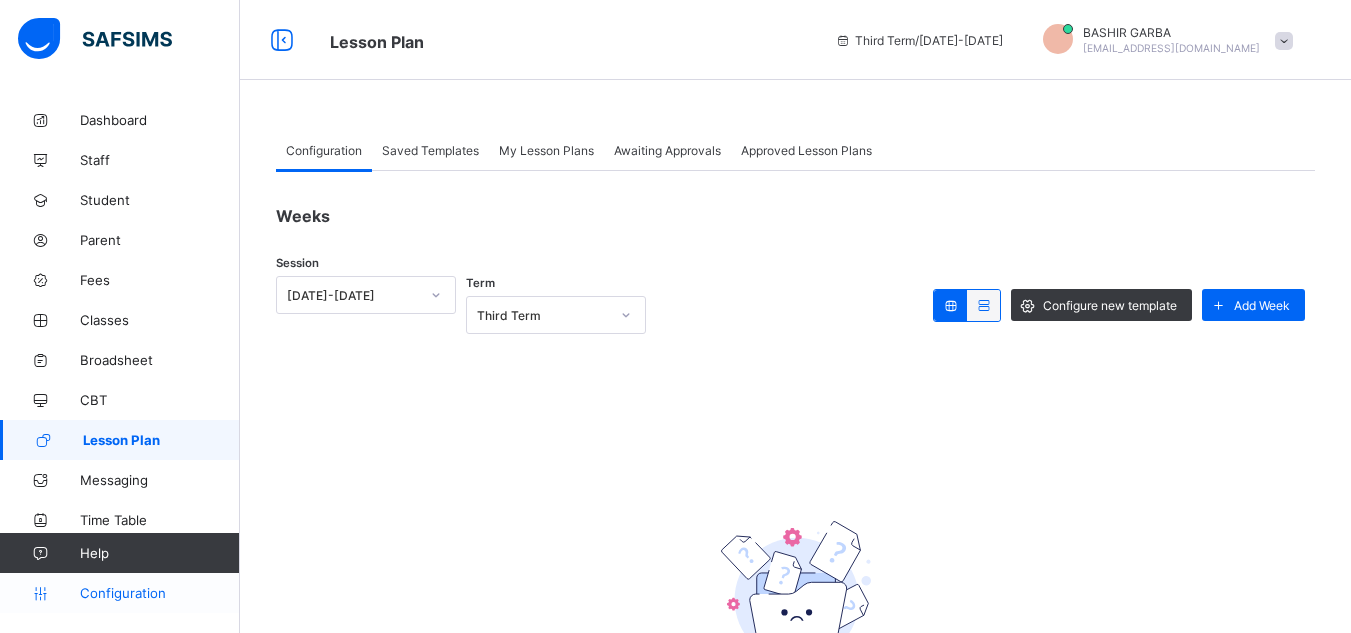 click on "Configuration" at bounding box center [159, 593] 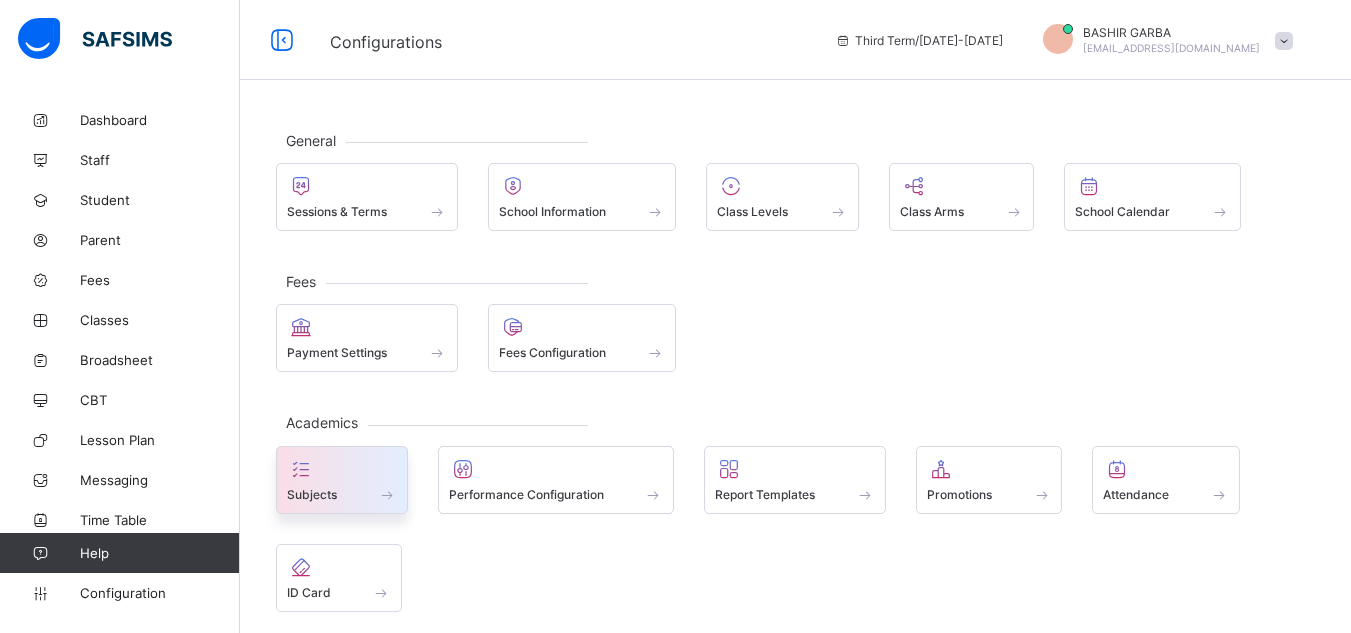 click on "Subjects" at bounding box center [342, 480] 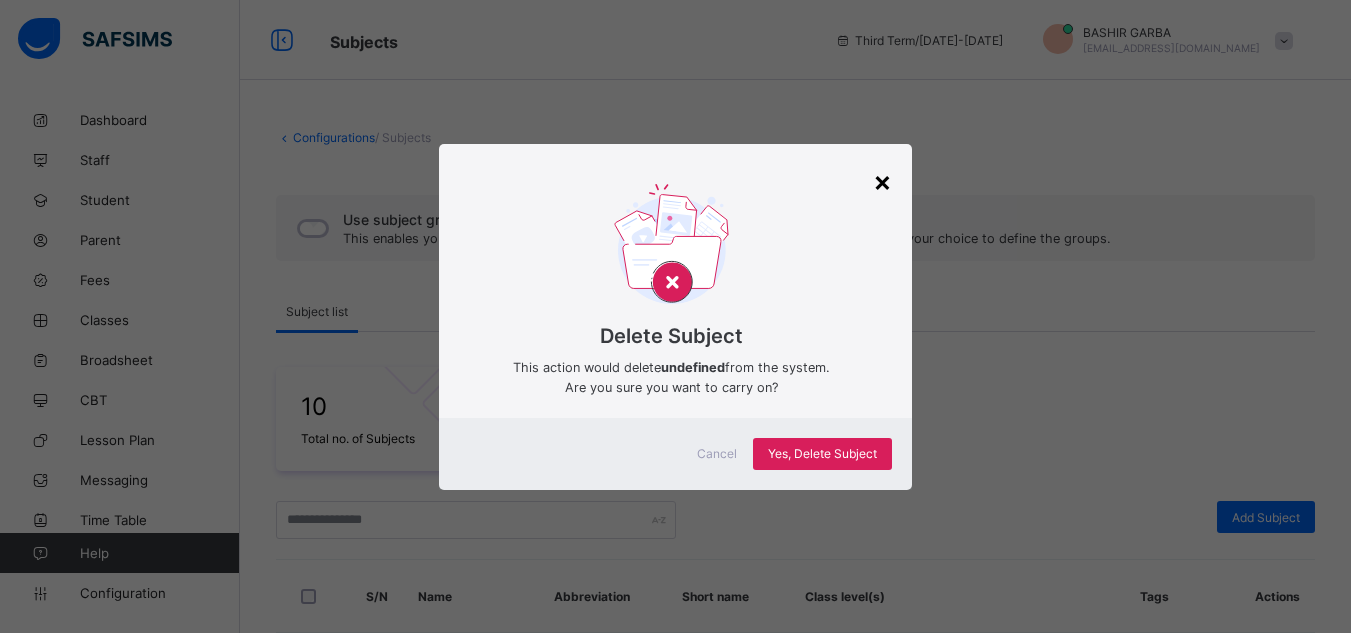 click on "×" at bounding box center [882, 181] 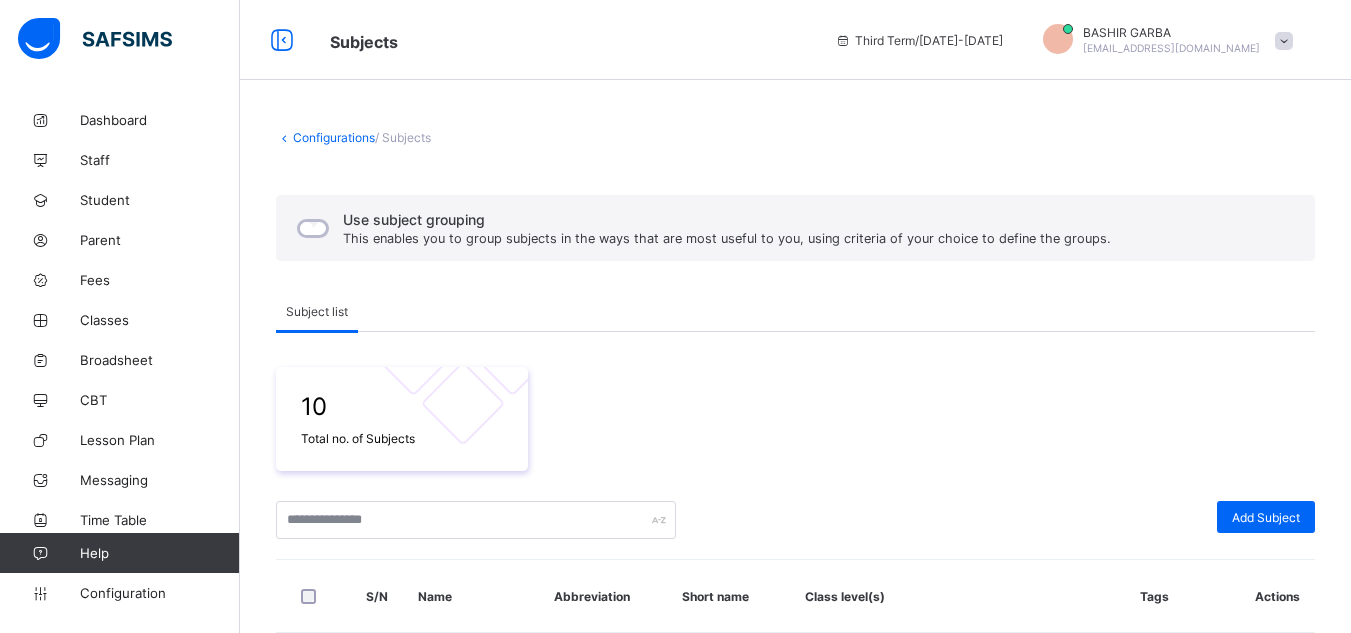 click on "10 Total no. of Subjects" at bounding box center (795, 419) 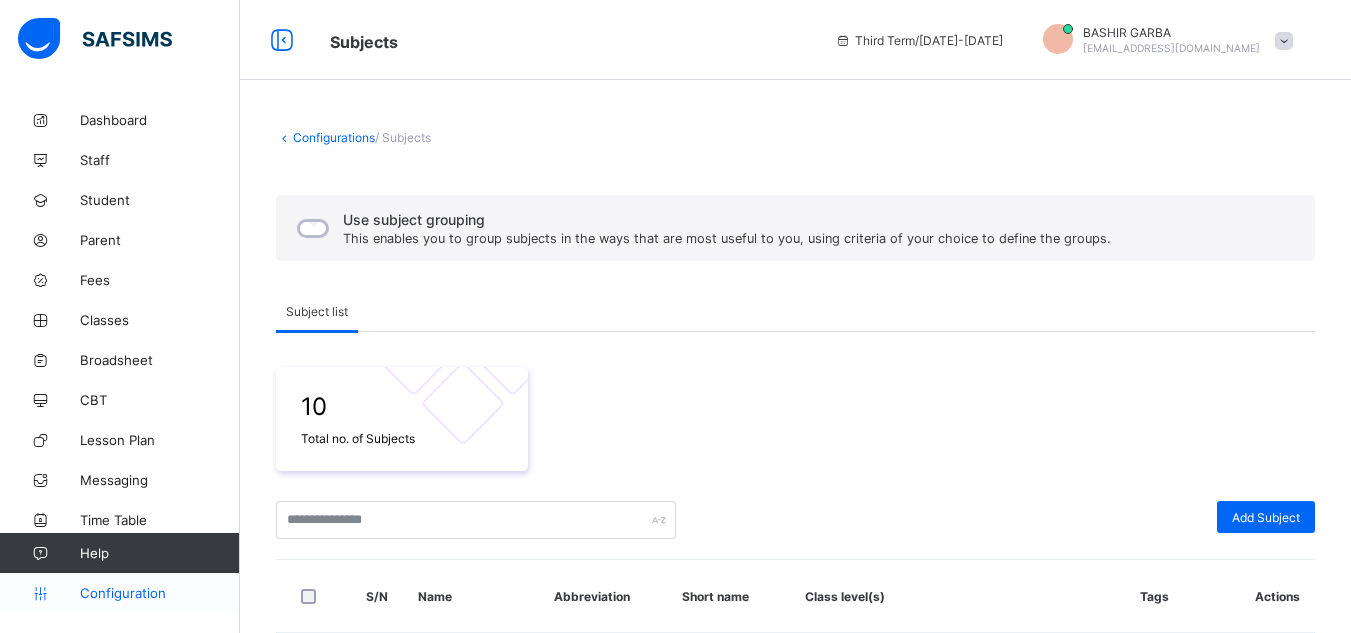 click on "Configuration" at bounding box center (119, 593) 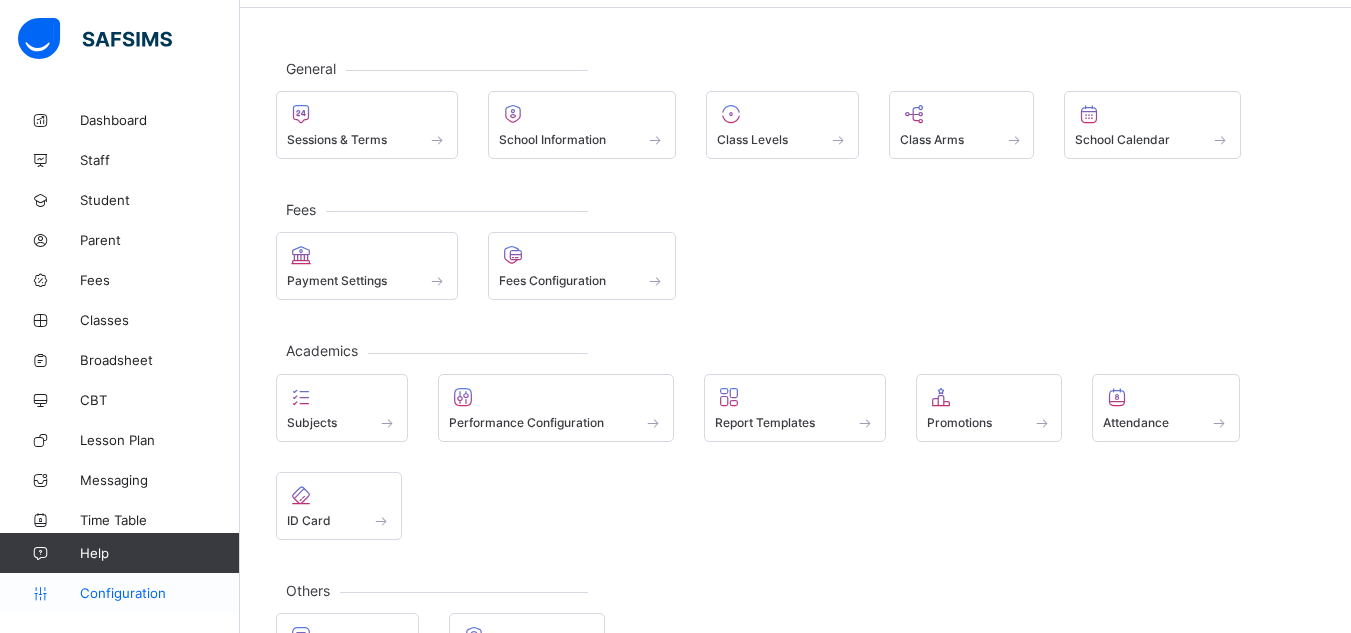 scroll, scrollTop: 70, scrollLeft: 0, axis: vertical 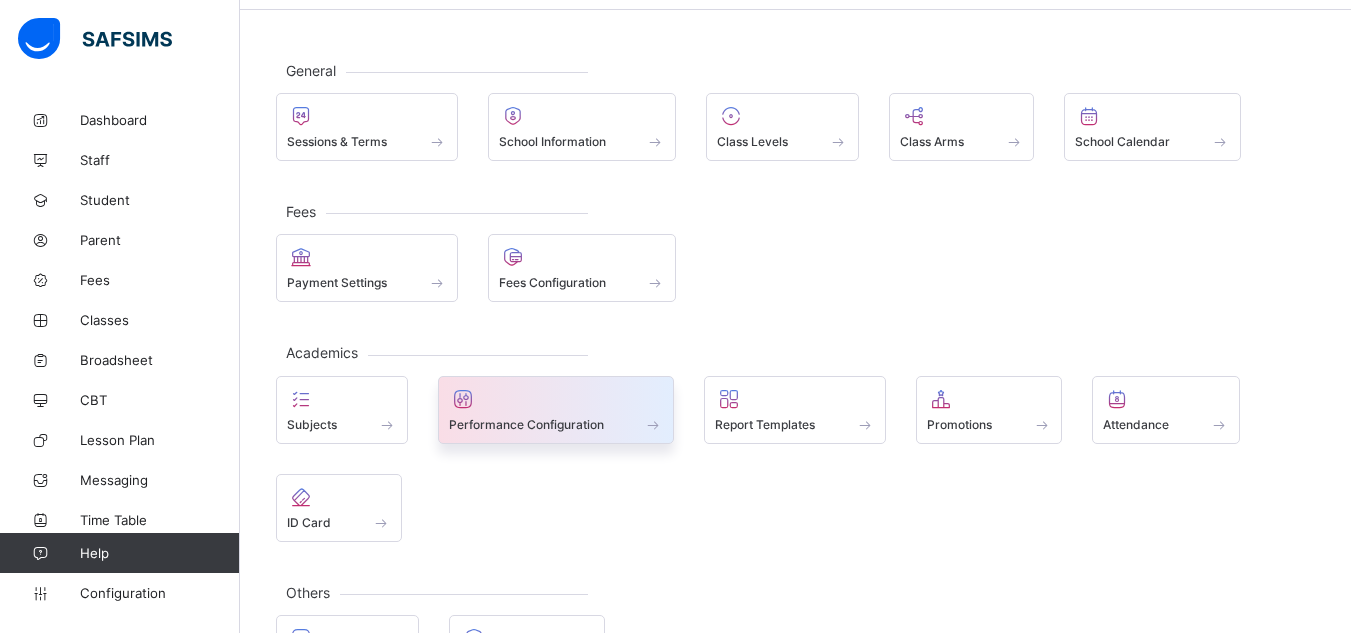 click at bounding box center (556, 399) 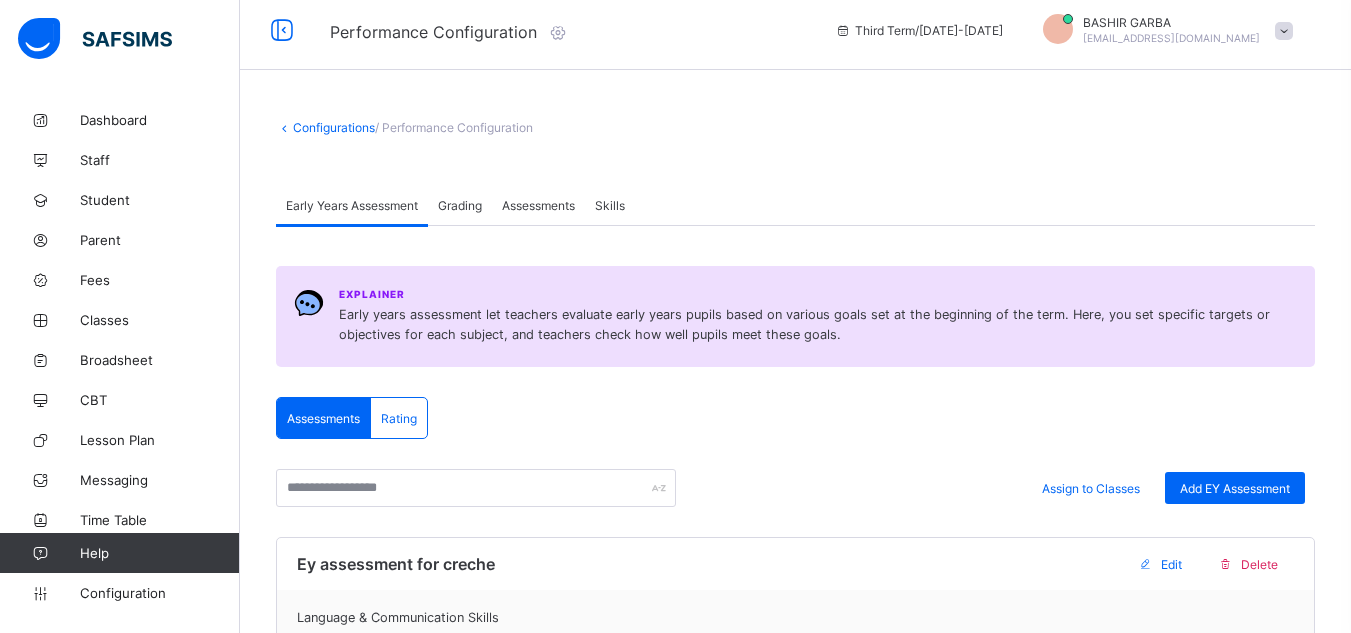 scroll, scrollTop: 0, scrollLeft: 0, axis: both 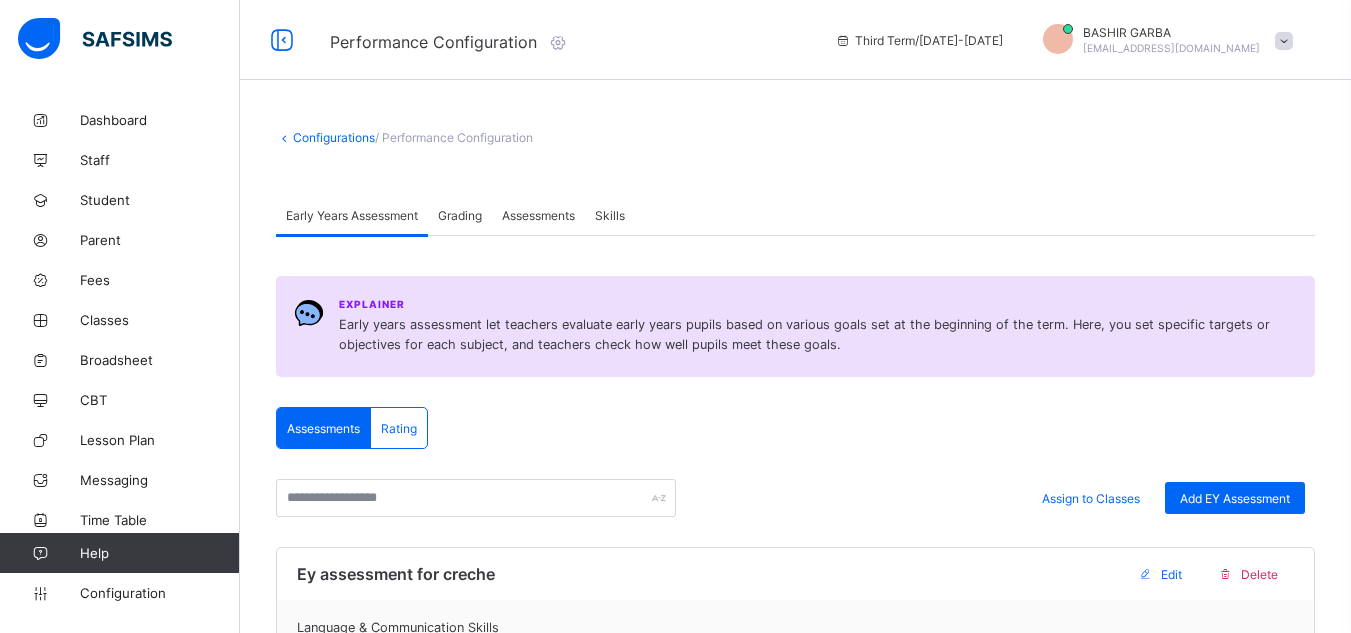click on "Grading" at bounding box center (460, 215) 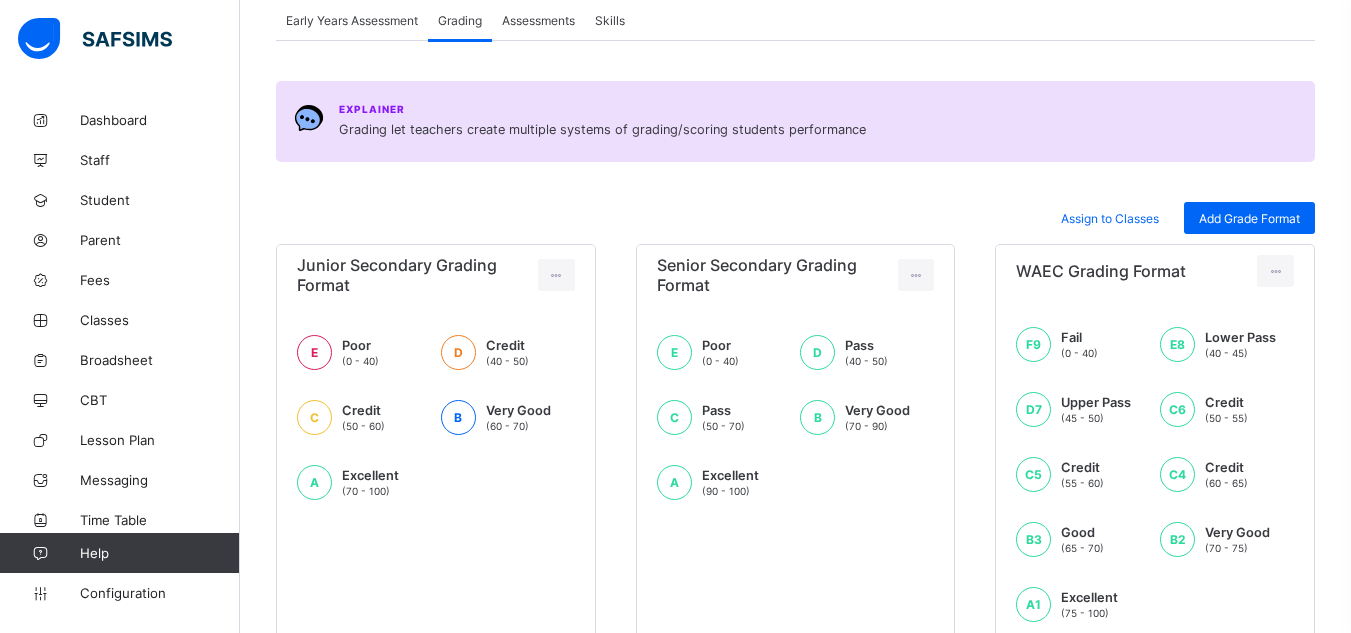 scroll, scrollTop: 200, scrollLeft: 0, axis: vertical 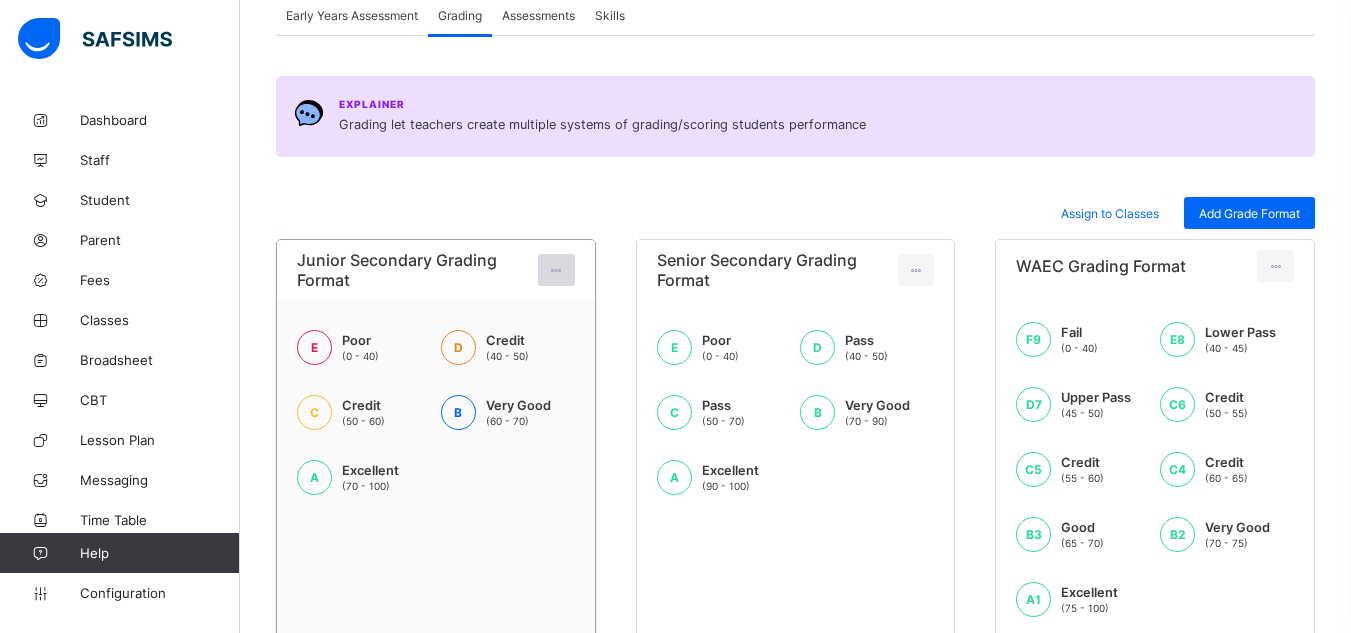 click at bounding box center [556, 270] 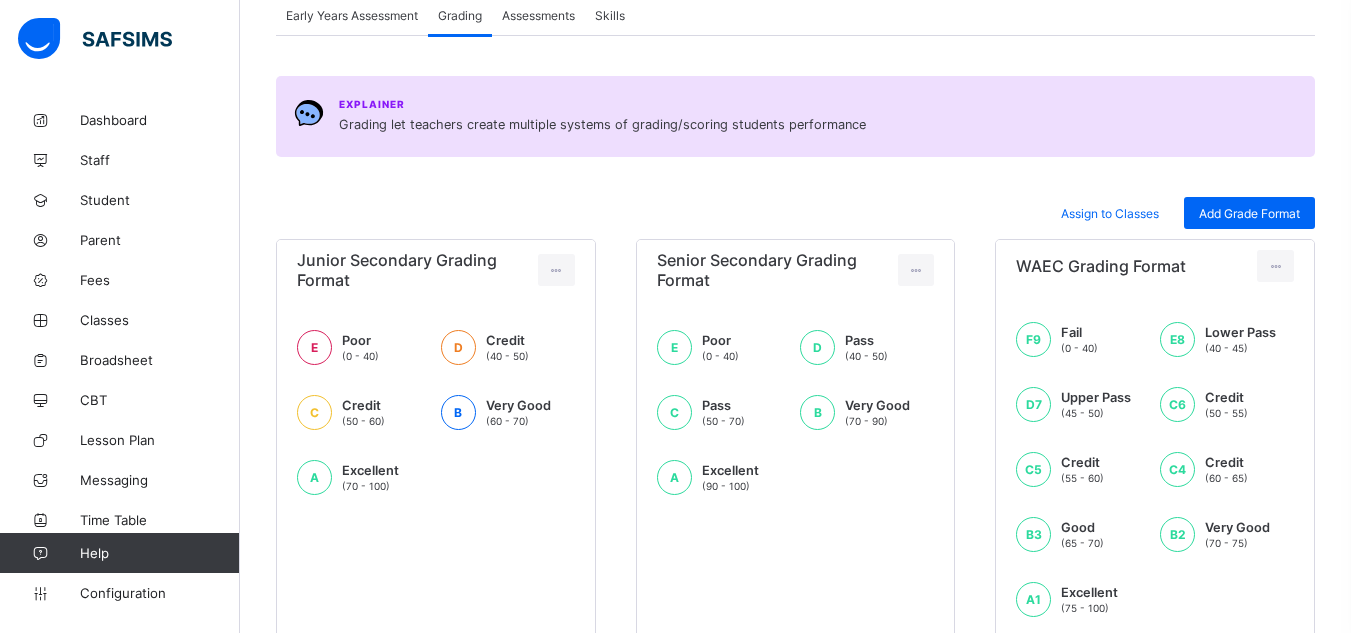 click at bounding box center (795, 172) 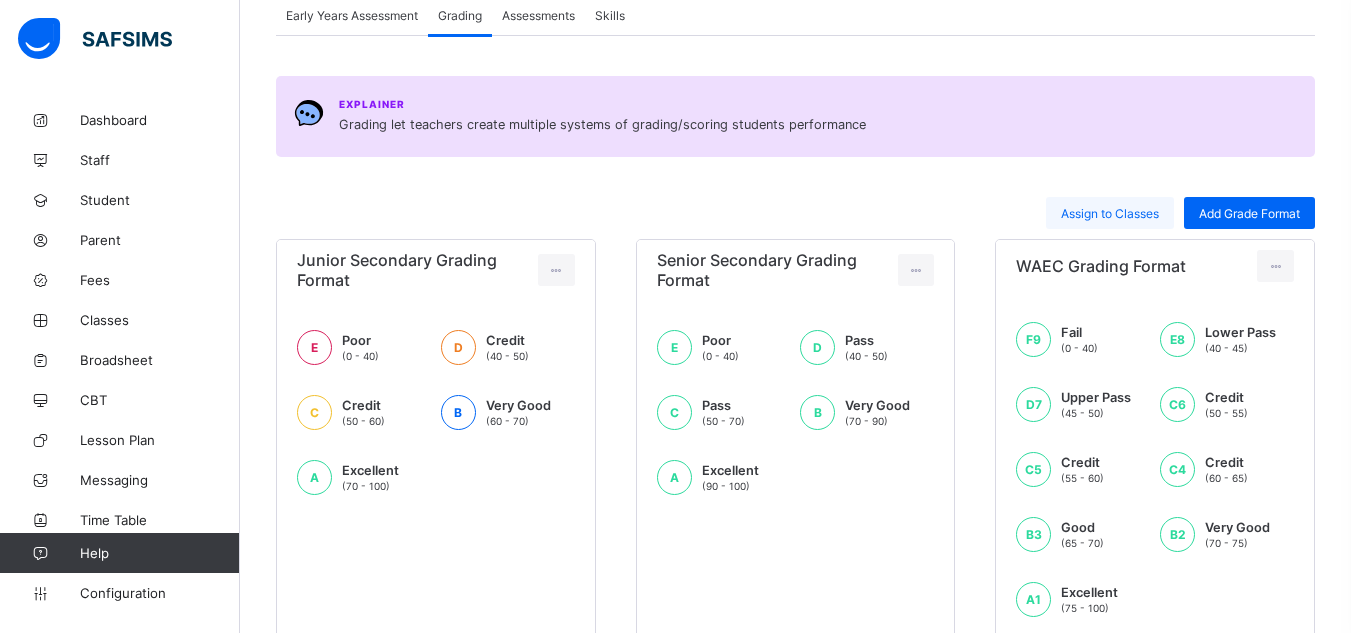 click on "Assign to Classes" at bounding box center [1110, 213] 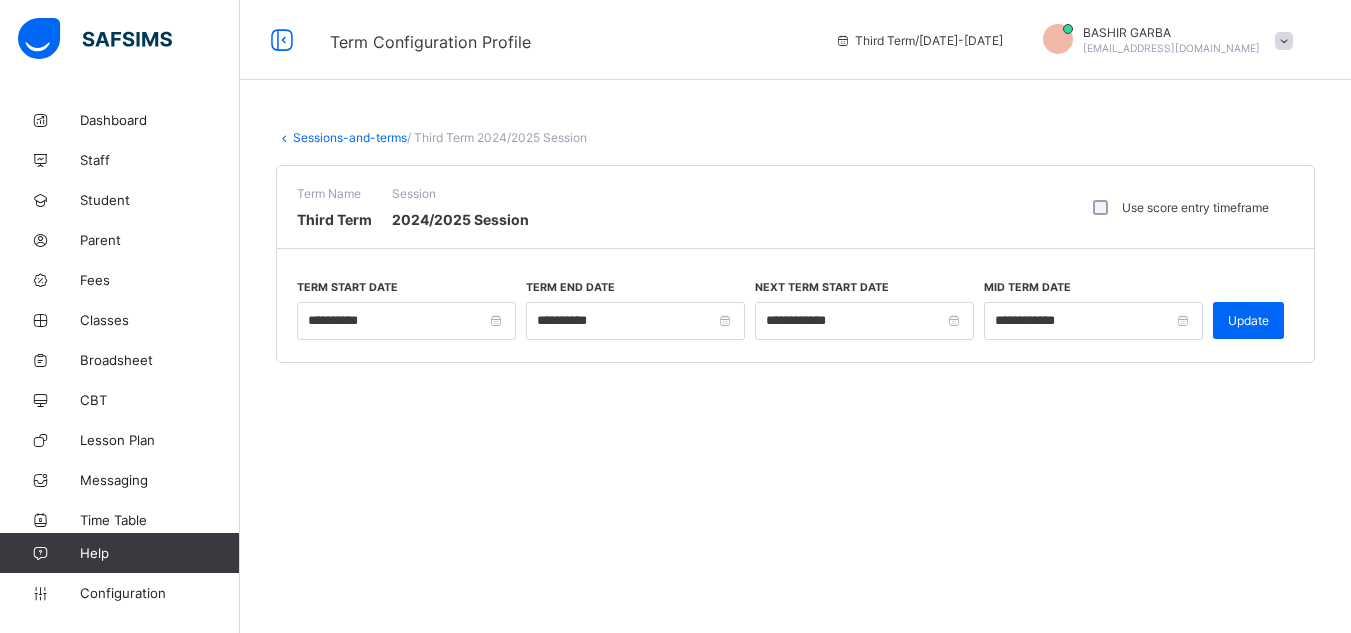 scroll, scrollTop: 0, scrollLeft: 0, axis: both 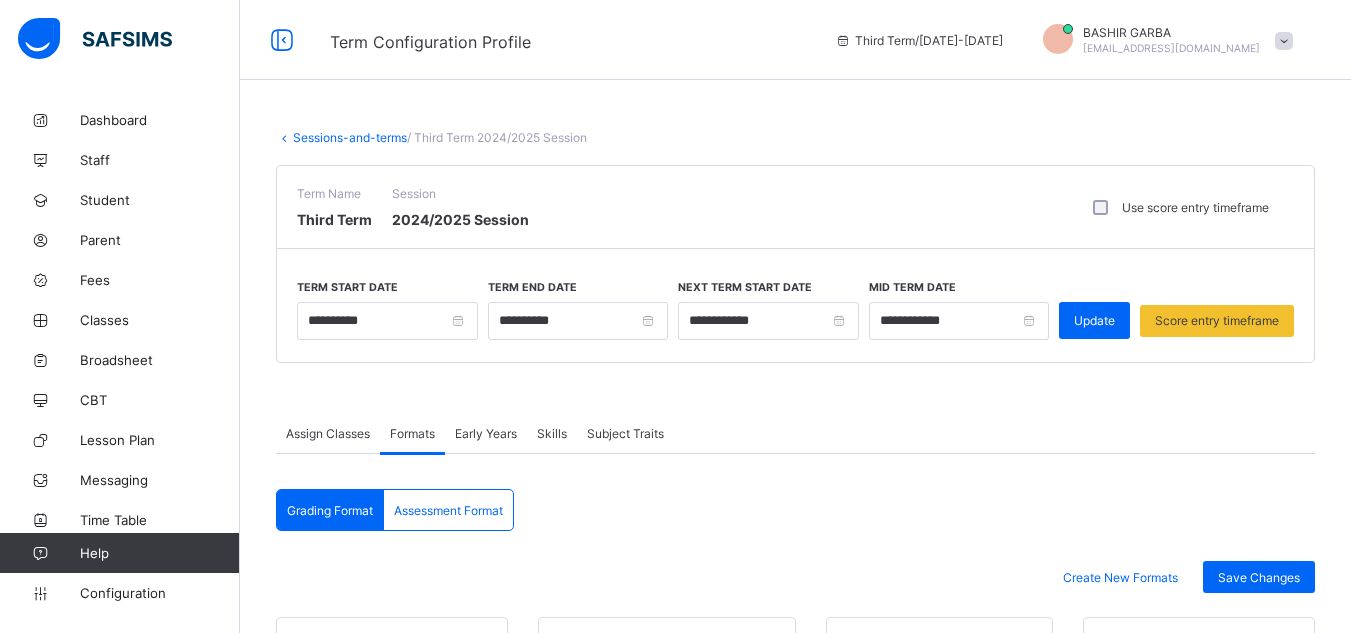 click on "Create New Formats Save Changes Junior Secondary Grading Format E Poor   (0 - 40)   D Credit   (40 - 50)   C Credit   (50 - 60)   B Very Good   (60 - 70)   A Excellent   (70 - 100)   Assign Levels JSS 1 JSS 2 JSS 3 Primary Grading Format E Very Poor   (0 - 30)   D- Poor   (30 - 35)   D Fair   (35 - 40)   D+ Pass   (40 - 45)   C- Credit   (45 - 50)   C Credit   (50 - 55)   C+ Credit   (55 - 60)   B- Good   (60 - 65)   B Very Good   (65 - 70)   B+ Very Good   (70 - 75)   A- Excellent   (75 - 80)   A Distinction   (80 - 100)   Assign Levels Pry 3 Pry 4 Pry 1 Pry 2 Pry 5 Pry 6 Senior Secondary Grading Format E Poor   (0 - 40)   D Pass   (40 - 50)   C Pass   (50 - 70)   B Very Good   (70 - 90)   A Excellent   (90 - 100)   Assign Levels Select levels to assign to format WAEC Grading Format F9 Fail   (0 - 40)   E8 Lower Pass   (40 - 45)   D7 Upper Pass   (45 - 50)   C6 Credit   (50 - 55)   C5 Credit   (55 - 60)   C4 Credit   (60 - 65)   B3 Good   (65 - 70)   B2 Very Good   (70 - 75)   A1 Excellent   (75 - 100)" at bounding box center (795, 958) 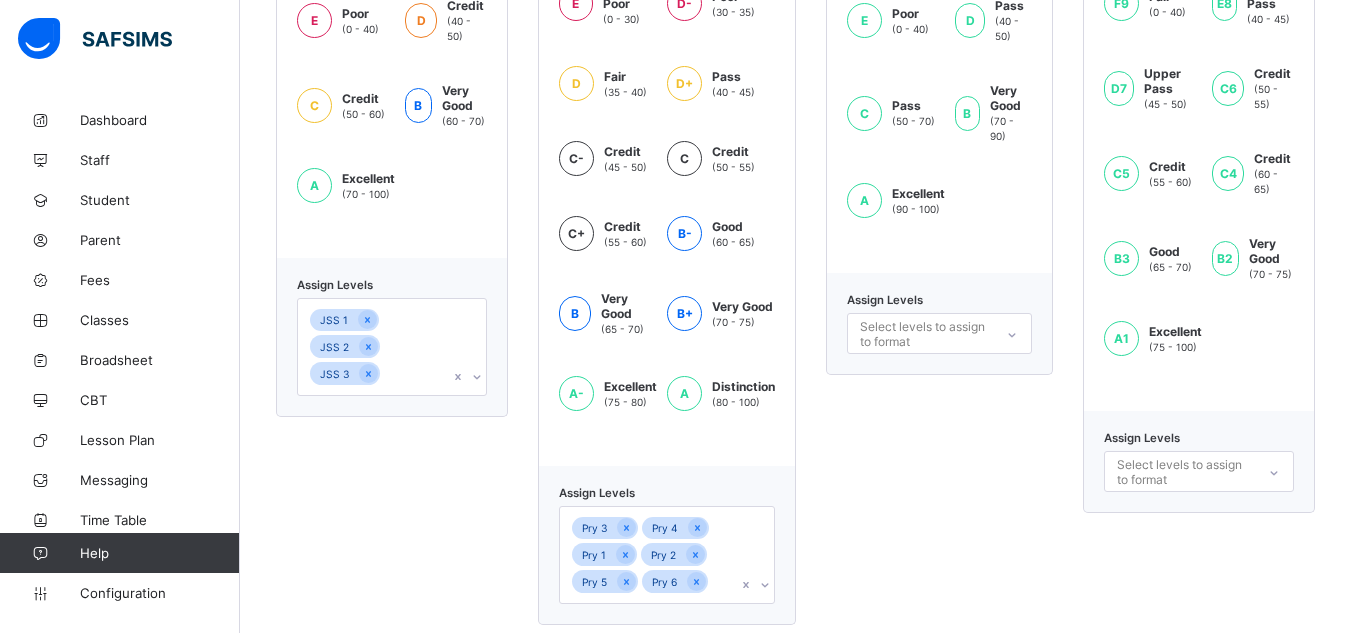 scroll, scrollTop: 762, scrollLeft: 0, axis: vertical 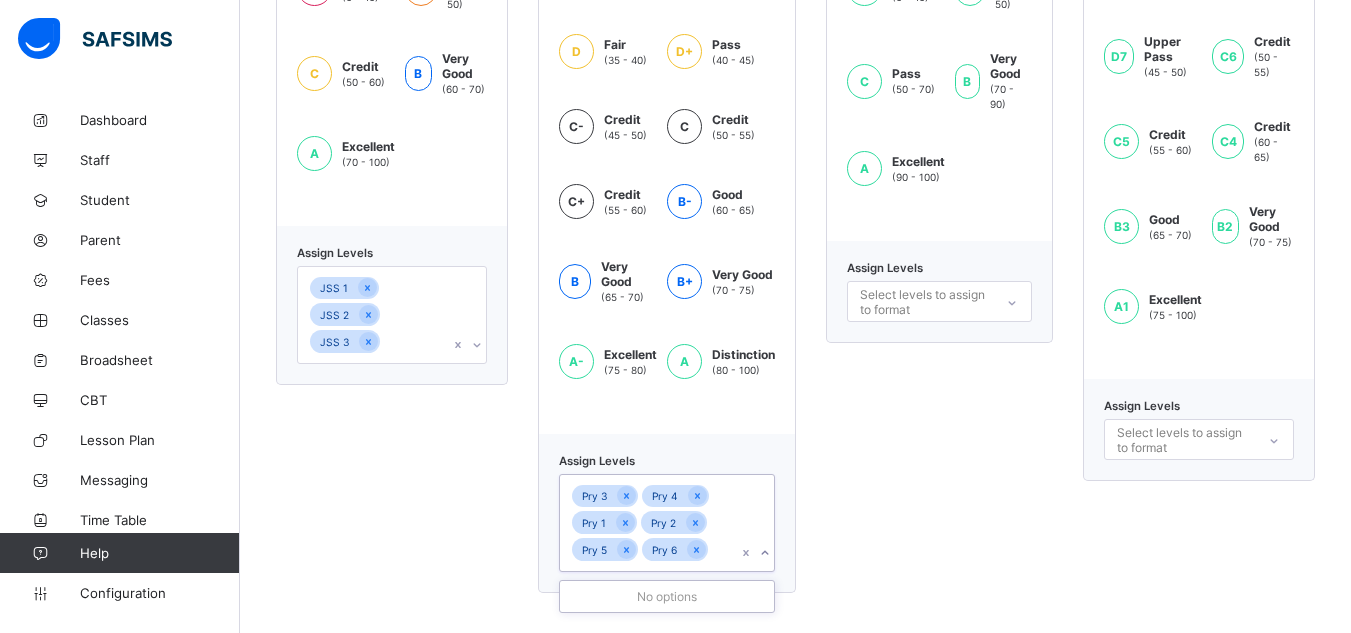 click at bounding box center (764, 553) 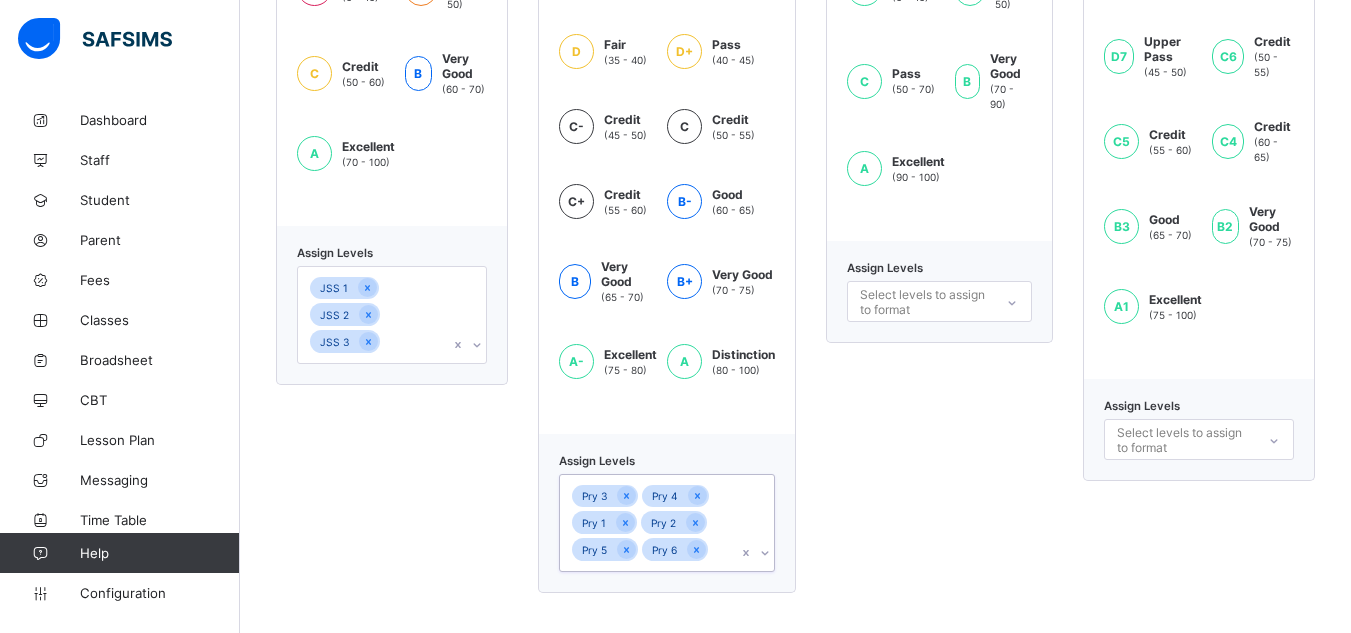 click 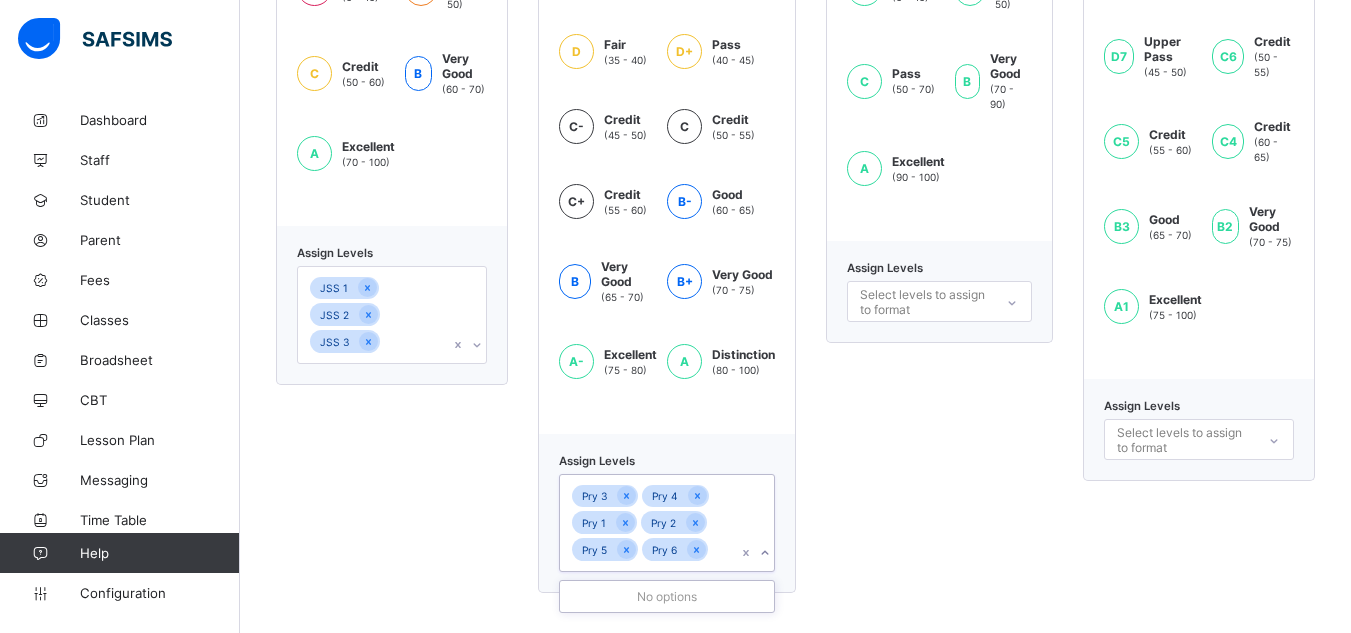 click at bounding box center (764, 553) 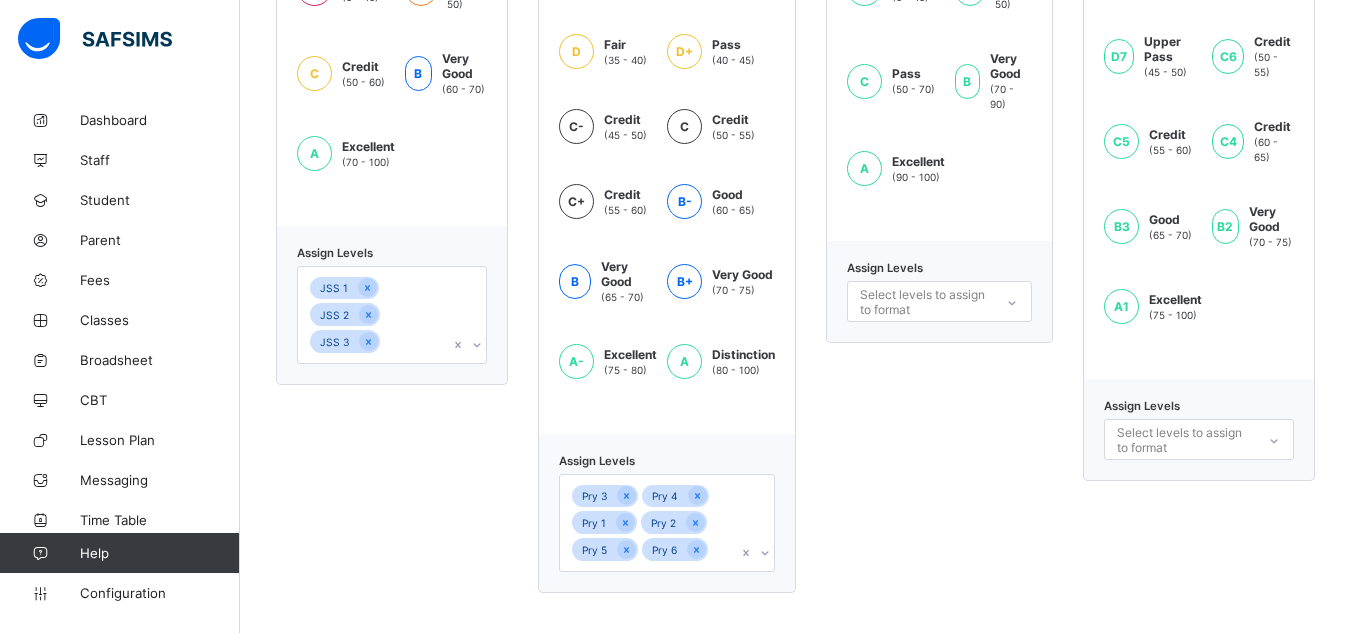click on "Senior Secondary Grading Format E Poor   (0 - 40)   D Pass   (40 - 50)   C Pass   (50 - 70)   B Very Good   (70 - 90)   A Excellent   (90 - 100)   Assign Levels Select levels to assign to format" at bounding box center [939, 224] 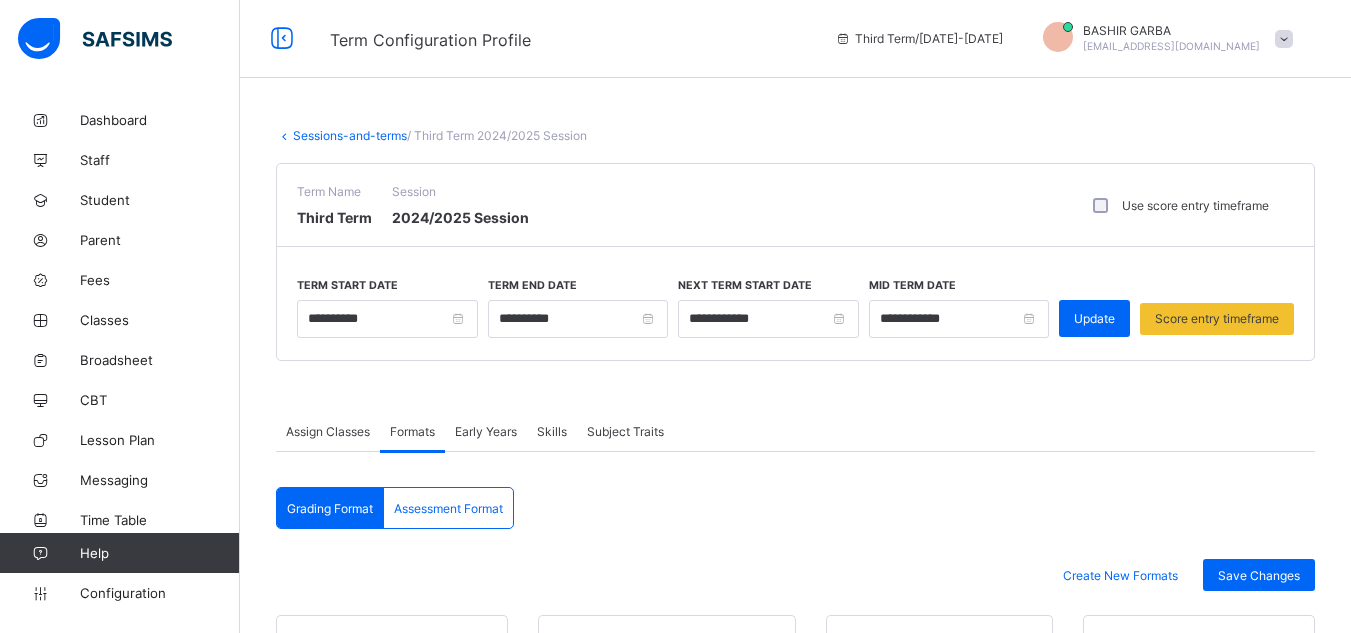 scroll, scrollTop: 0, scrollLeft: 0, axis: both 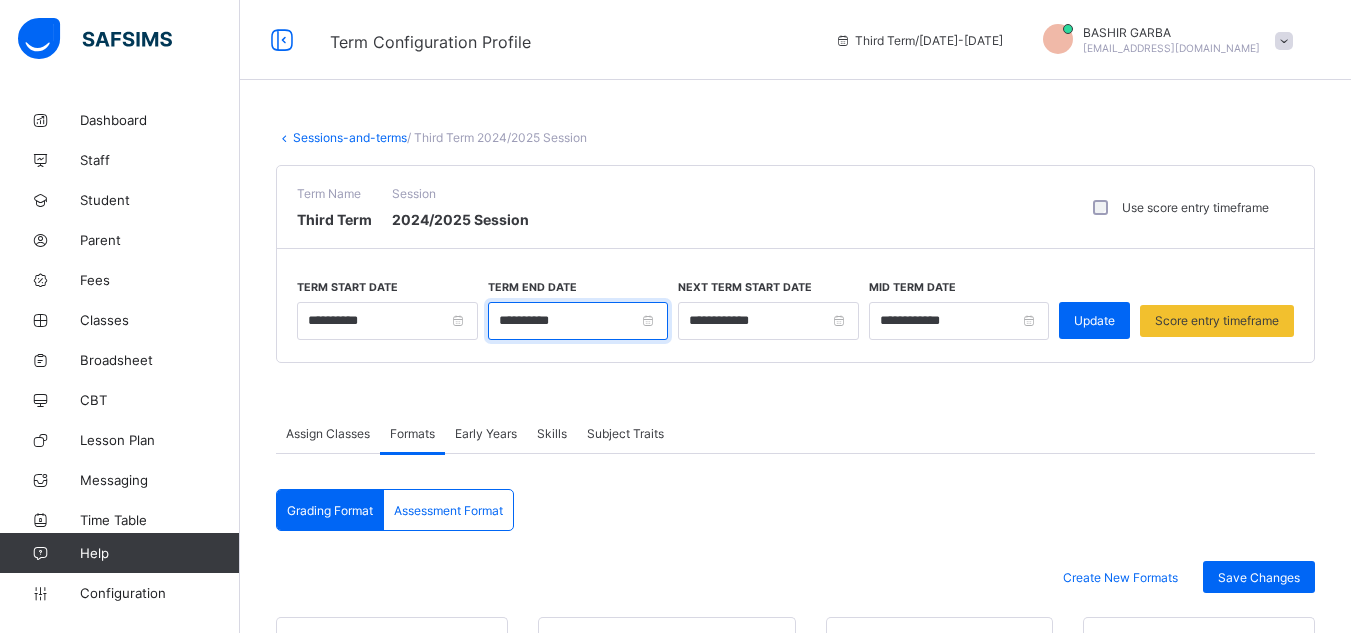 click on "**********" at bounding box center (578, 321) 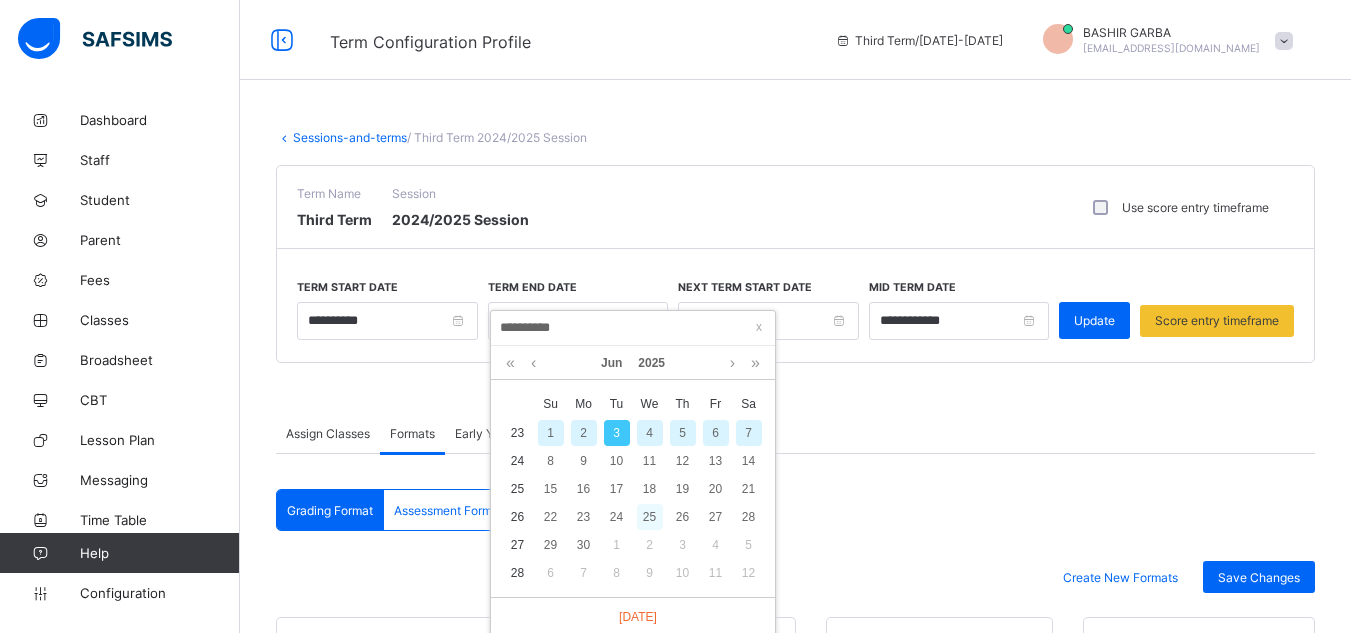 click on "25" at bounding box center [650, 517] 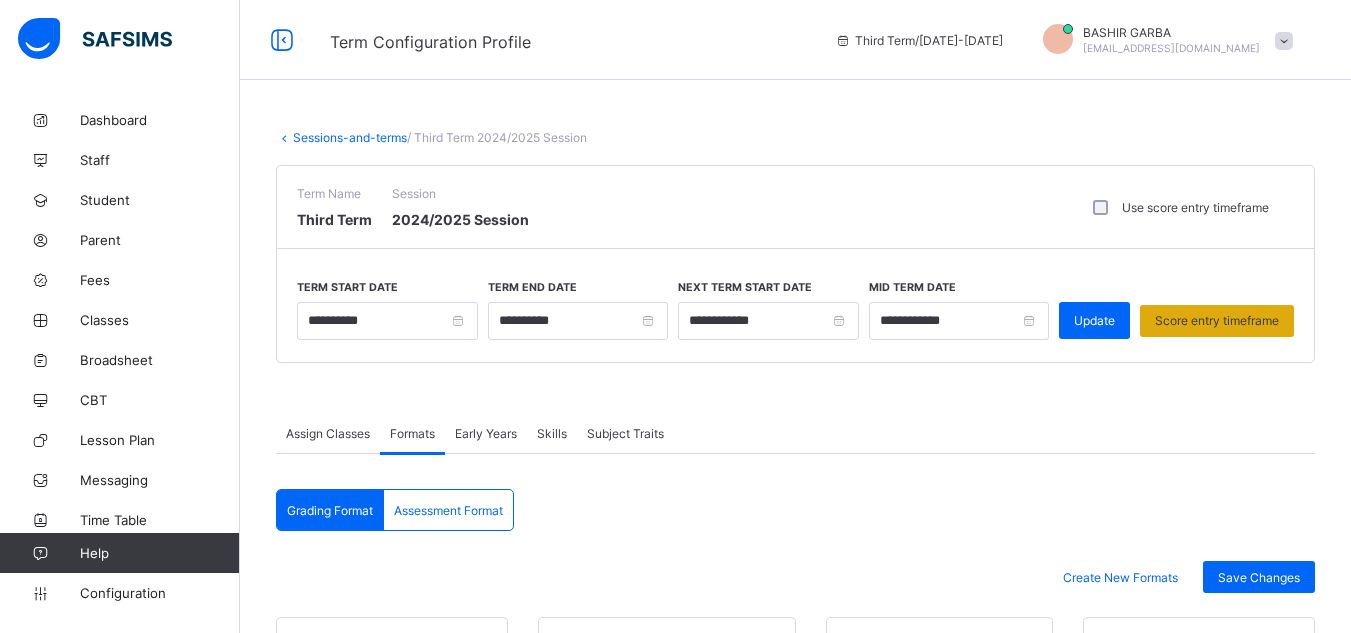 click on "Score entry timeframe" at bounding box center [1217, 320] 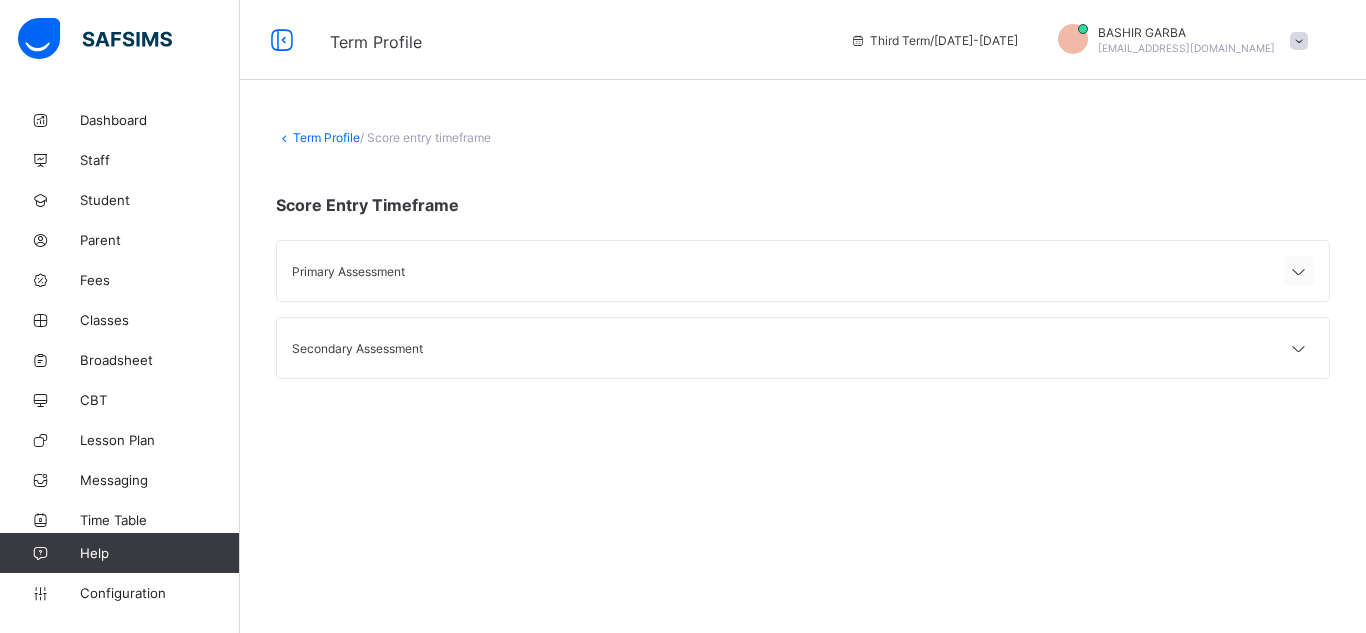 click at bounding box center (1299, 272) 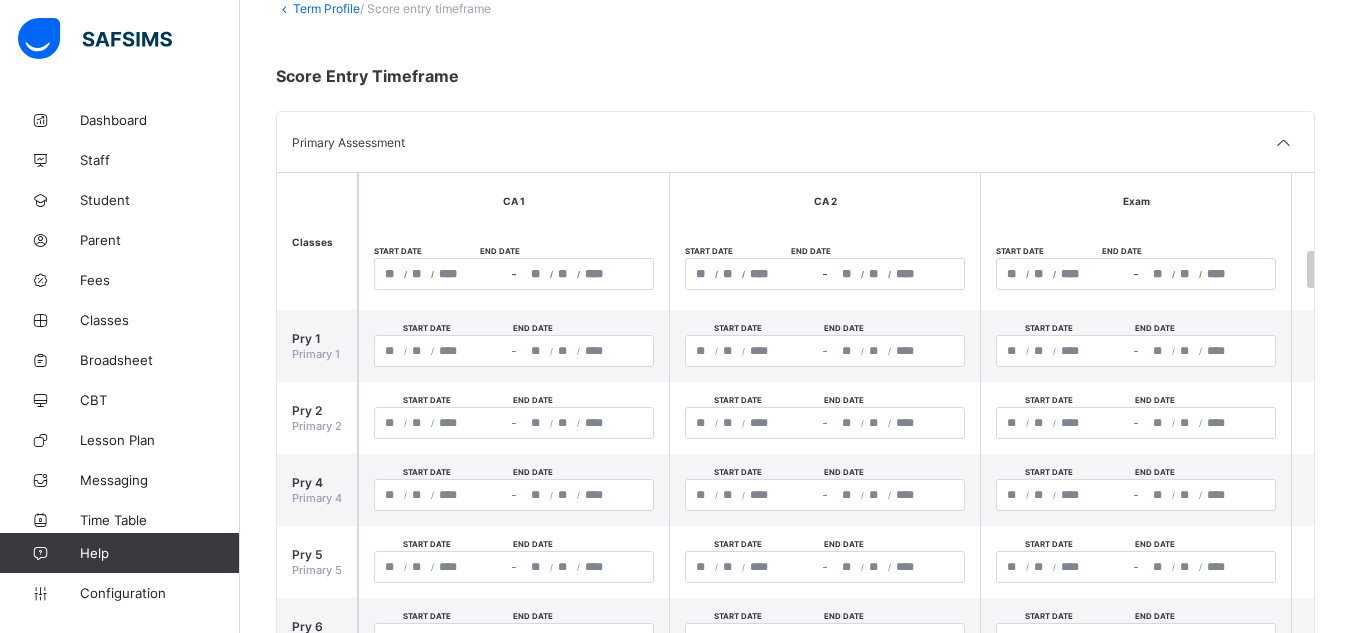 scroll, scrollTop: 89, scrollLeft: 0, axis: vertical 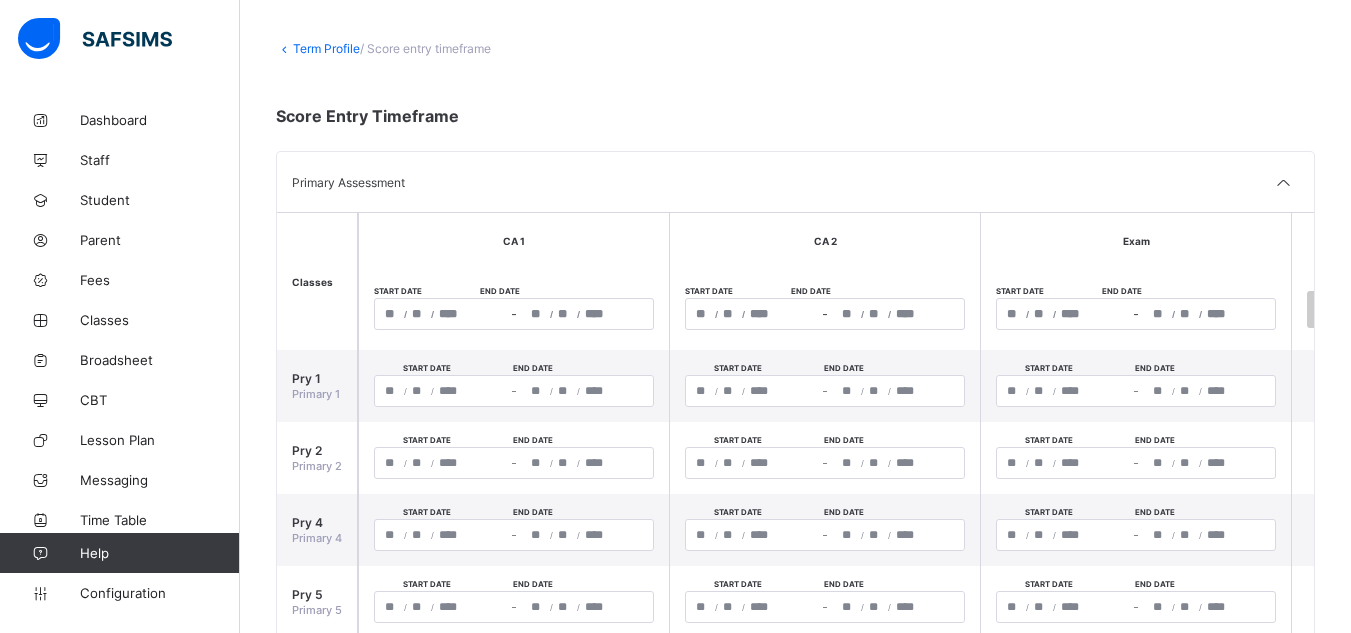 click on "/ Score entry timeframe" at bounding box center (425, 48) 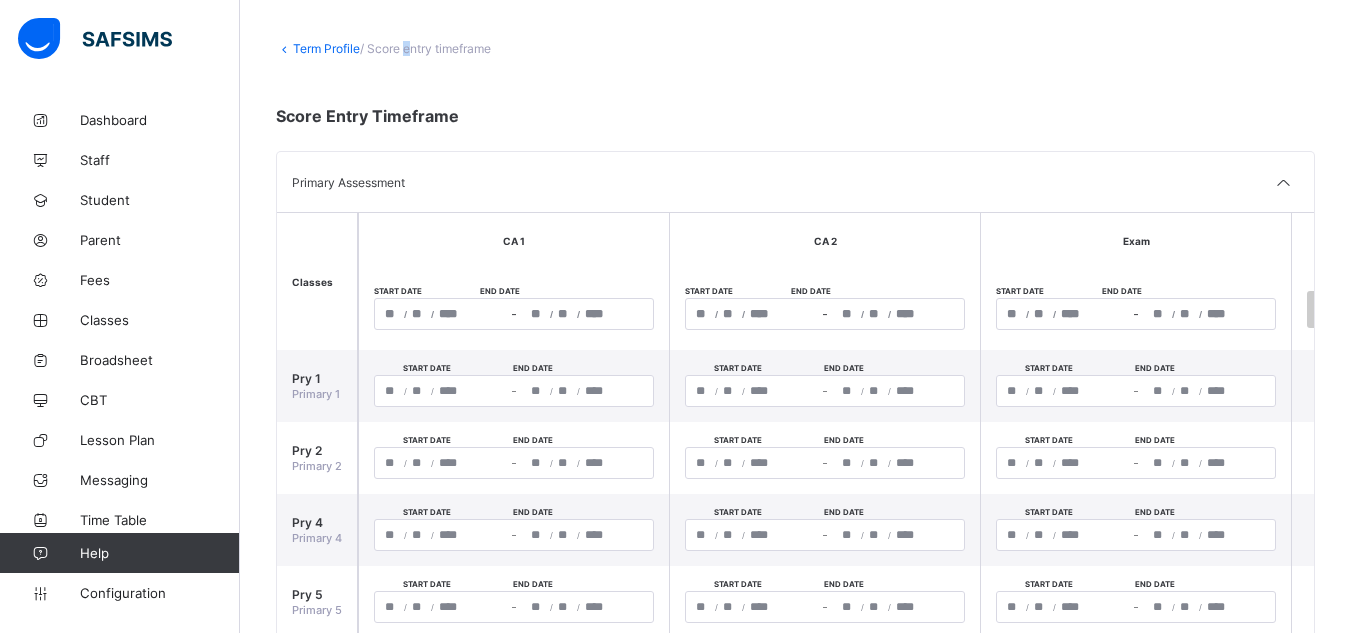 click on "/ Score entry timeframe" at bounding box center [425, 48] 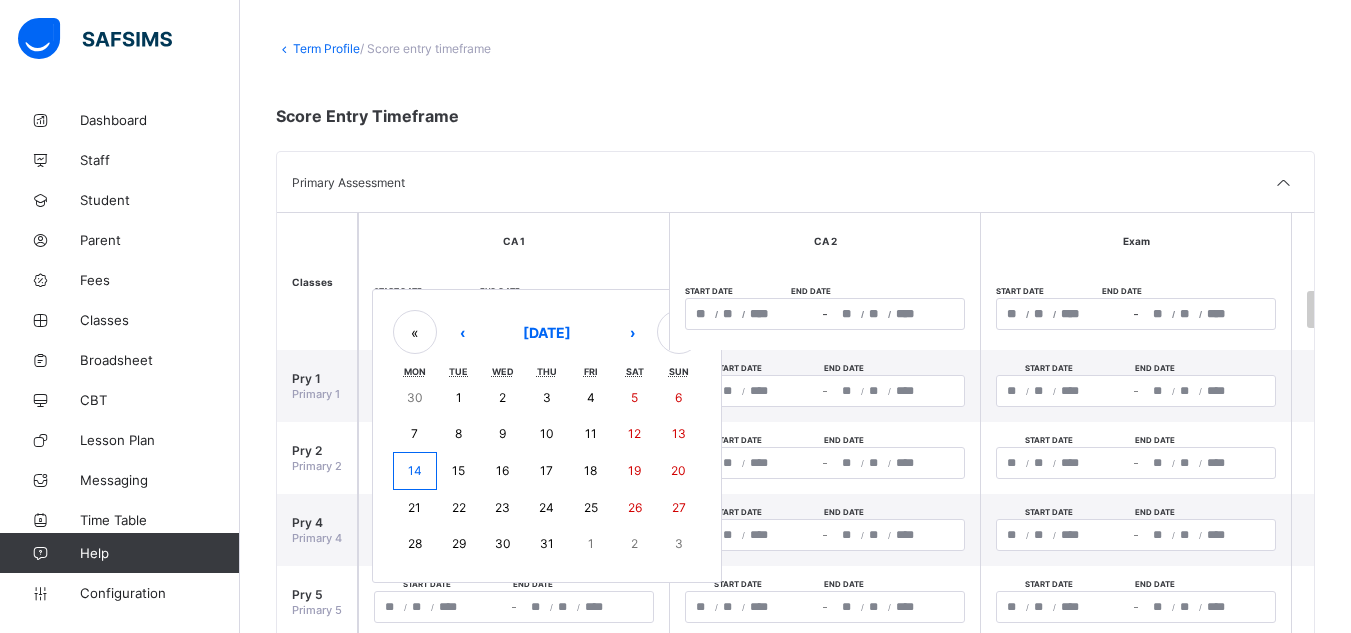 click on "/ / – / / « ‹ July 2025 › » Mon Tue Wed Thu Fri Sat Sun 30 1 2 3 4 5 6 7 8 9 10 11 12 13 14 15 16 17 18 19 20 21 22 23 24 25 26 27 28 29 30 31 1 2 3" at bounding box center [514, 314] 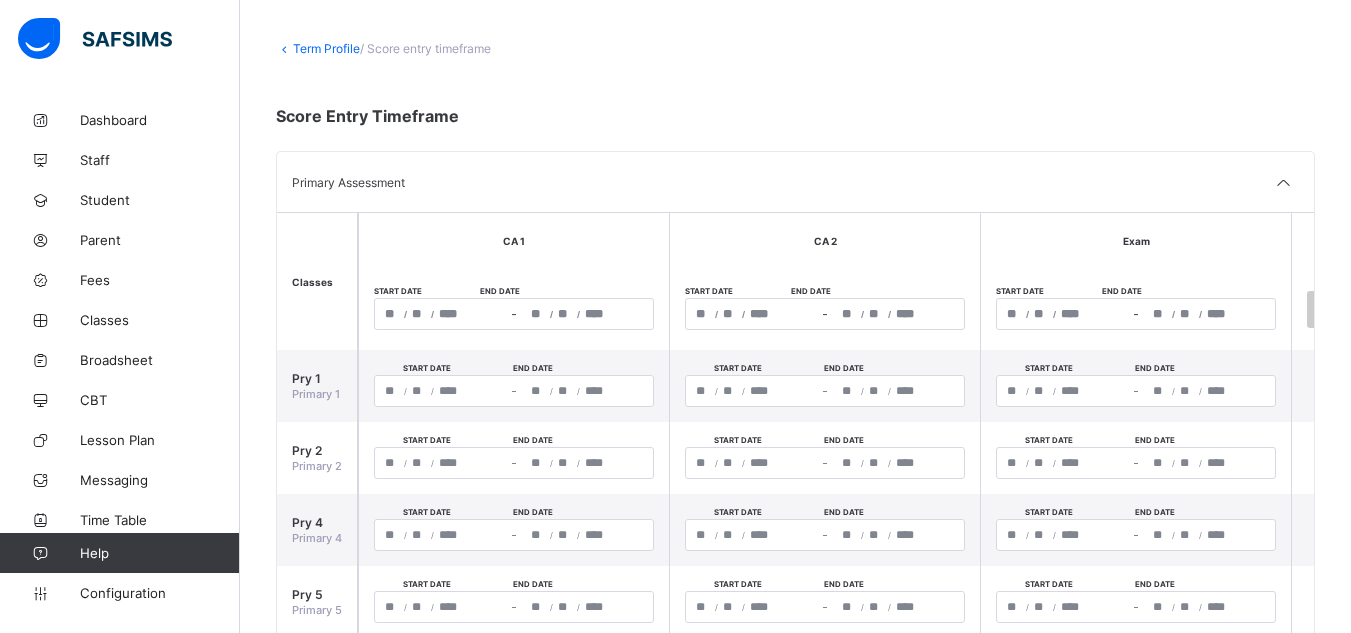 click on "**********" at bounding box center (795, 450) 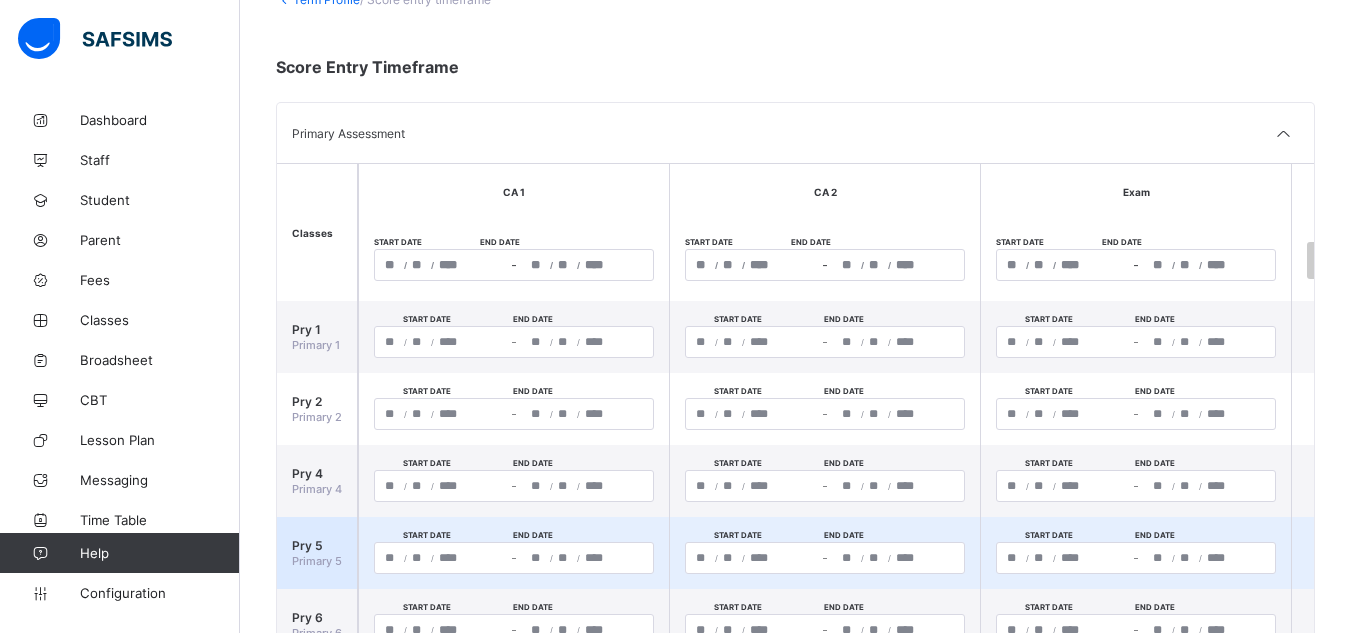 scroll, scrollTop: 0, scrollLeft: 0, axis: both 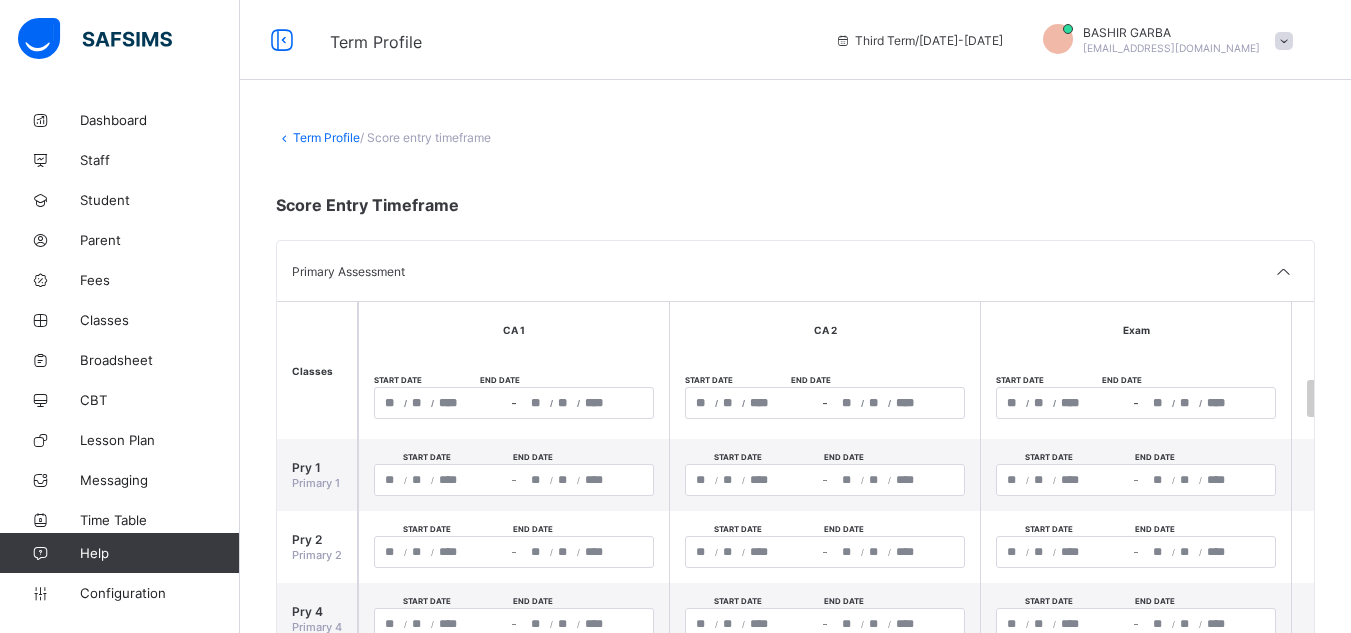 click at bounding box center (795, 180) 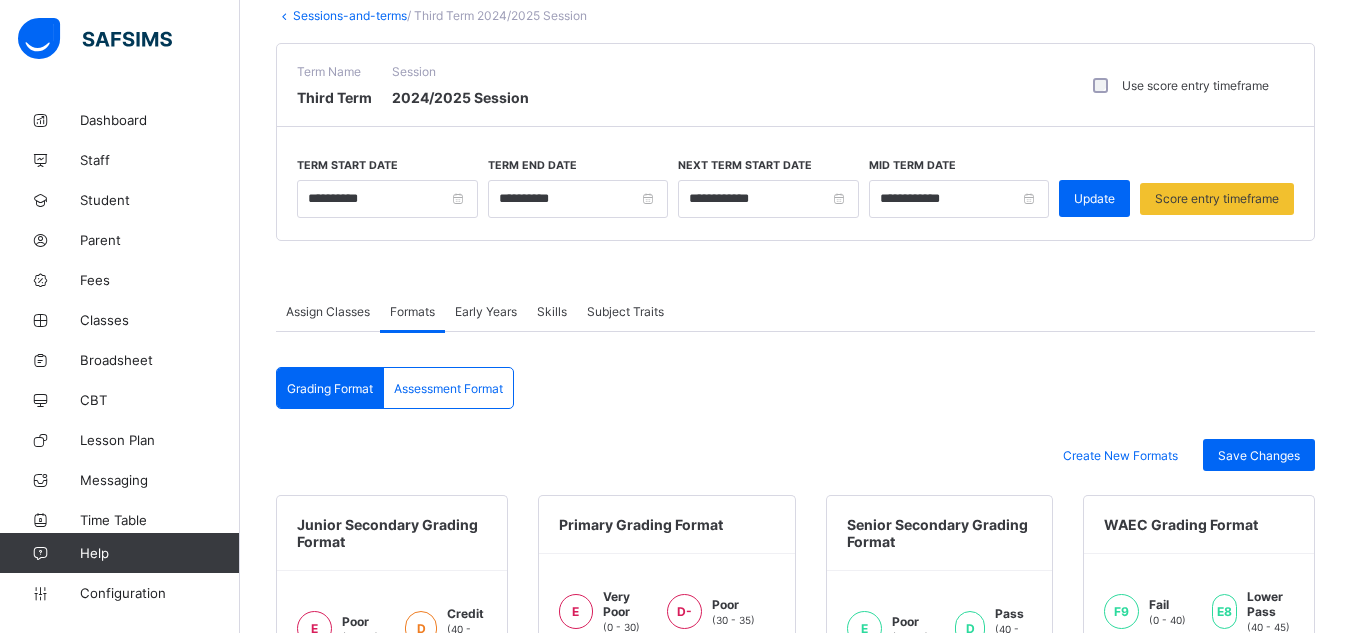 scroll, scrollTop: 120, scrollLeft: 0, axis: vertical 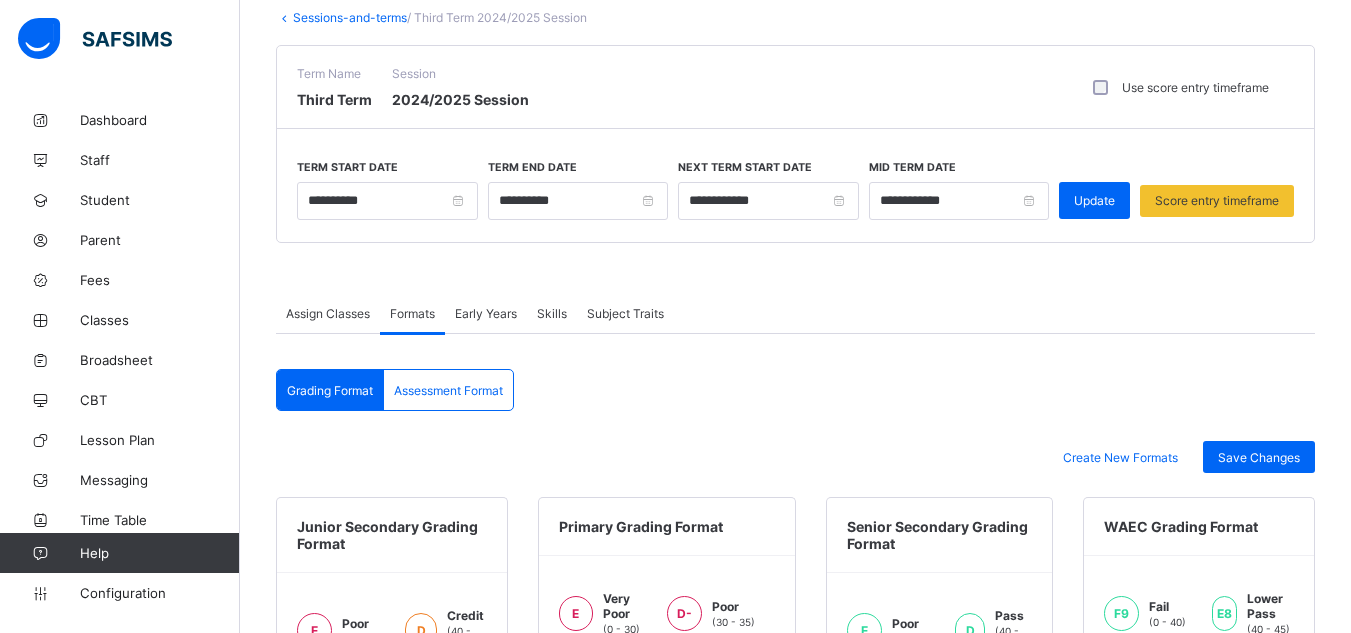 click on "Assessment Format" at bounding box center (448, 390) 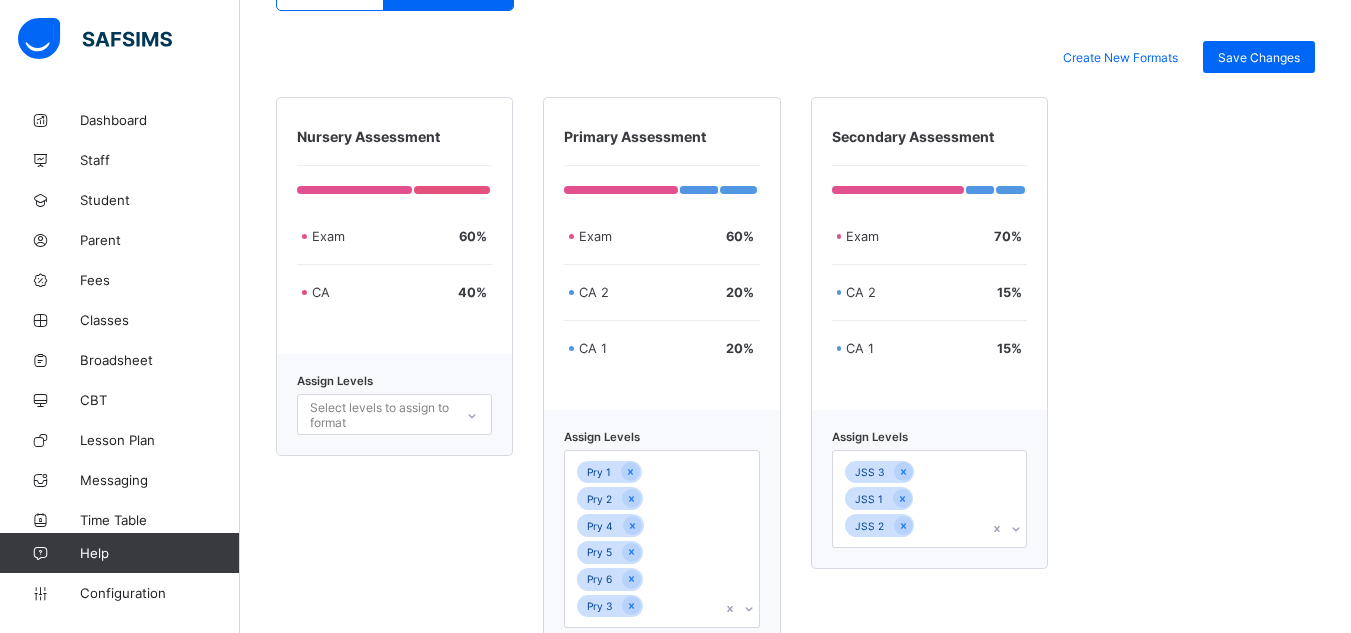 scroll, scrollTop: 549, scrollLeft: 0, axis: vertical 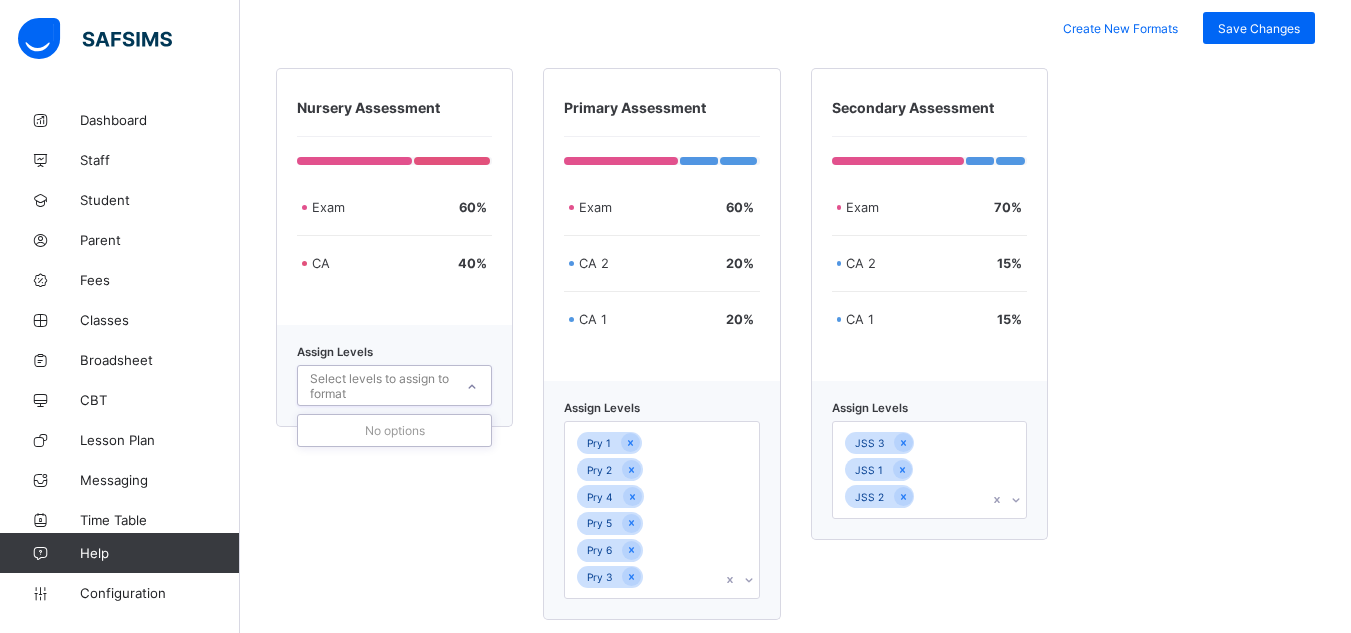 click 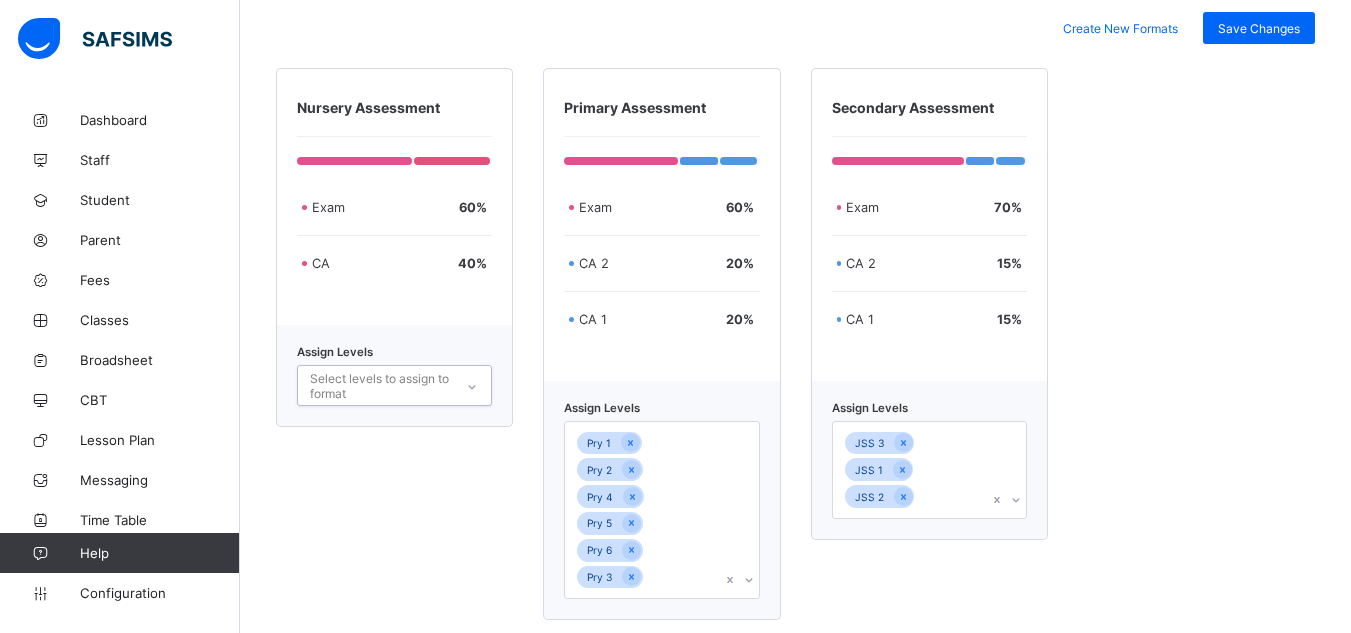 click 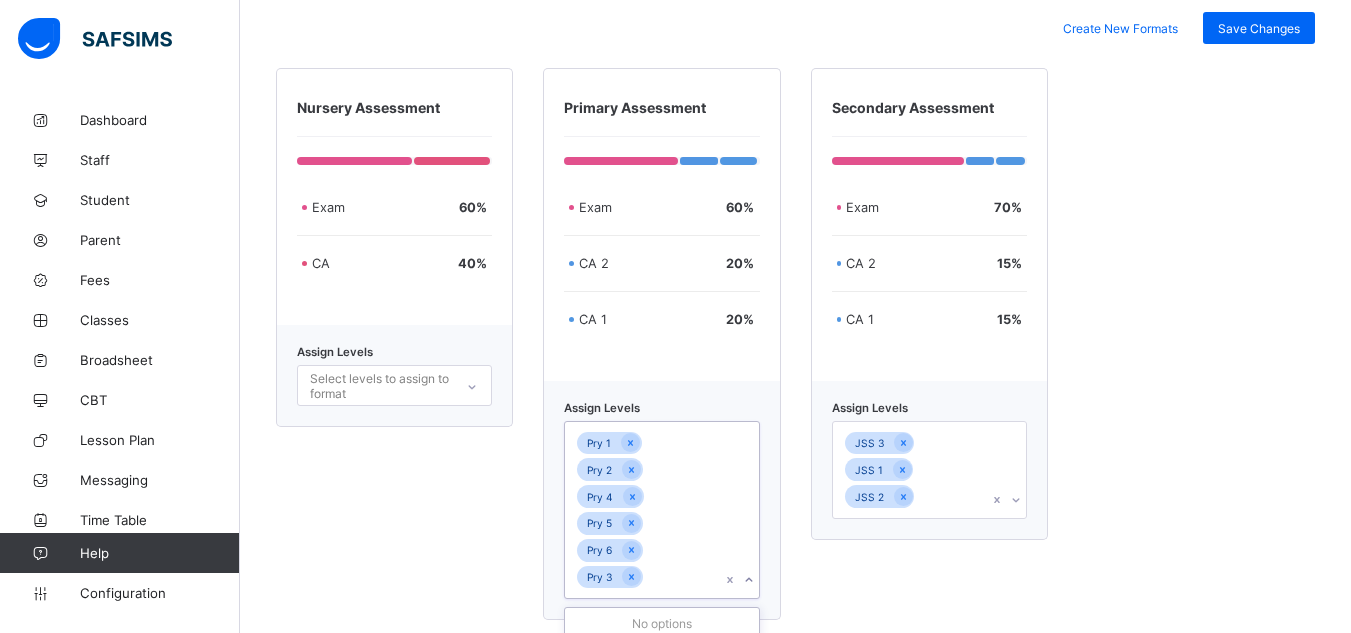 click 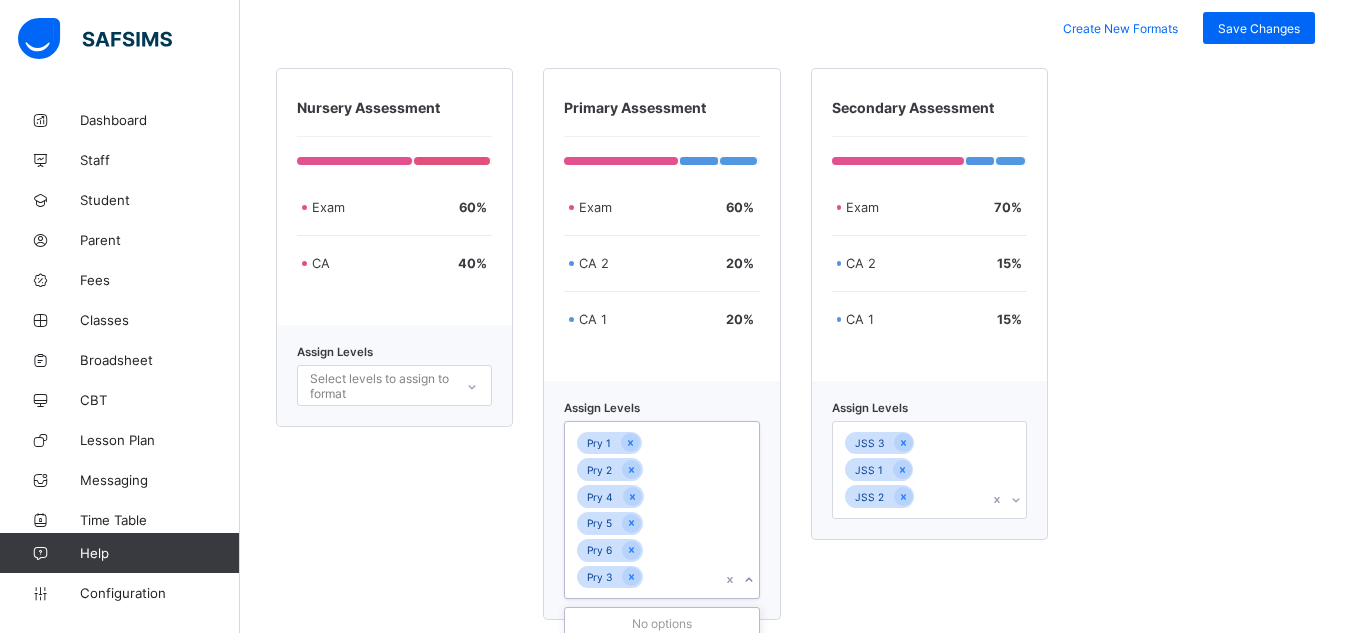 scroll, scrollTop: 496, scrollLeft: 0, axis: vertical 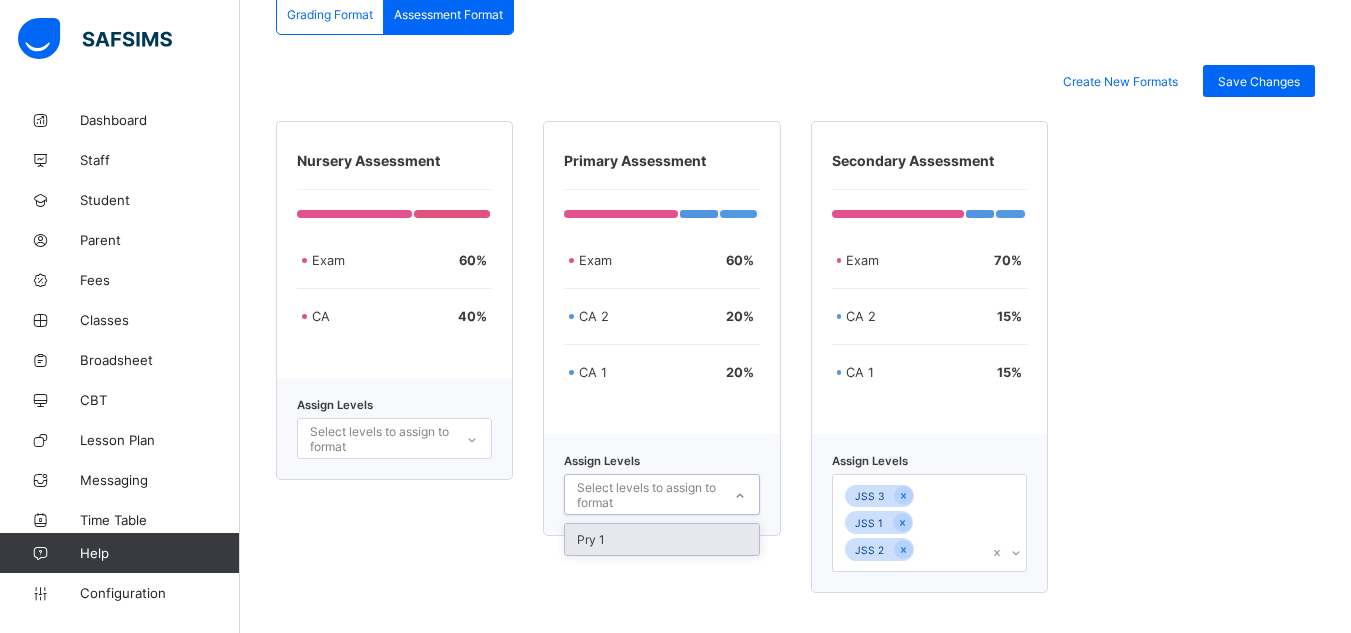 click 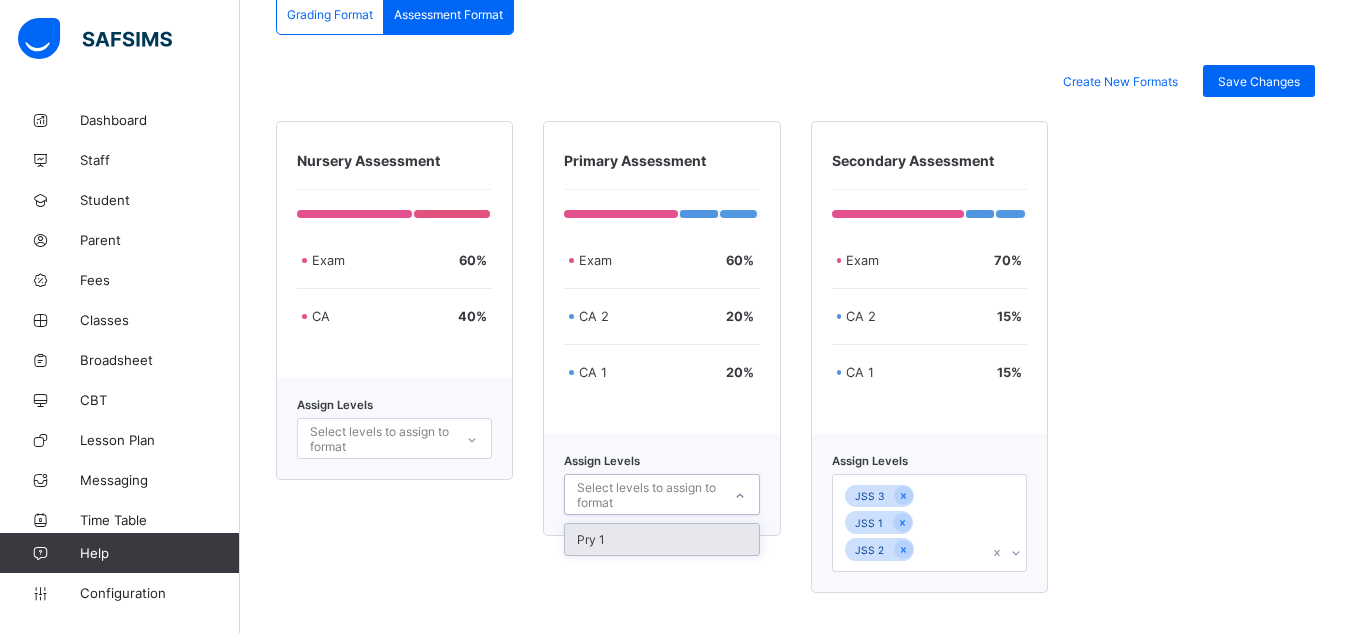 click on "Pry 1" at bounding box center (661, 539) 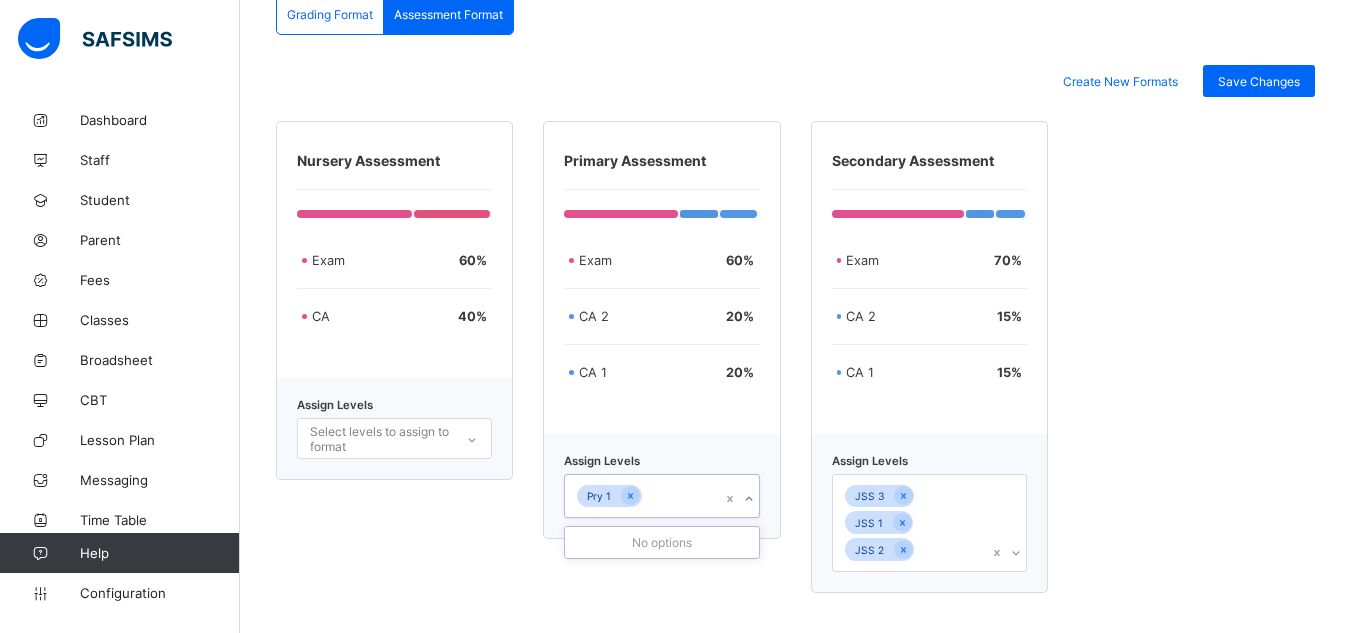 click on "No options" at bounding box center [661, 542] 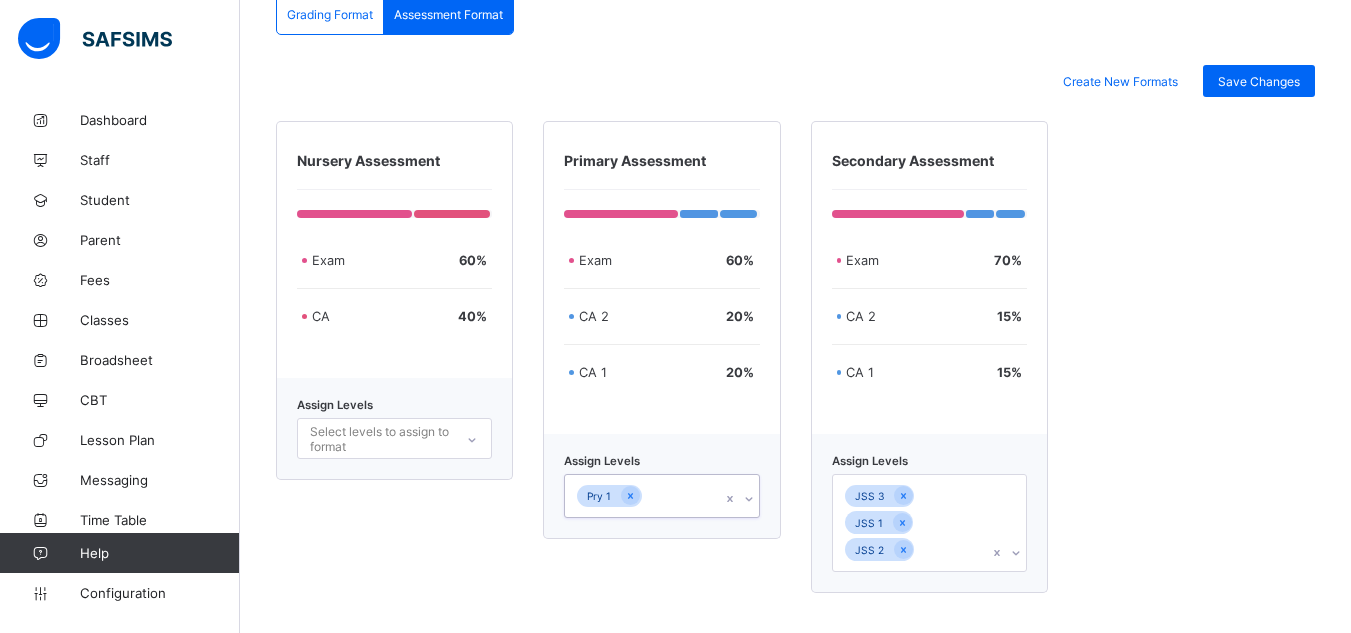 click 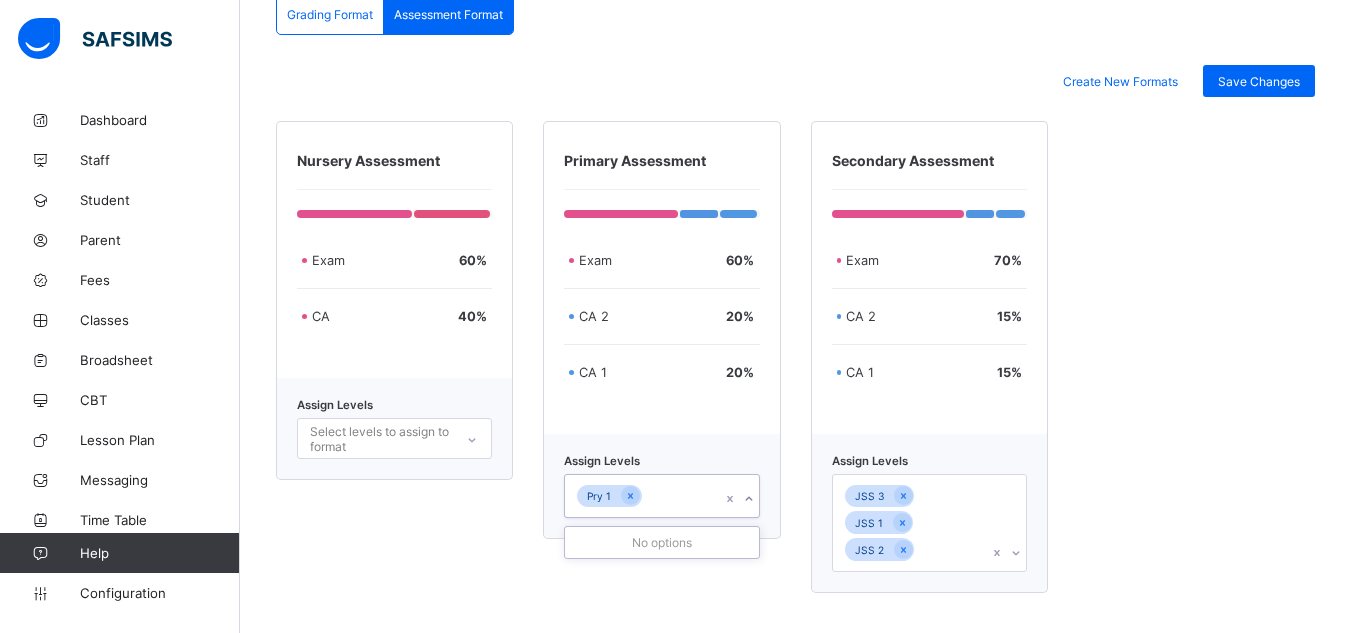 click 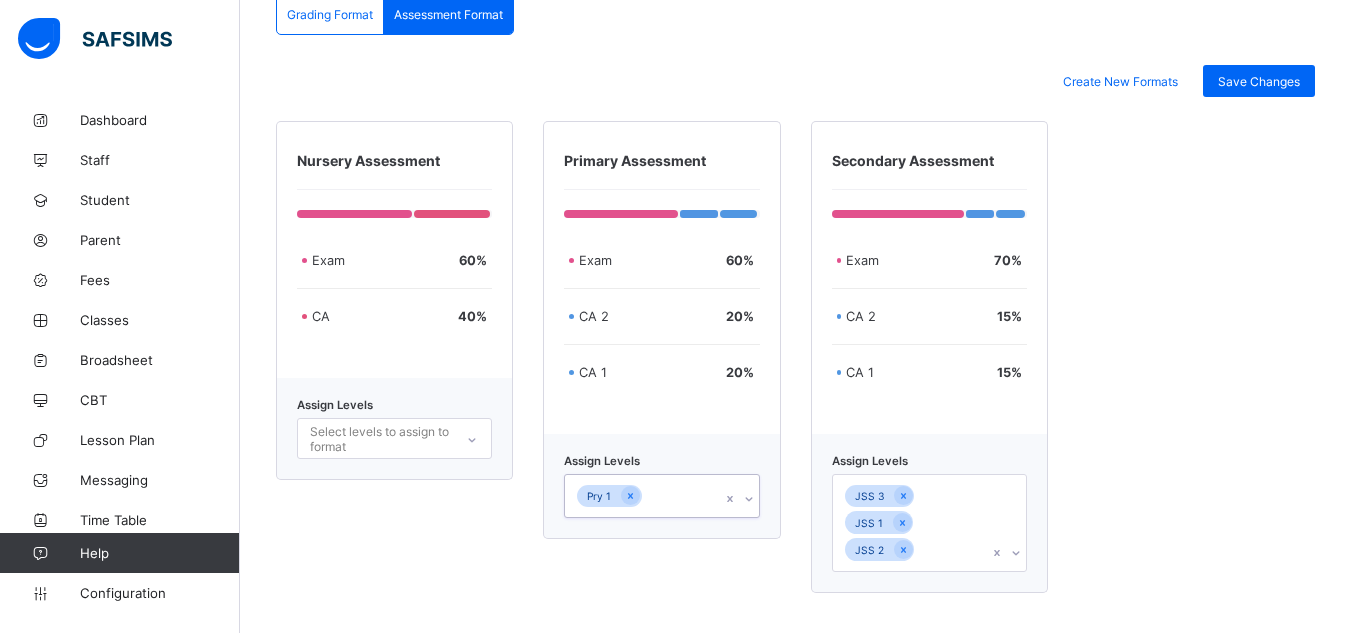 click 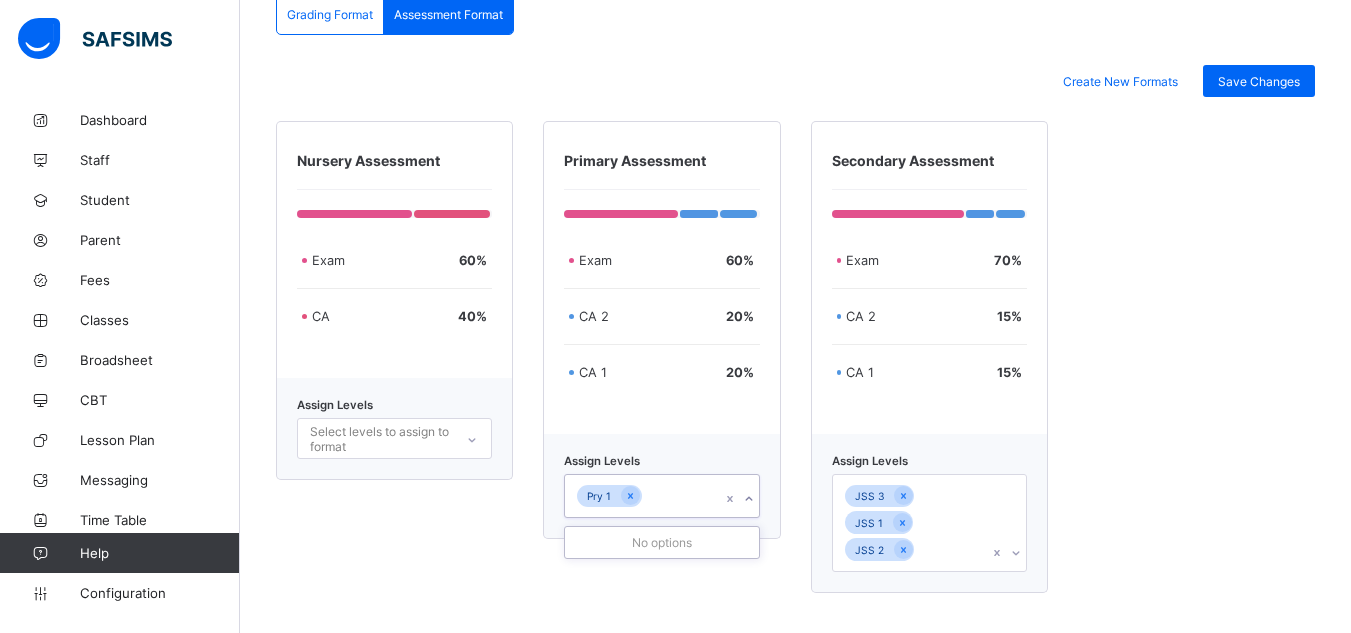 click 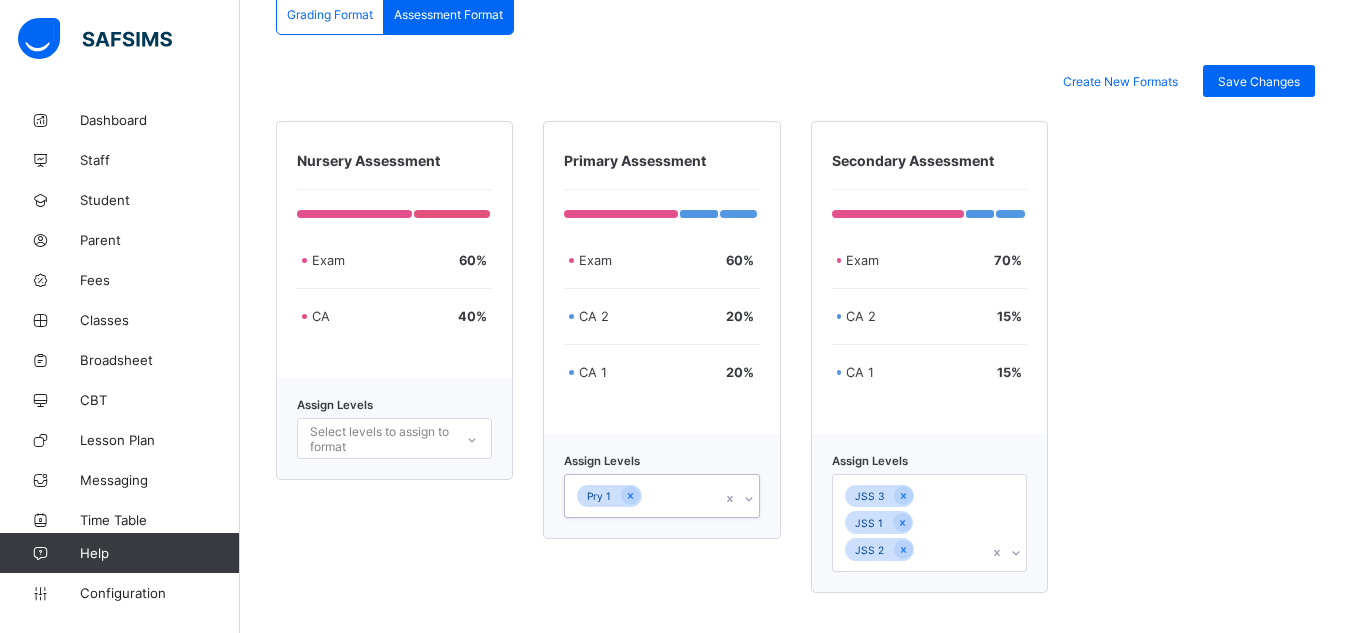 click 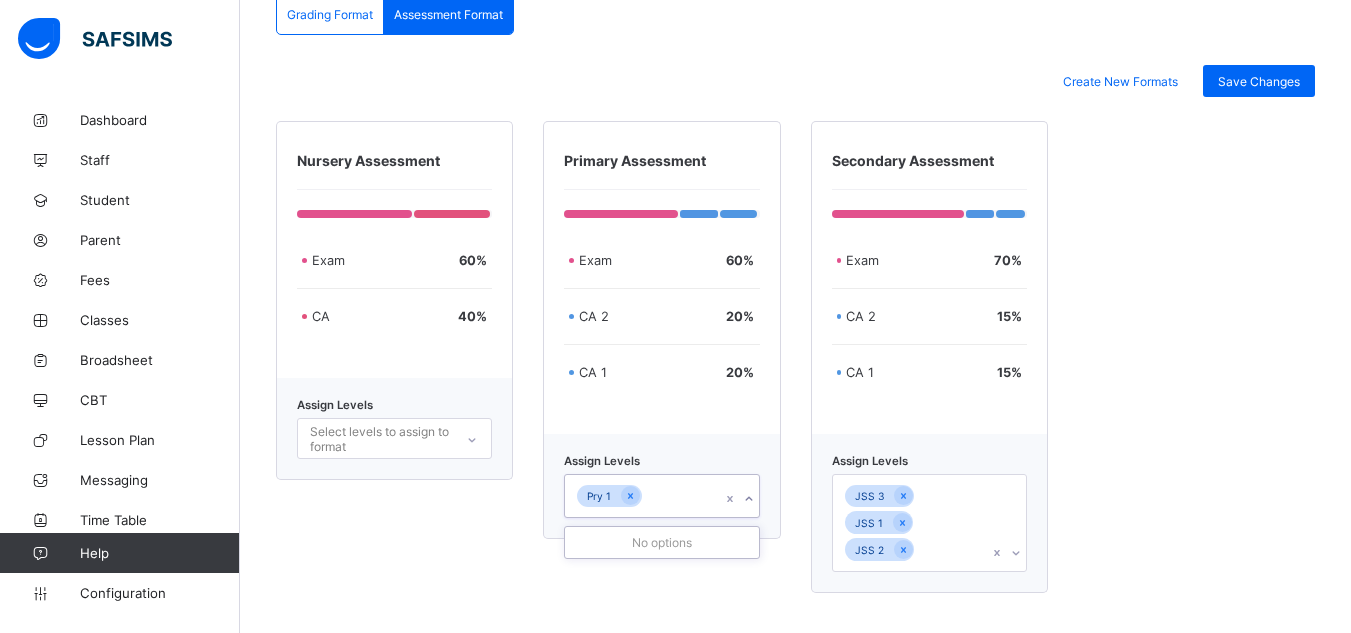 click 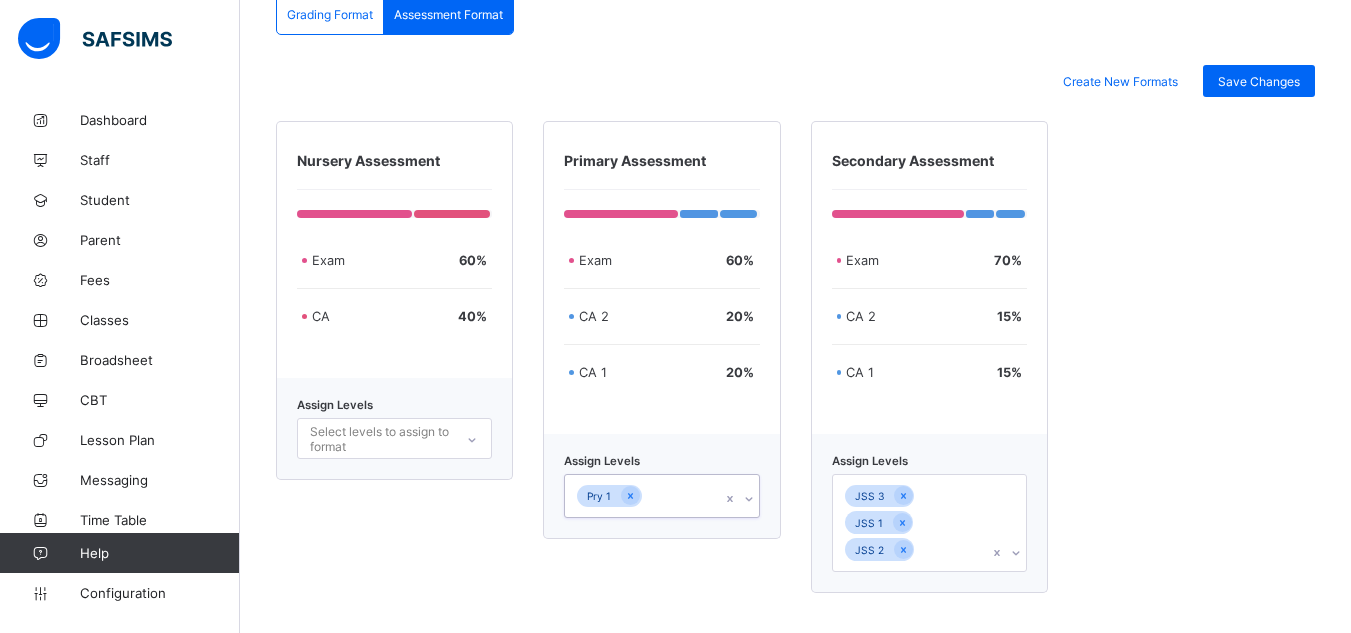 click 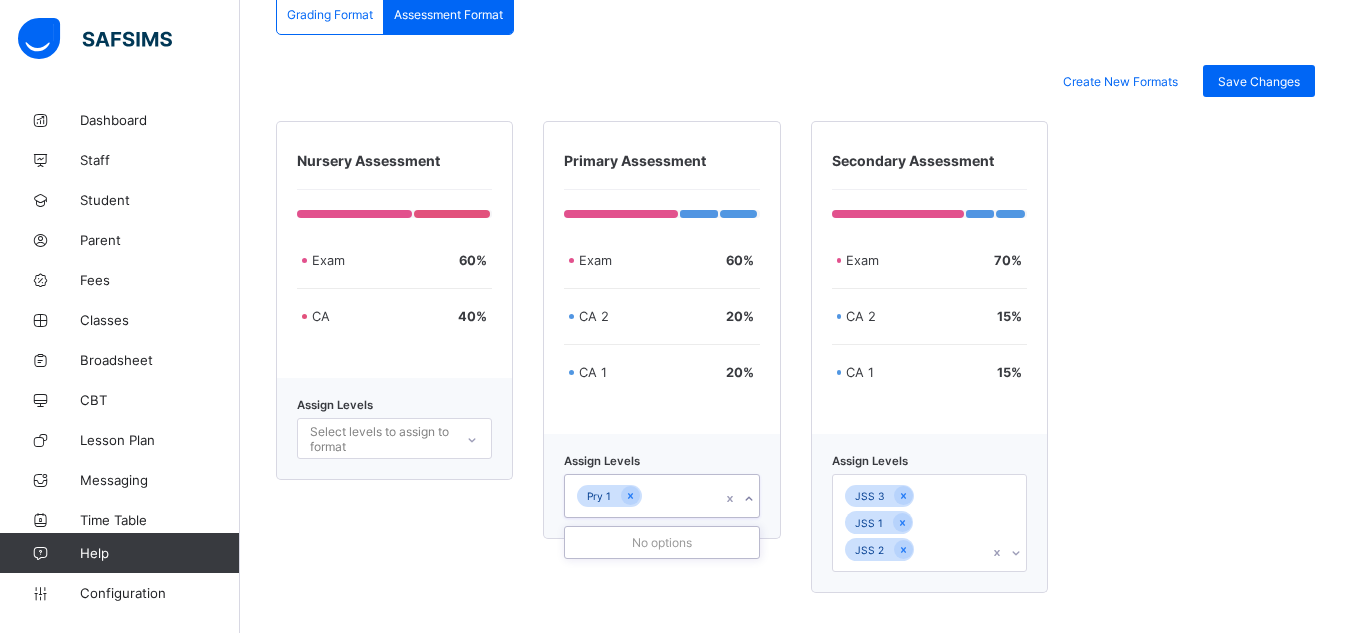 click 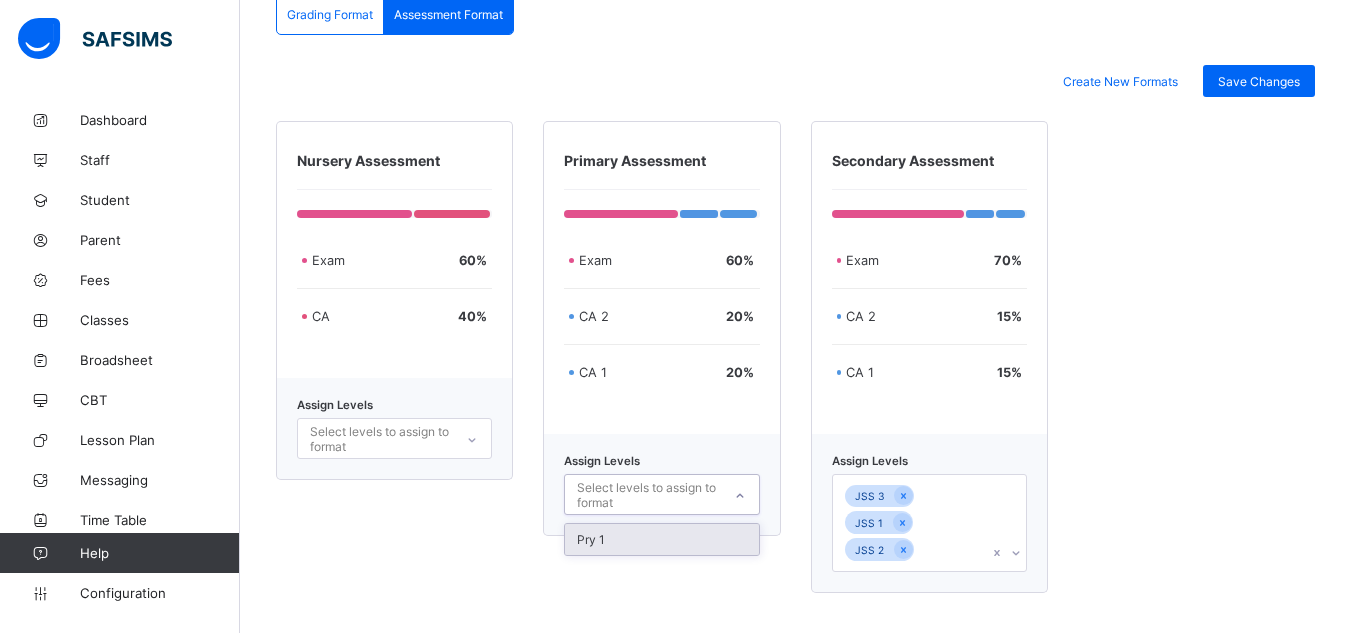 click 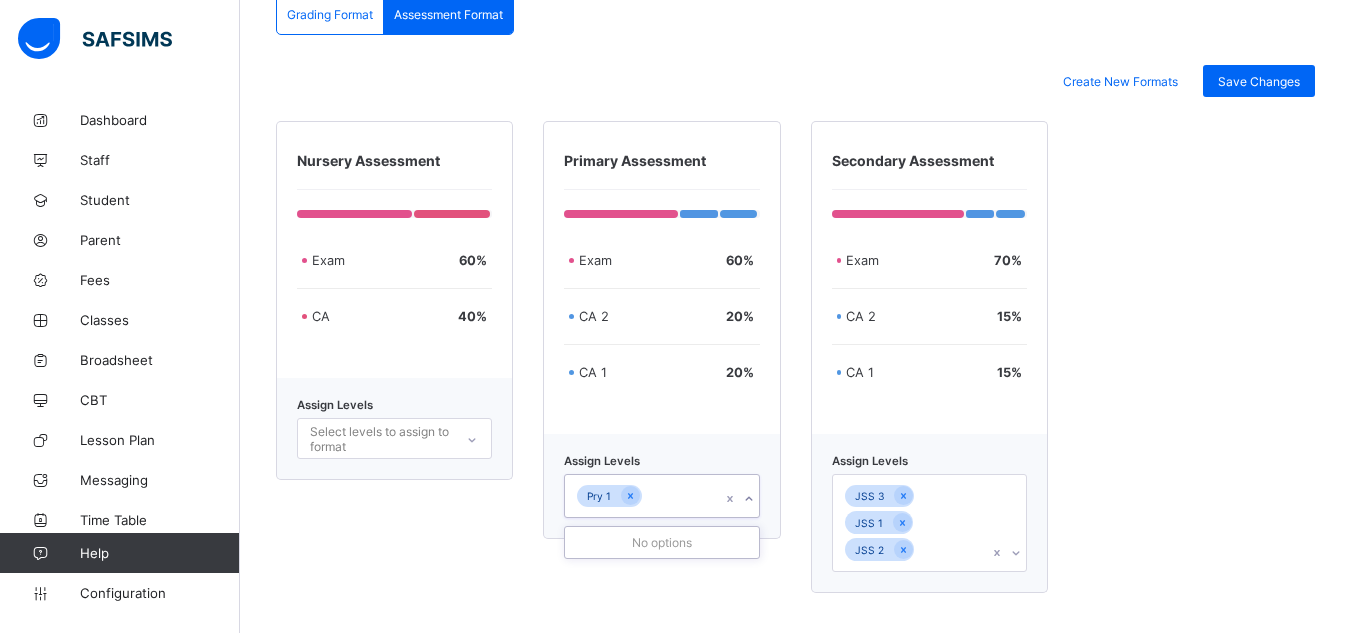 click on "No options" at bounding box center [661, 542] 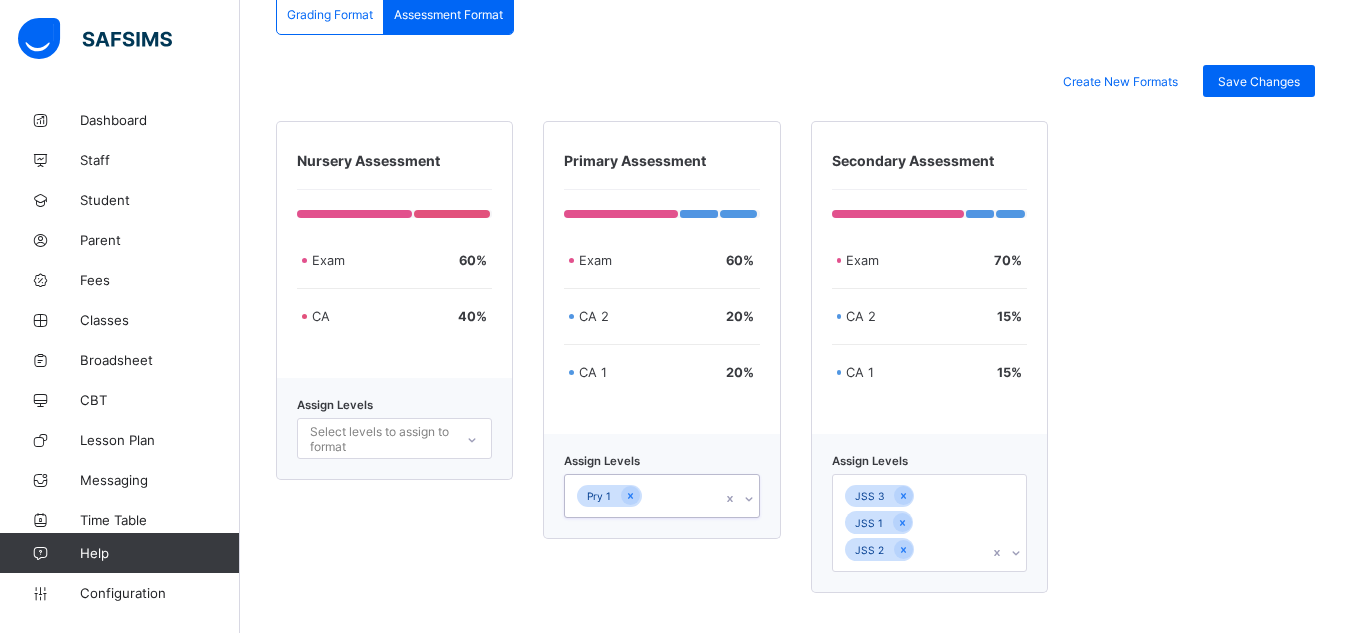 click 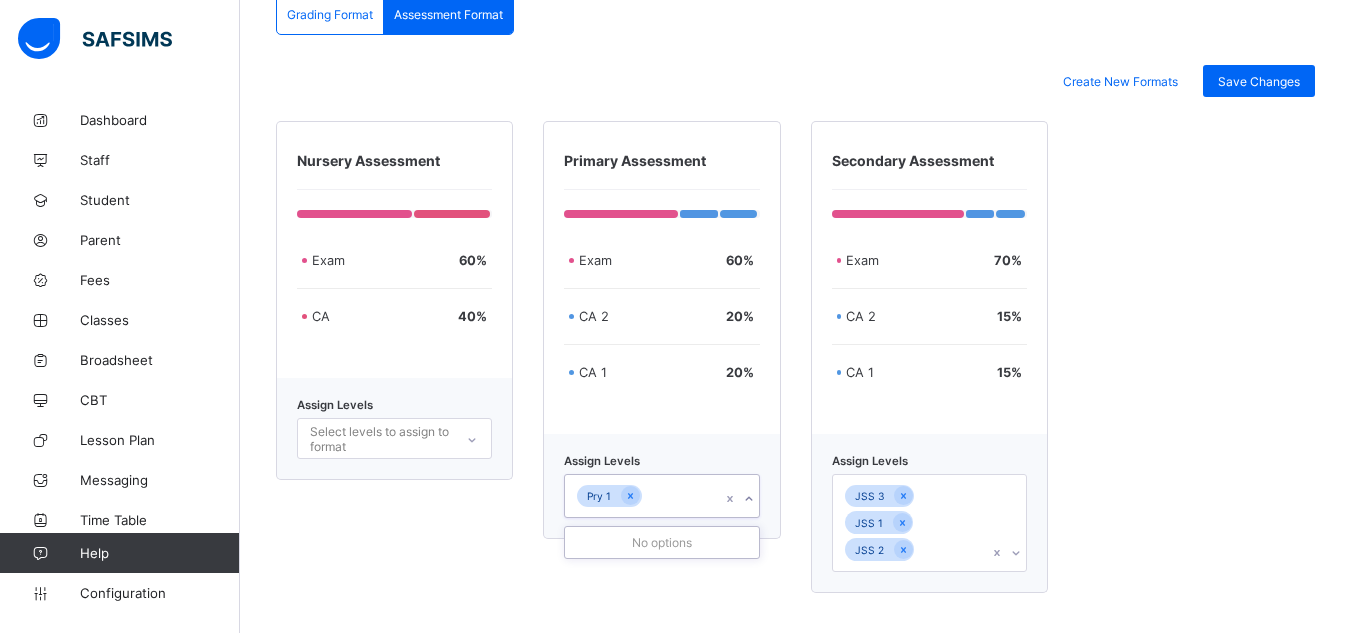 click 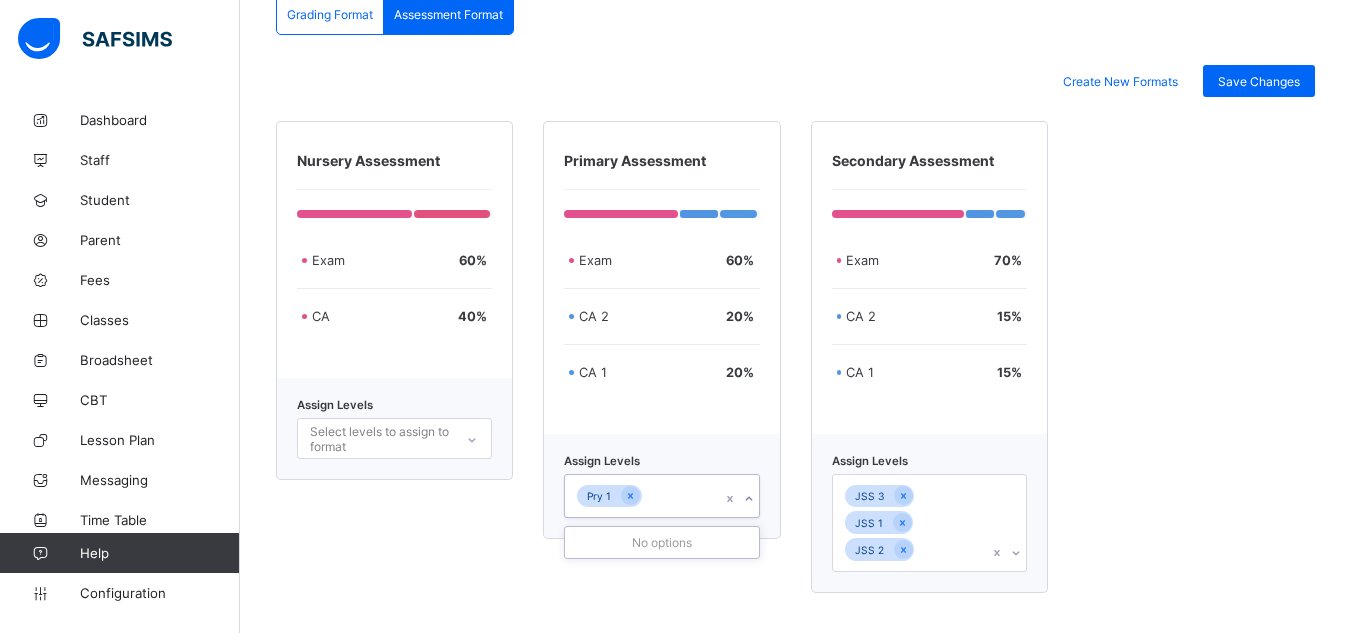 click on "No options" at bounding box center (661, 542) 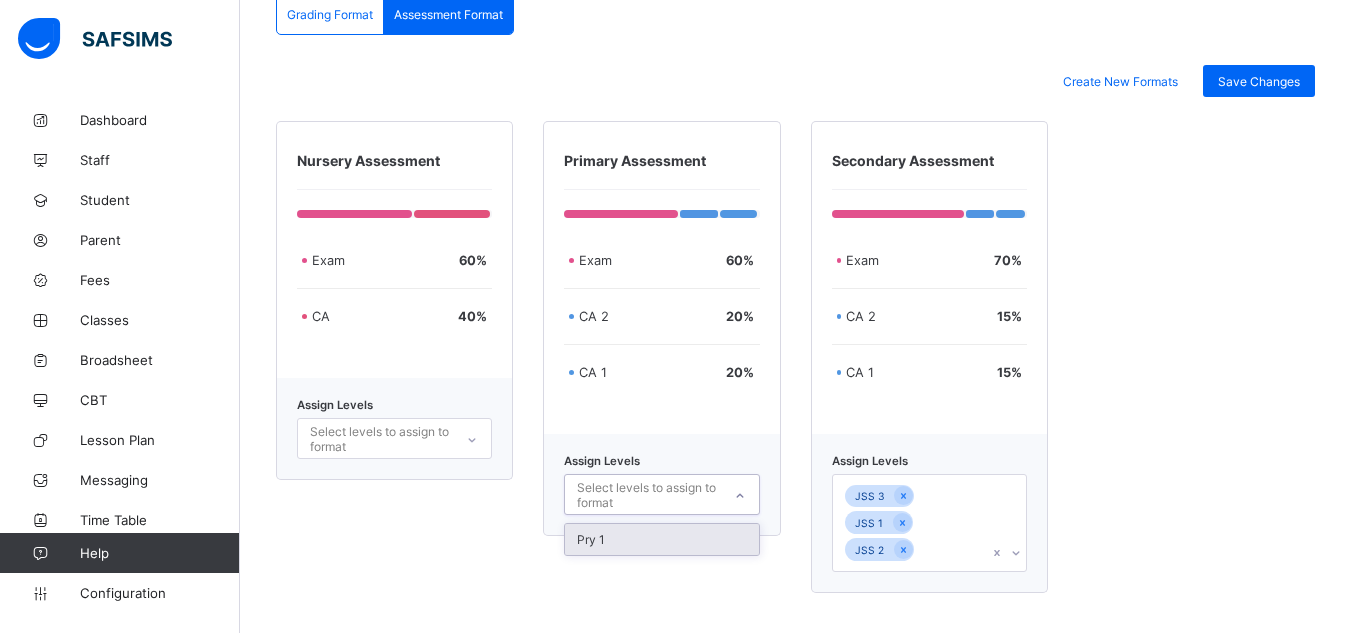 click 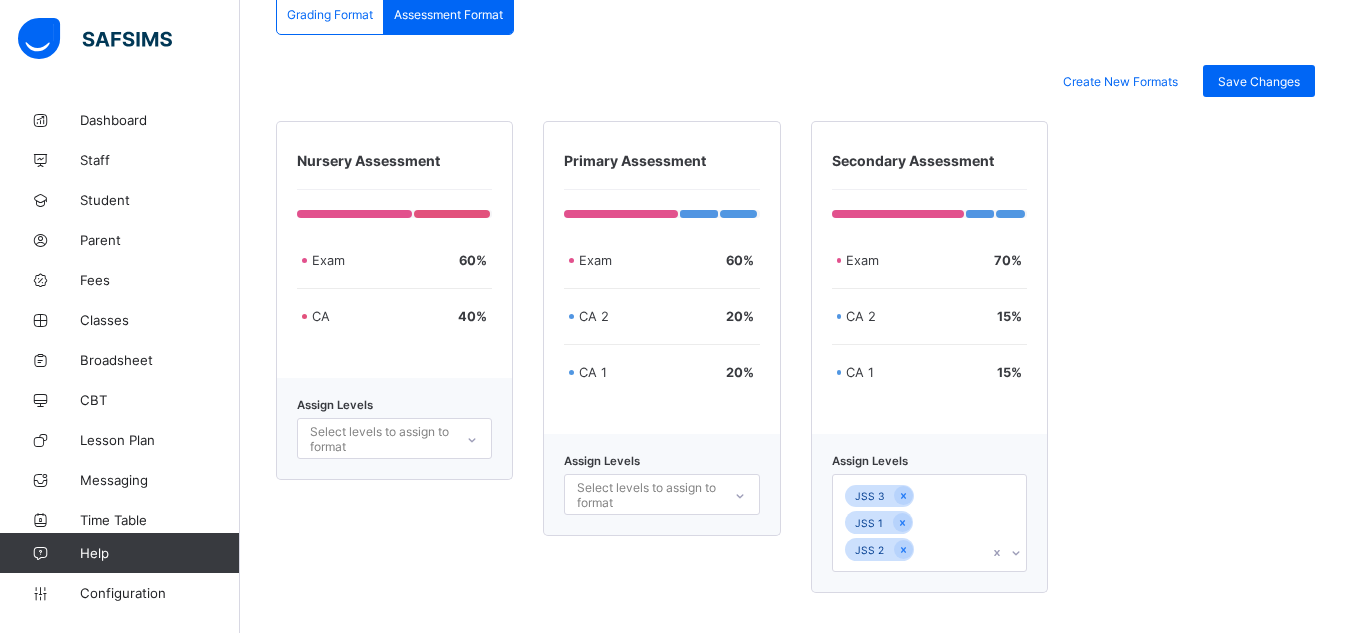 click on "Create New Formats Save Changes   Nursery Assessment     Exam     60 %   CA     40 % Assign Levels Select levels to assign to format   Primary Assessment     Exam     60 %   CA 2     20 %   CA 1     20 % Assign Levels Select levels to assign to format   Secondary Assessment     Exam     70 %   CA 2     15 %   CA 1     15 % Assign Levels JSS 3 JSS 1 JSS 2" at bounding box center [795, 329] 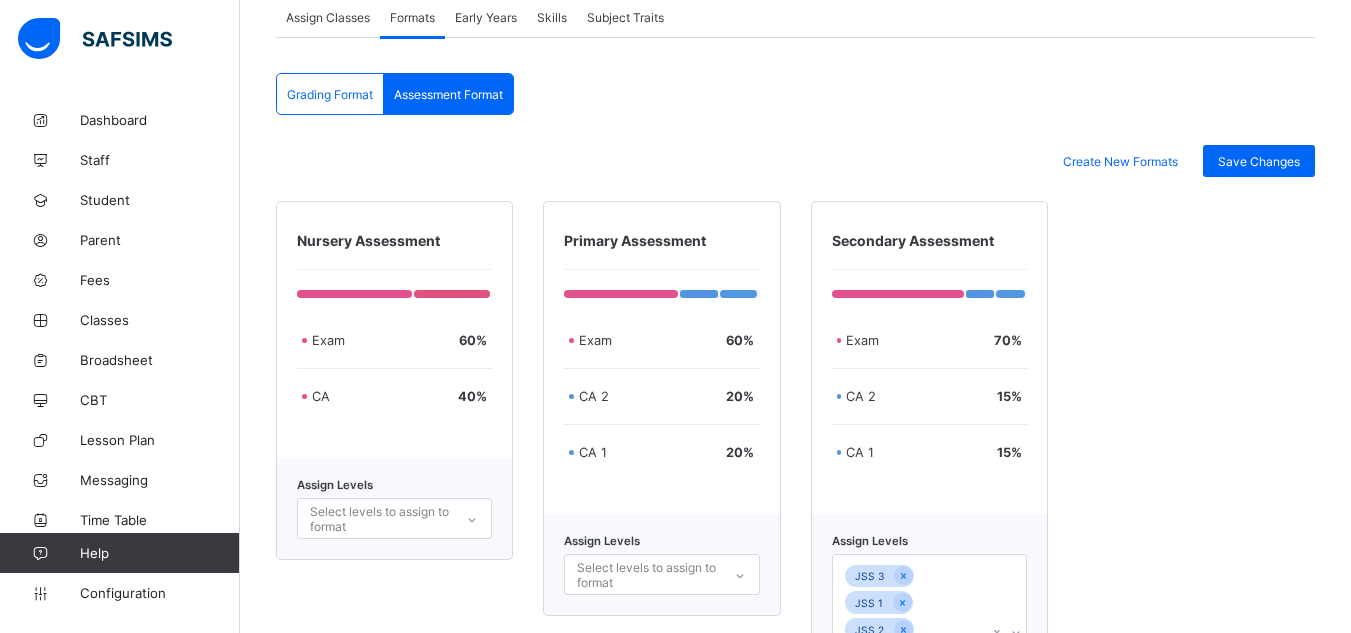 scroll, scrollTop: 376, scrollLeft: 0, axis: vertical 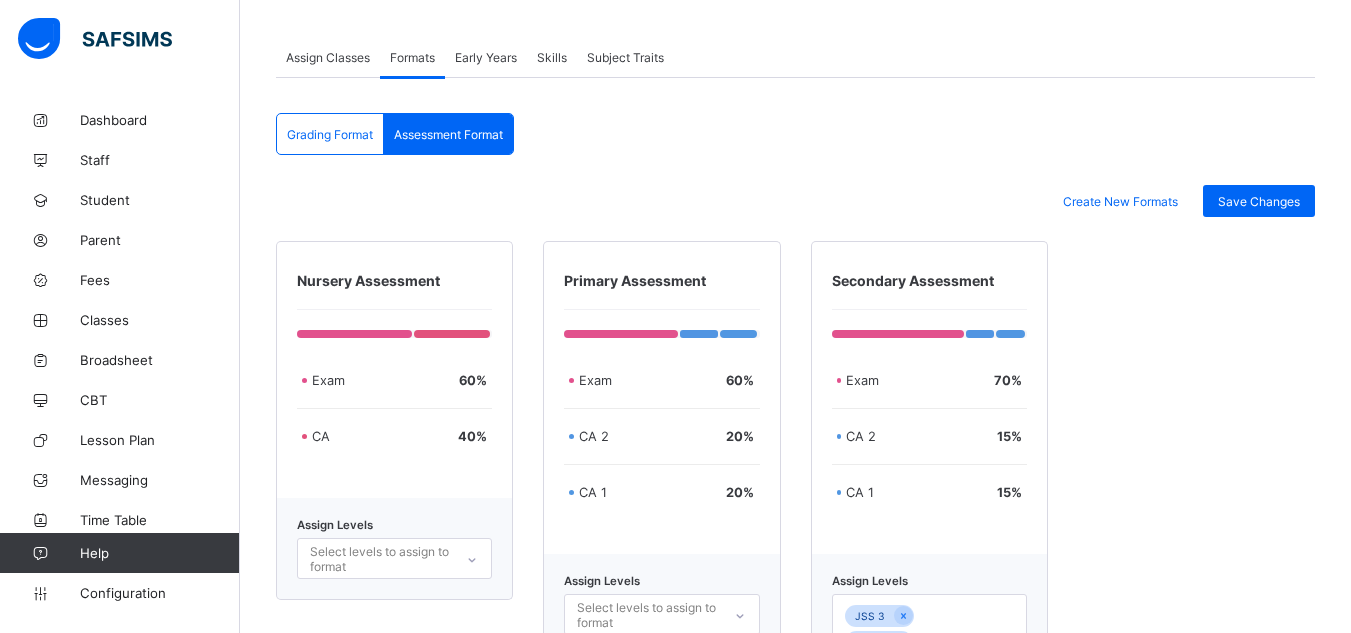 click on "Grading Format" at bounding box center [330, 134] 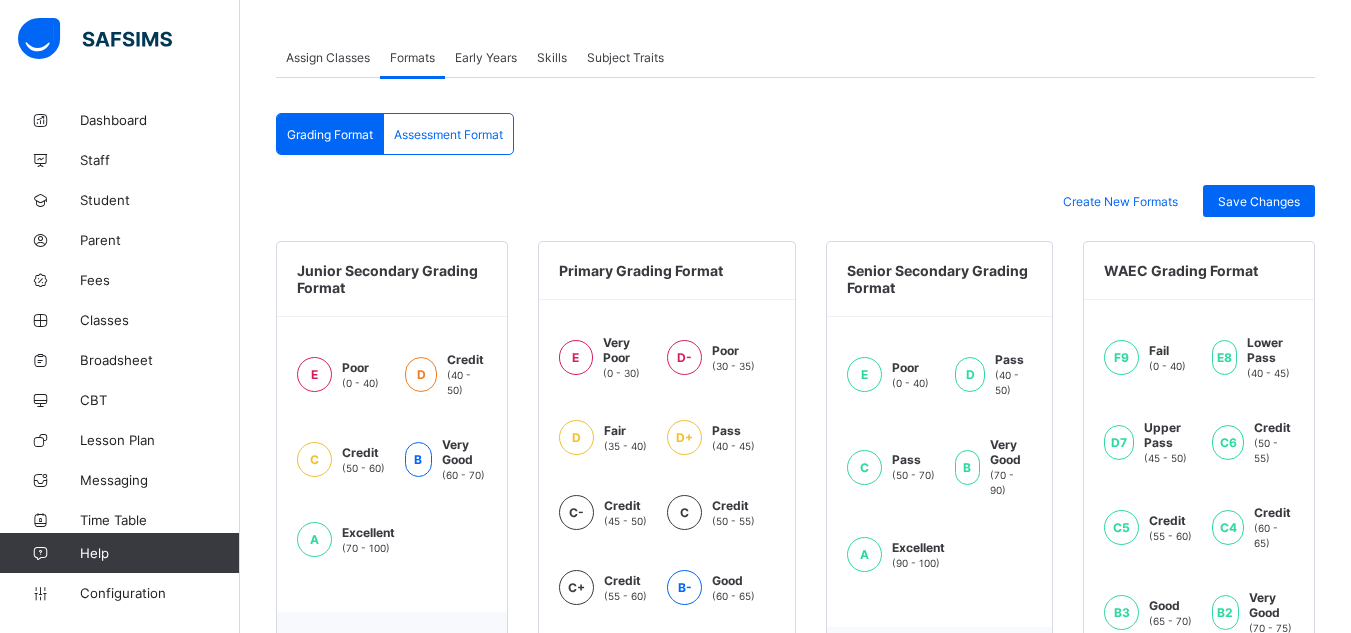 click on "Assessment Format" at bounding box center (448, 134) 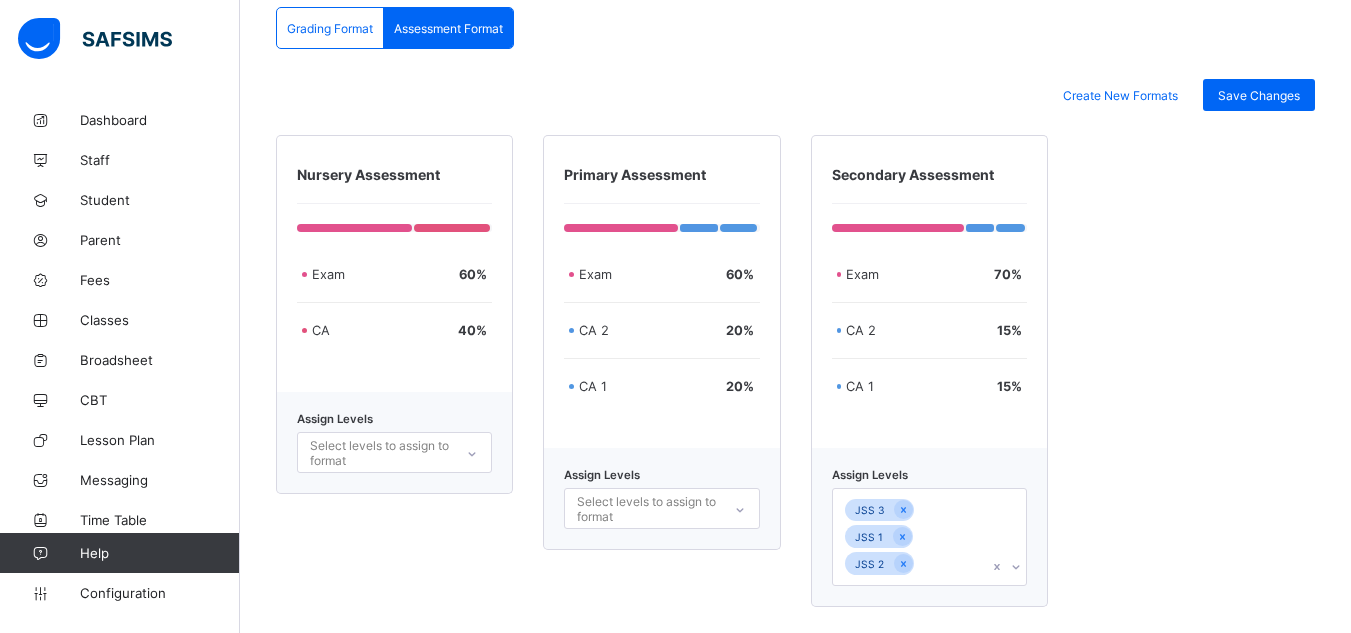 scroll, scrollTop: 496, scrollLeft: 0, axis: vertical 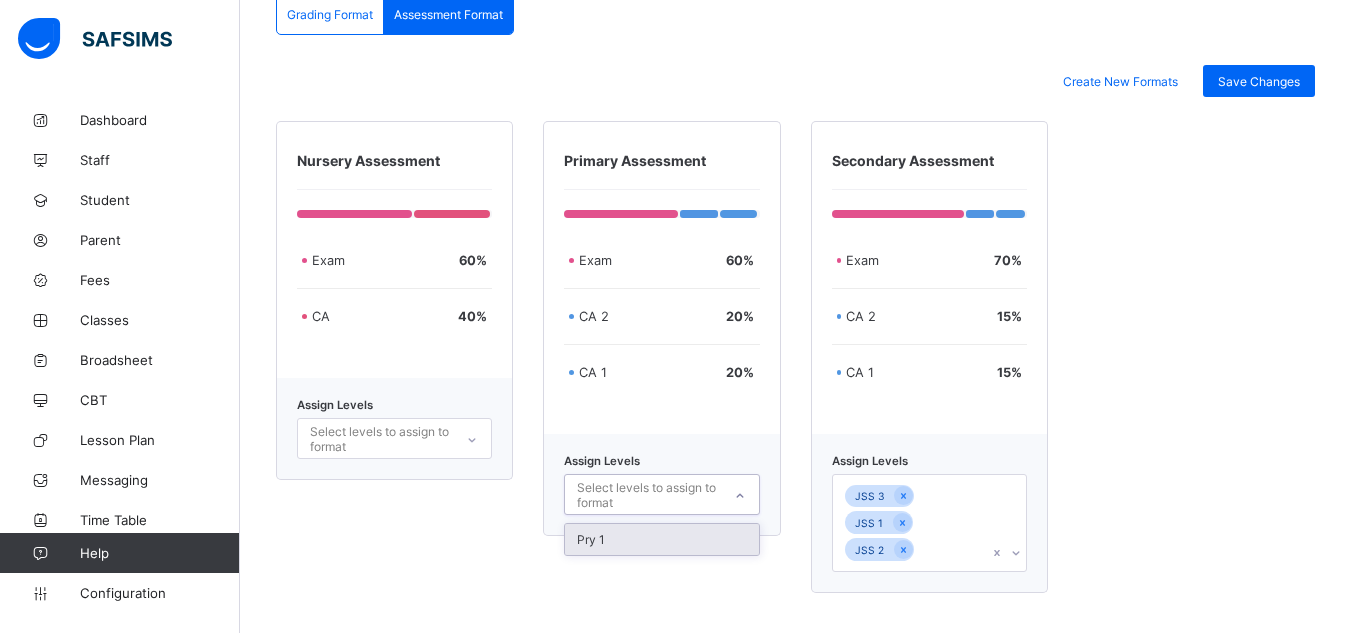 click 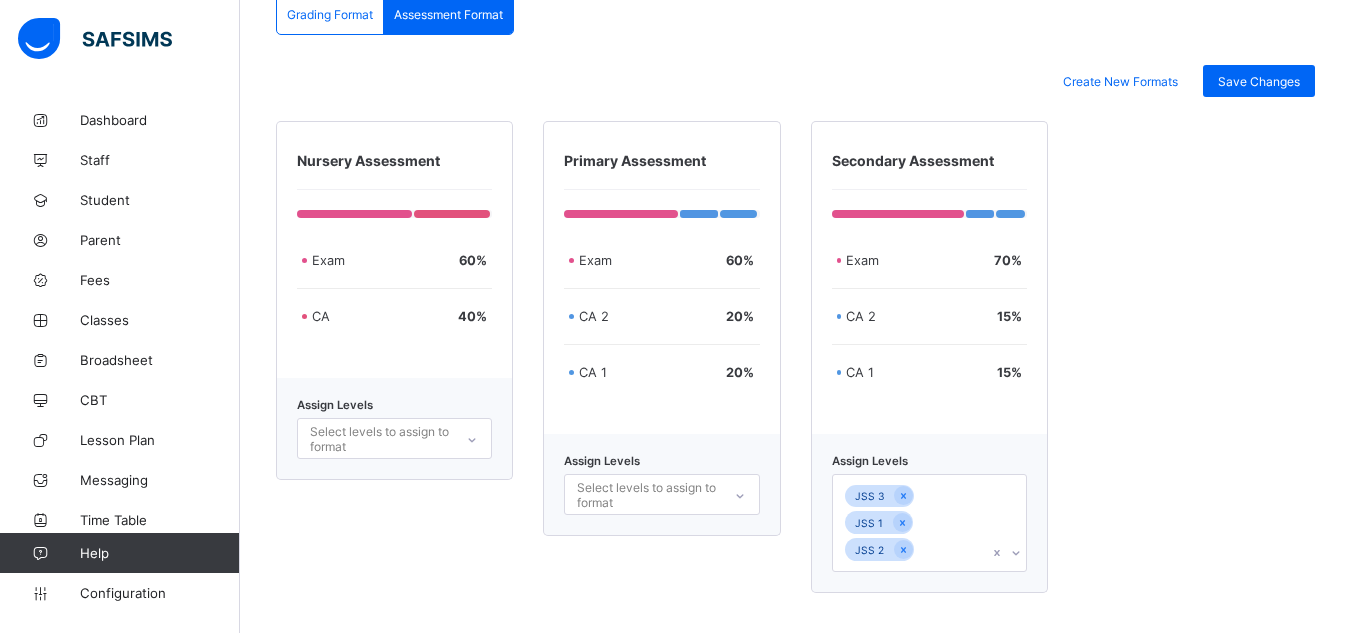 click on "Create New Formats Save Changes   Nursery Assessment     Exam     60 %   CA     40 % Assign Levels Select levels to assign to format   Primary Assessment     Exam     60 %   CA 2     20 %   CA 1     20 % Assign Levels Select levels to assign to format   Secondary Assessment     Exam     70 %   CA 2     15 %   CA 1     15 % Assign Levels JSS 3 JSS 1 JSS 2" at bounding box center [795, 329] 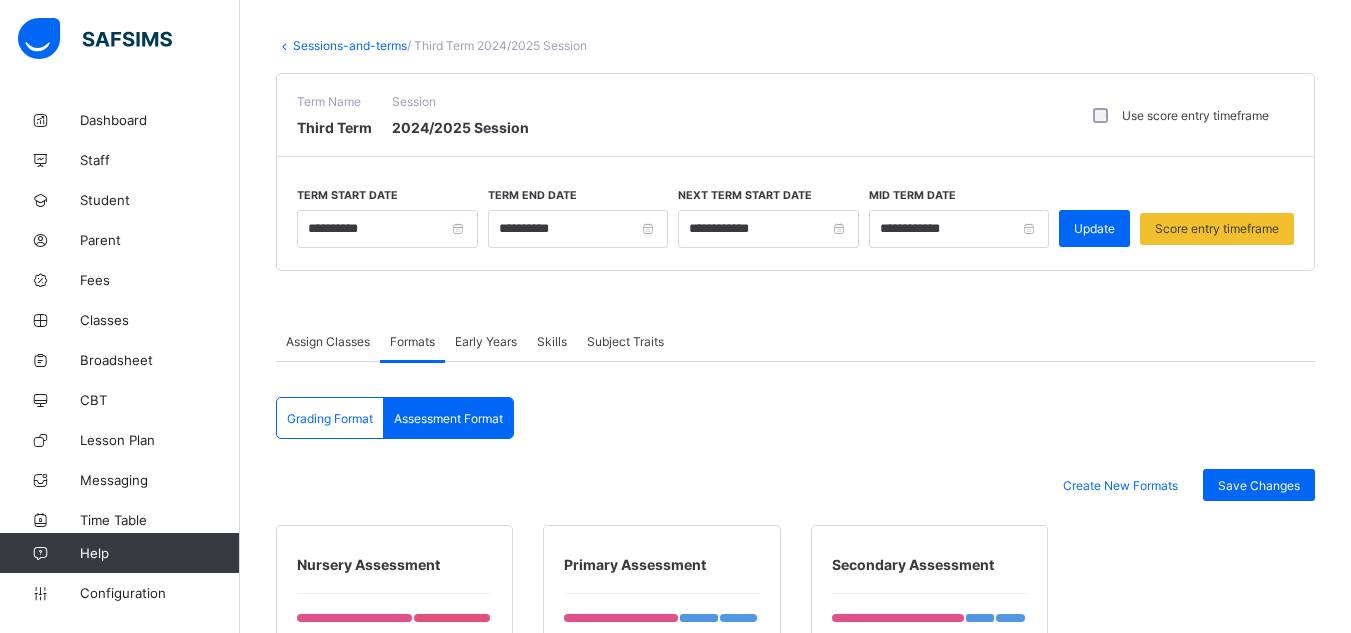 scroll, scrollTop: 0, scrollLeft: 0, axis: both 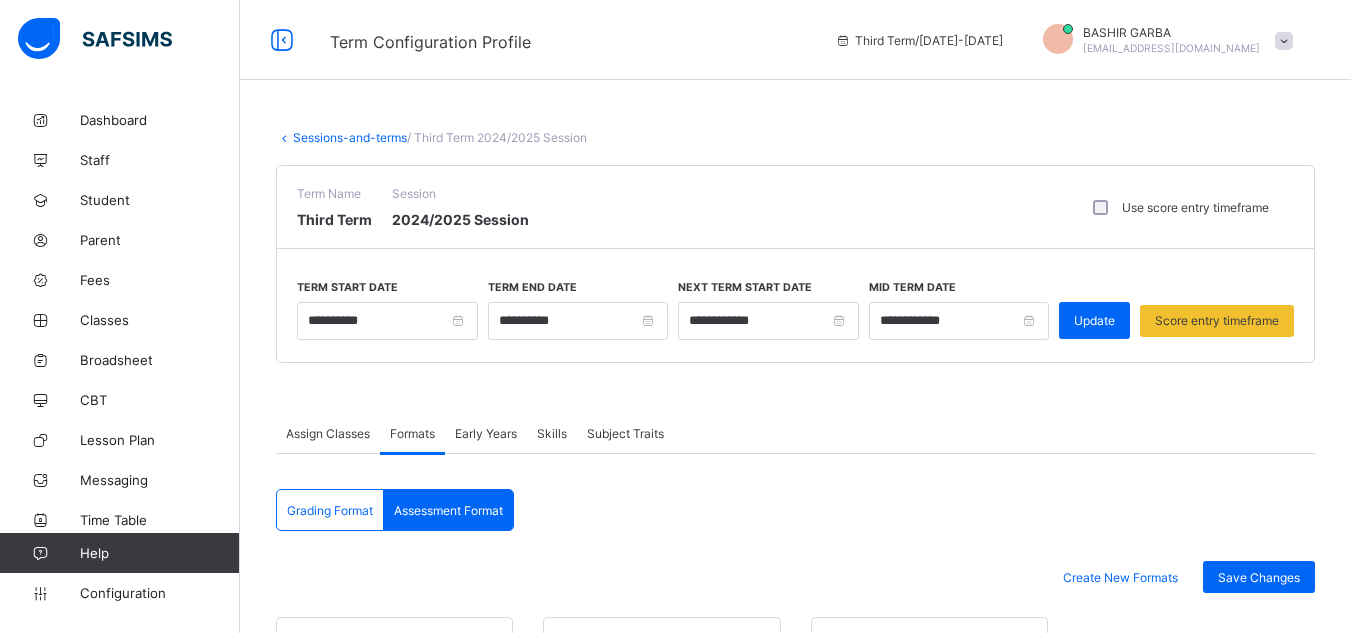 click on "Early Years" at bounding box center (486, 433) 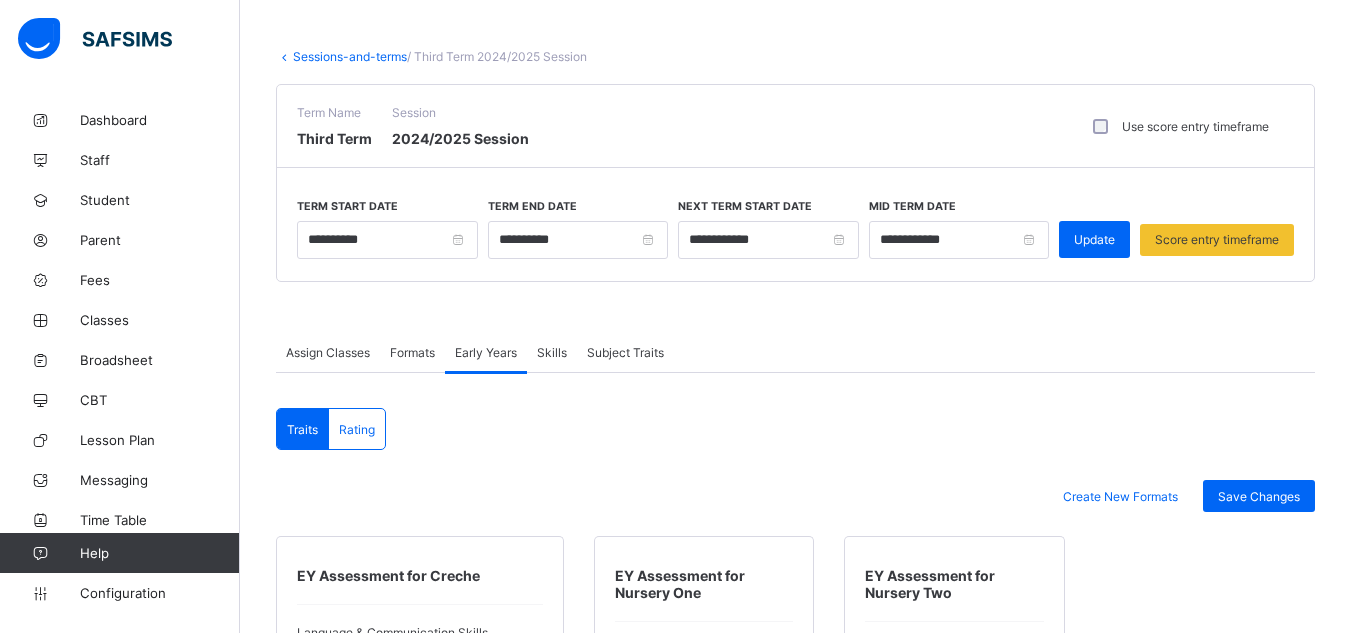 scroll, scrollTop: 40, scrollLeft: 0, axis: vertical 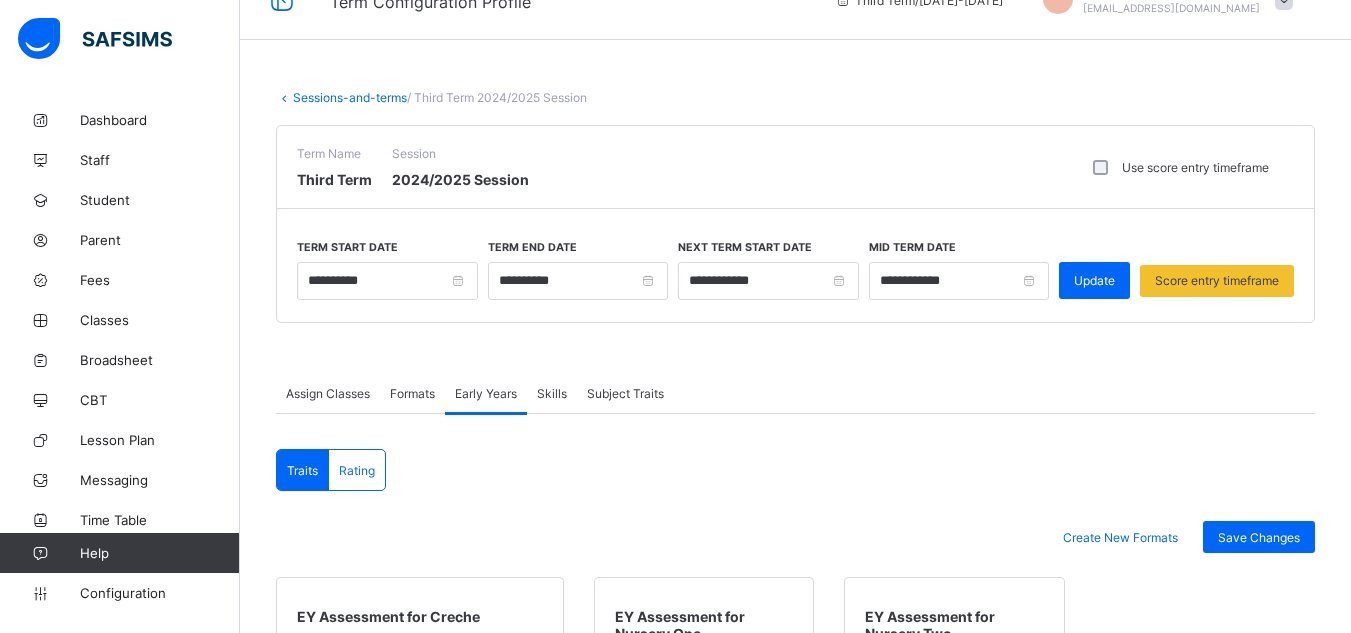 click on "Skills" at bounding box center (552, 393) 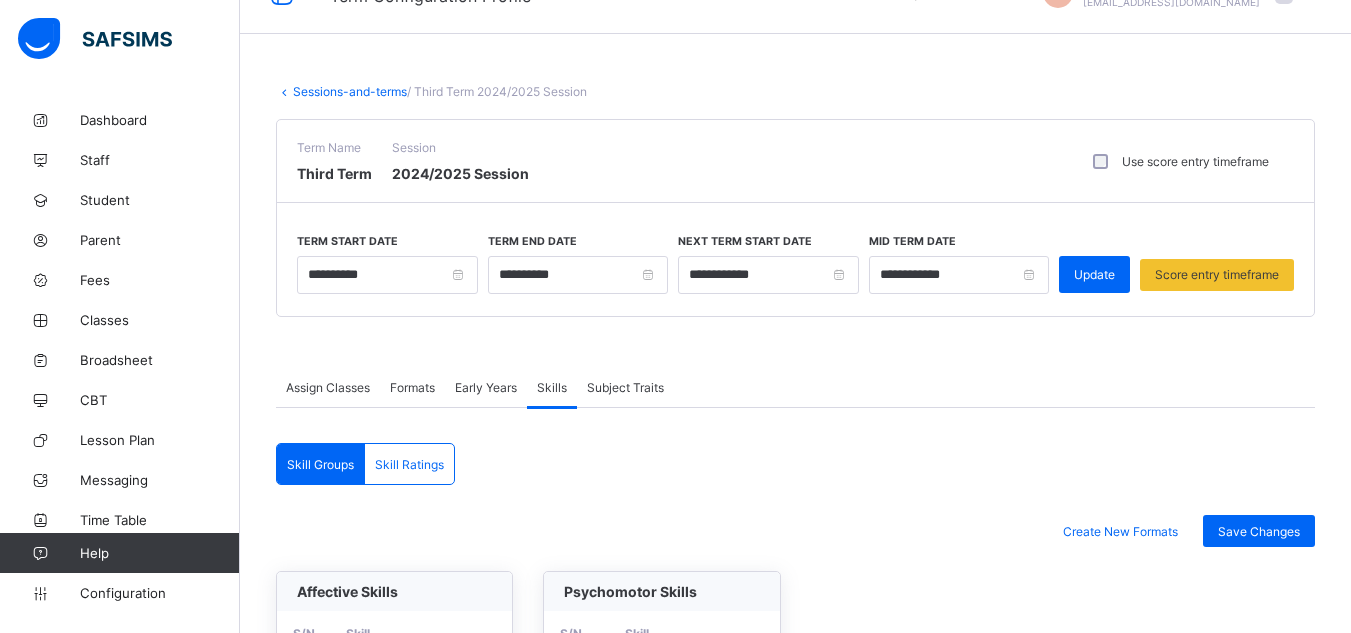 scroll, scrollTop: 43, scrollLeft: 0, axis: vertical 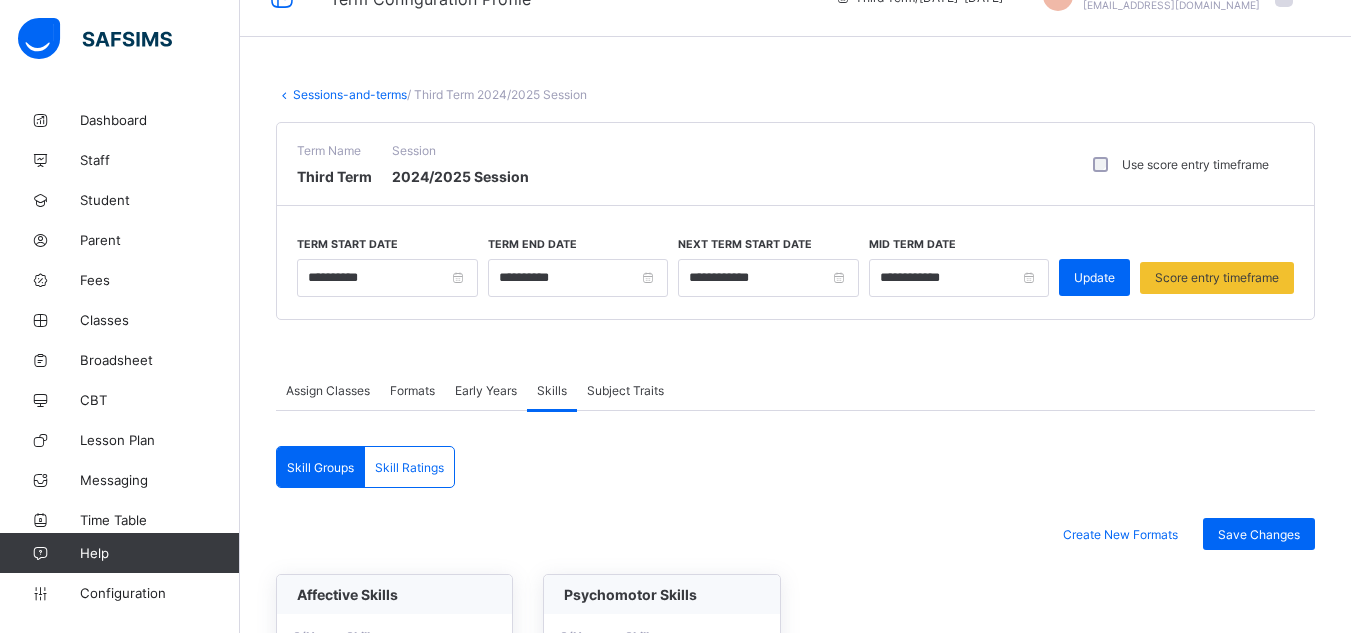 click on "Subject Traits" at bounding box center (625, 390) 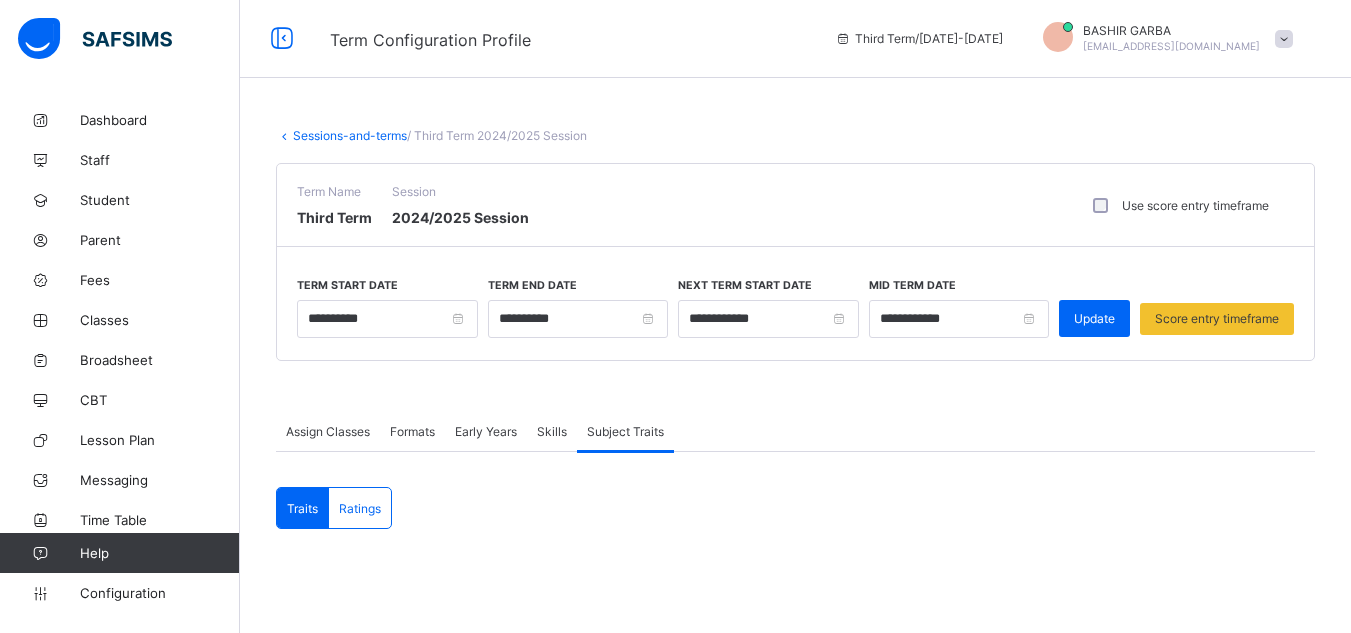 scroll, scrollTop: 0, scrollLeft: 0, axis: both 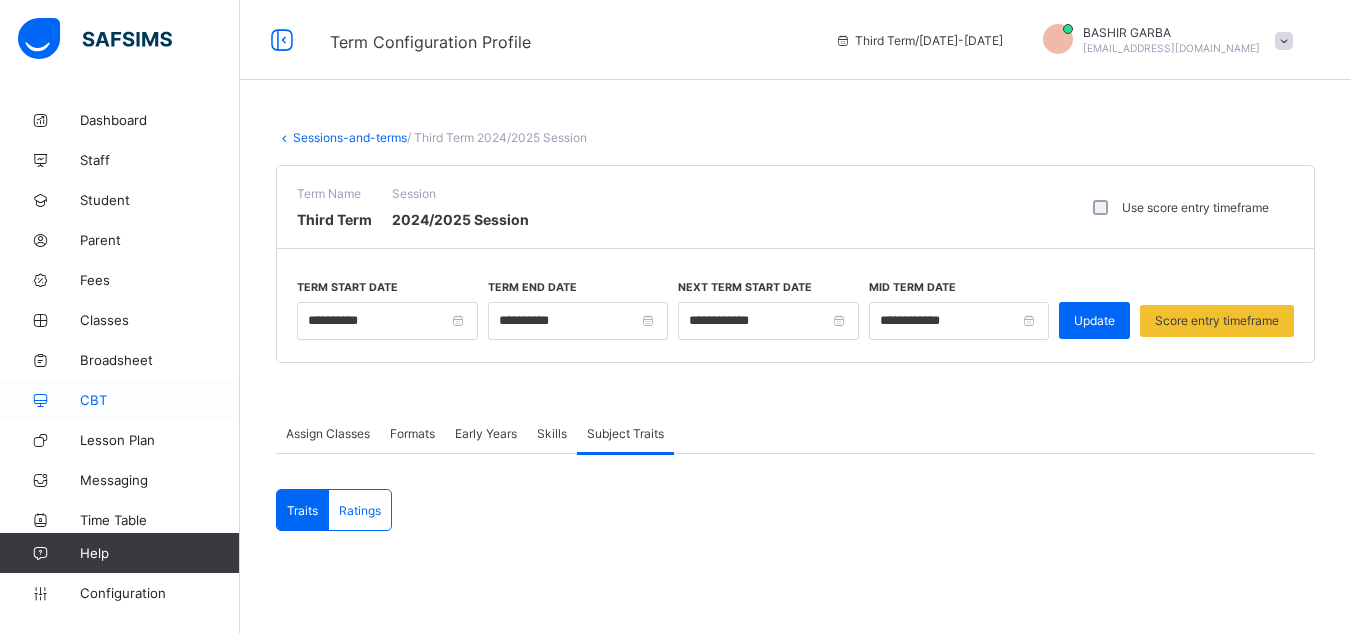 click on "CBT" at bounding box center (160, 400) 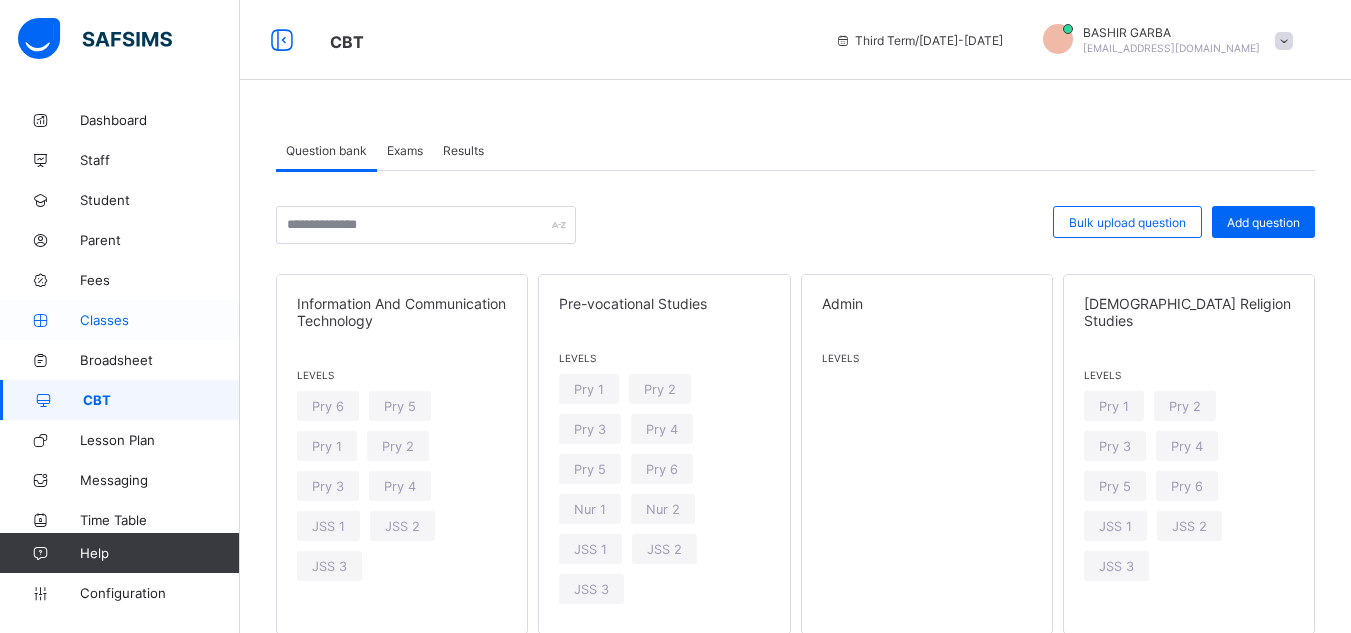 click on "Classes" at bounding box center [160, 320] 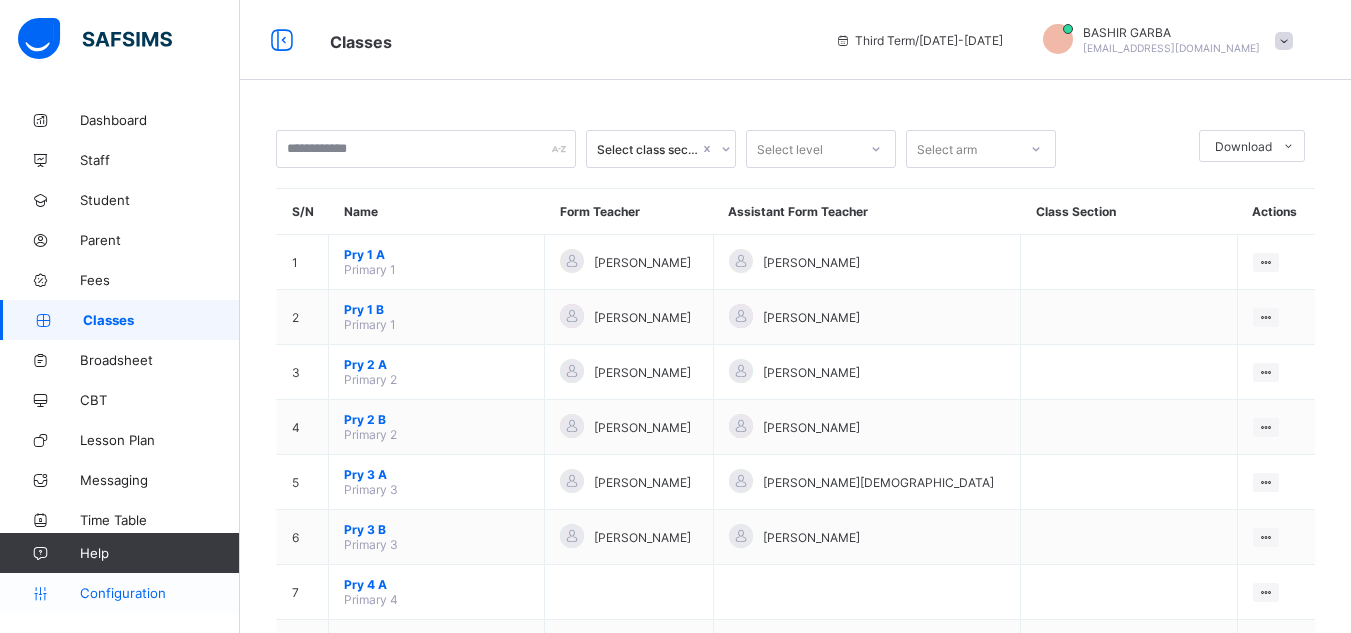 click on "Configuration" at bounding box center (119, 593) 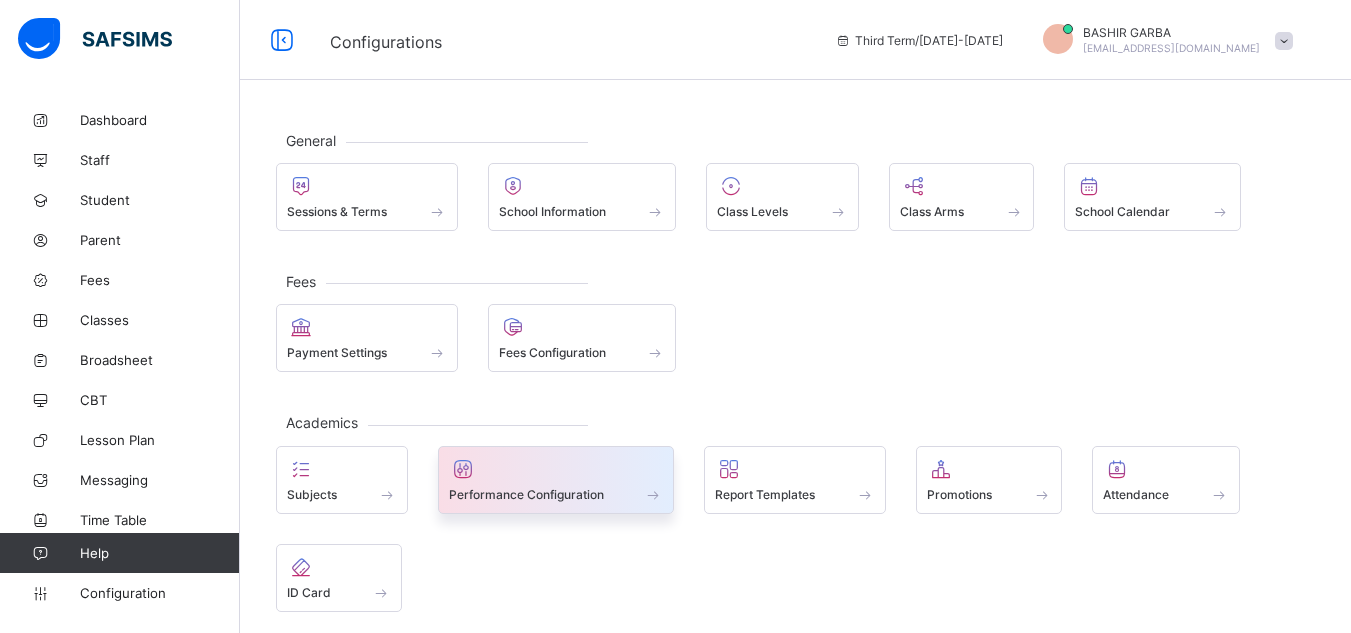 click at bounding box center [556, 469] 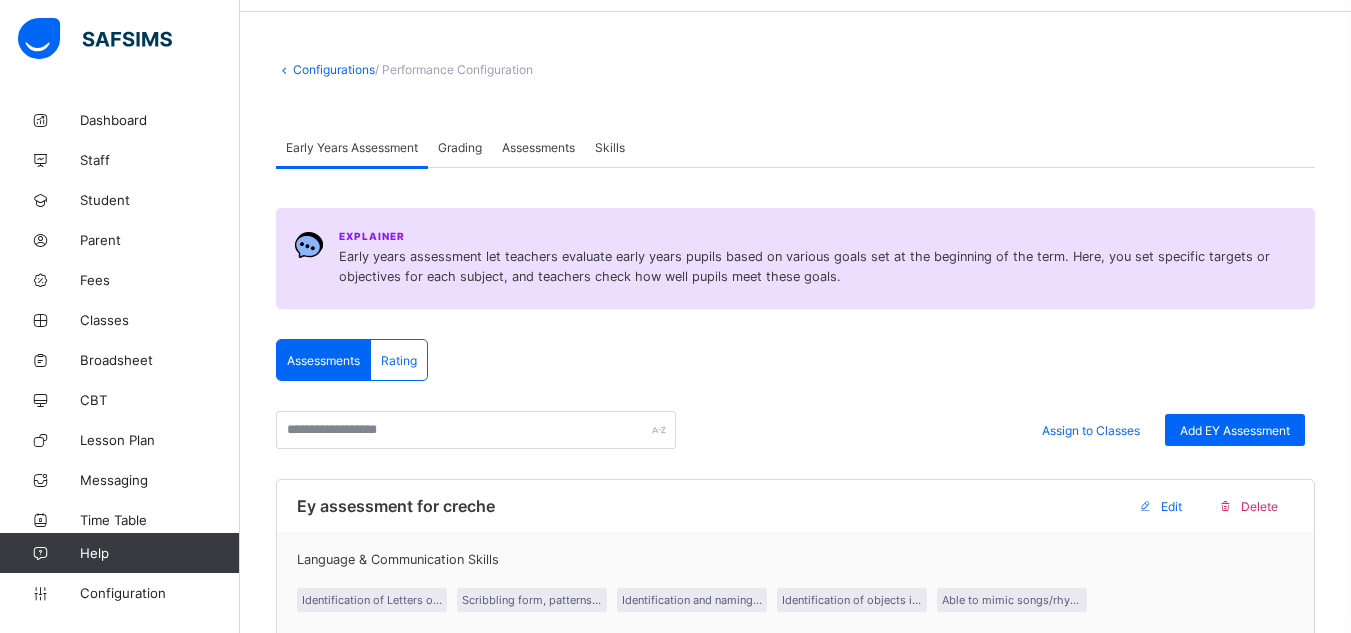 scroll, scrollTop: 0, scrollLeft: 0, axis: both 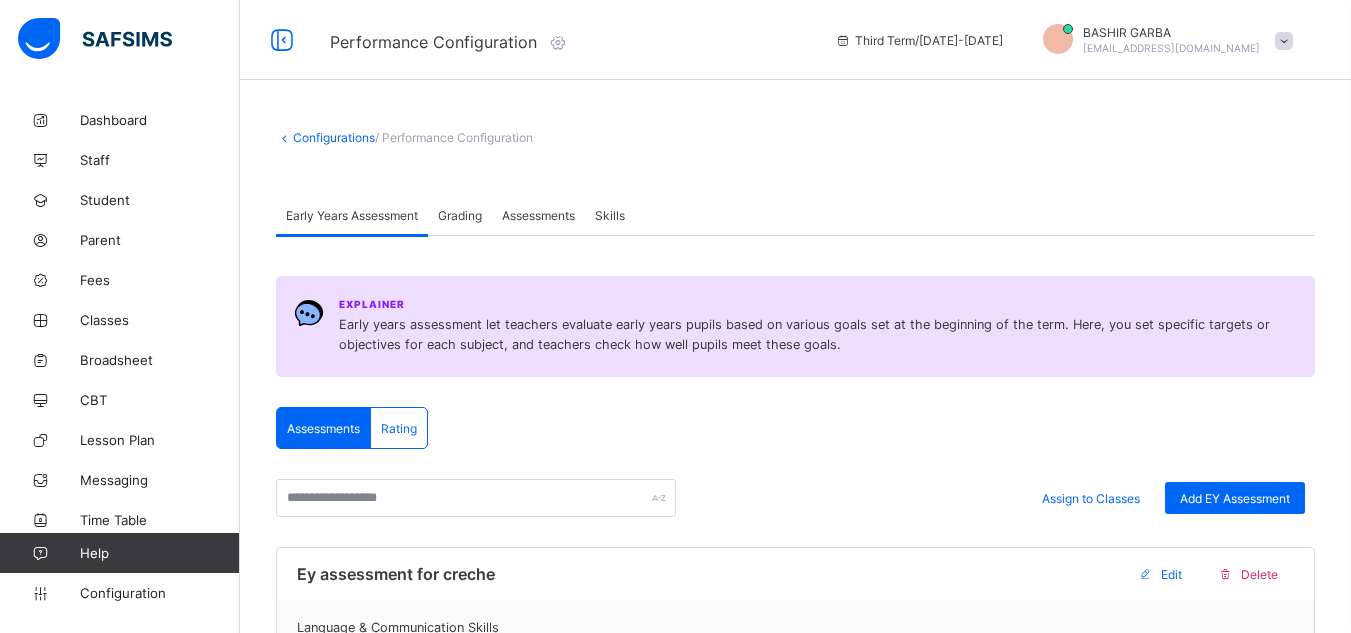 click on "Grading" at bounding box center [460, 215] 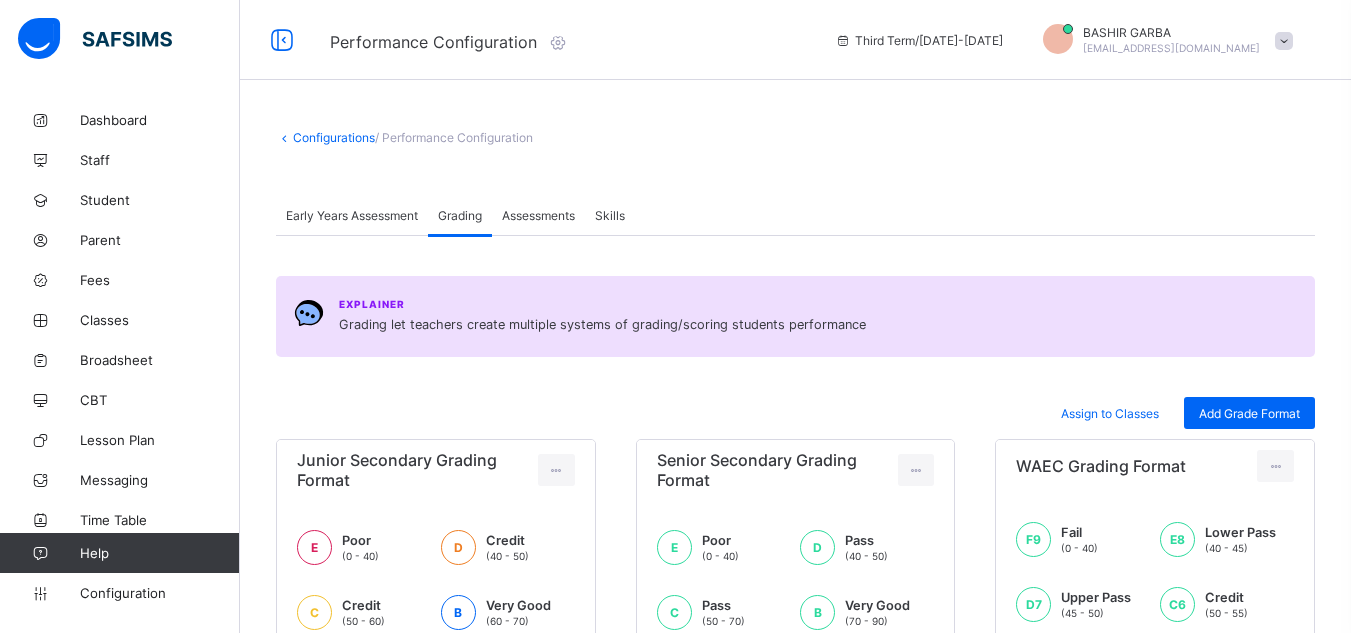 click at bounding box center [795, 372] 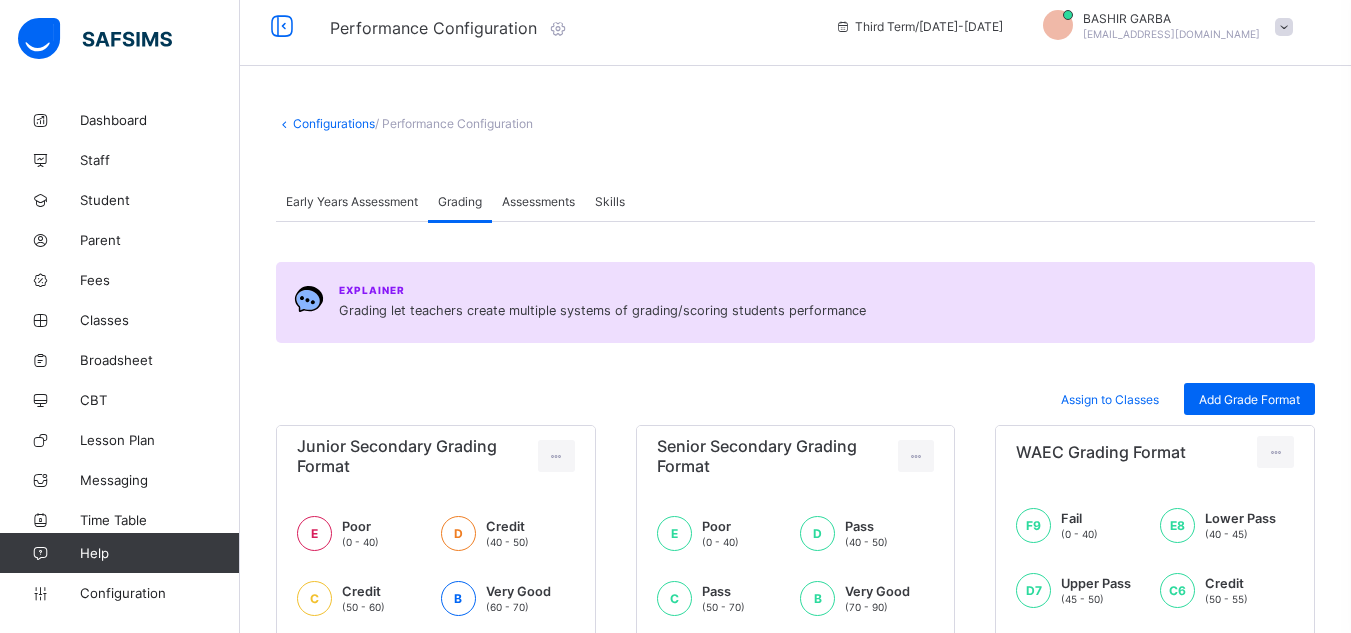 scroll, scrollTop: 0, scrollLeft: 0, axis: both 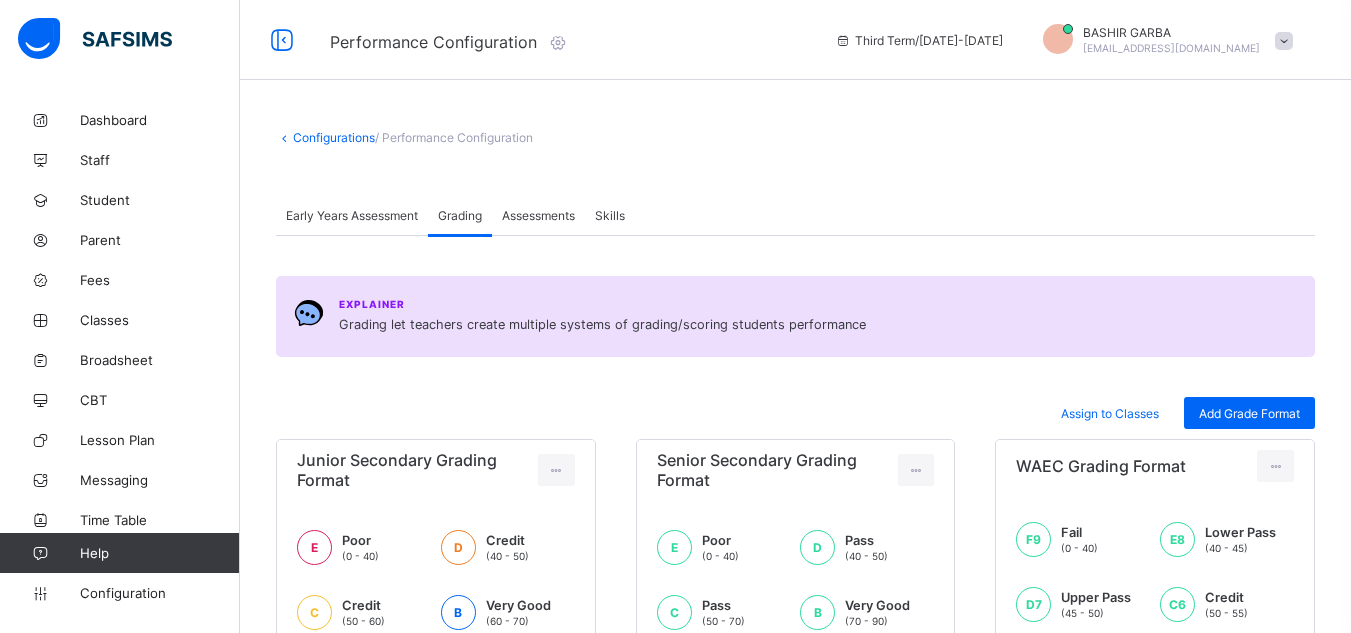 click on "Assessments" at bounding box center [538, 215] 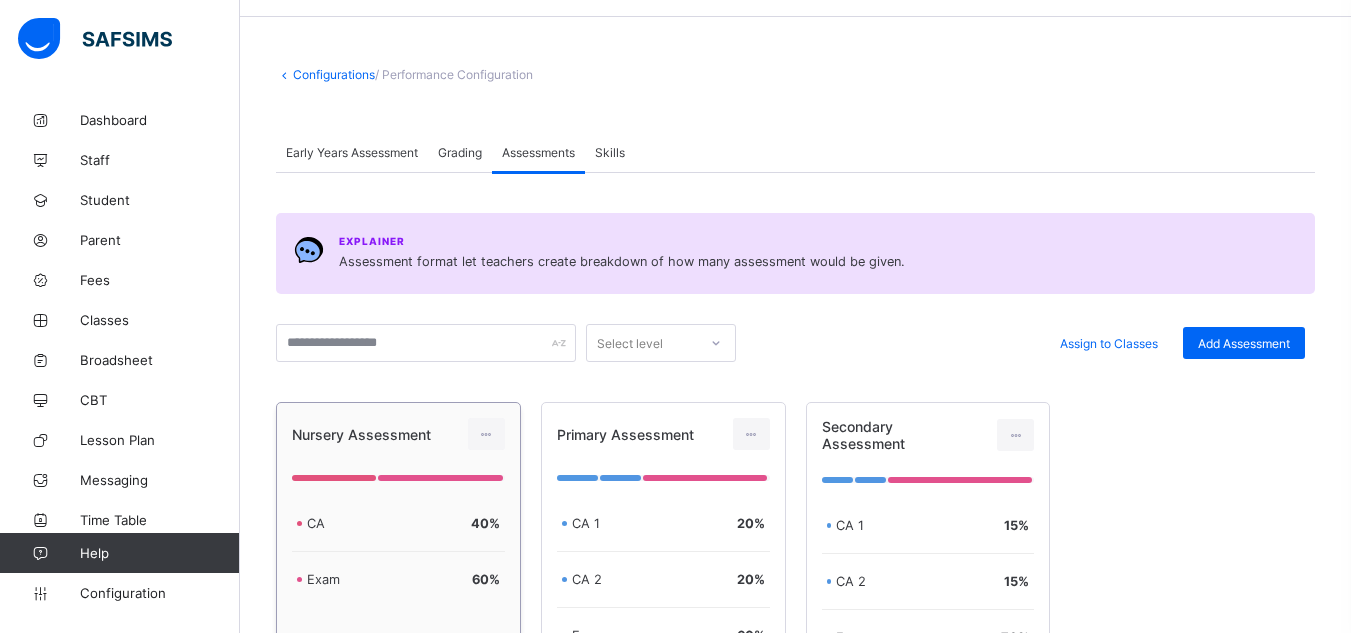scroll, scrollTop: 60, scrollLeft: 0, axis: vertical 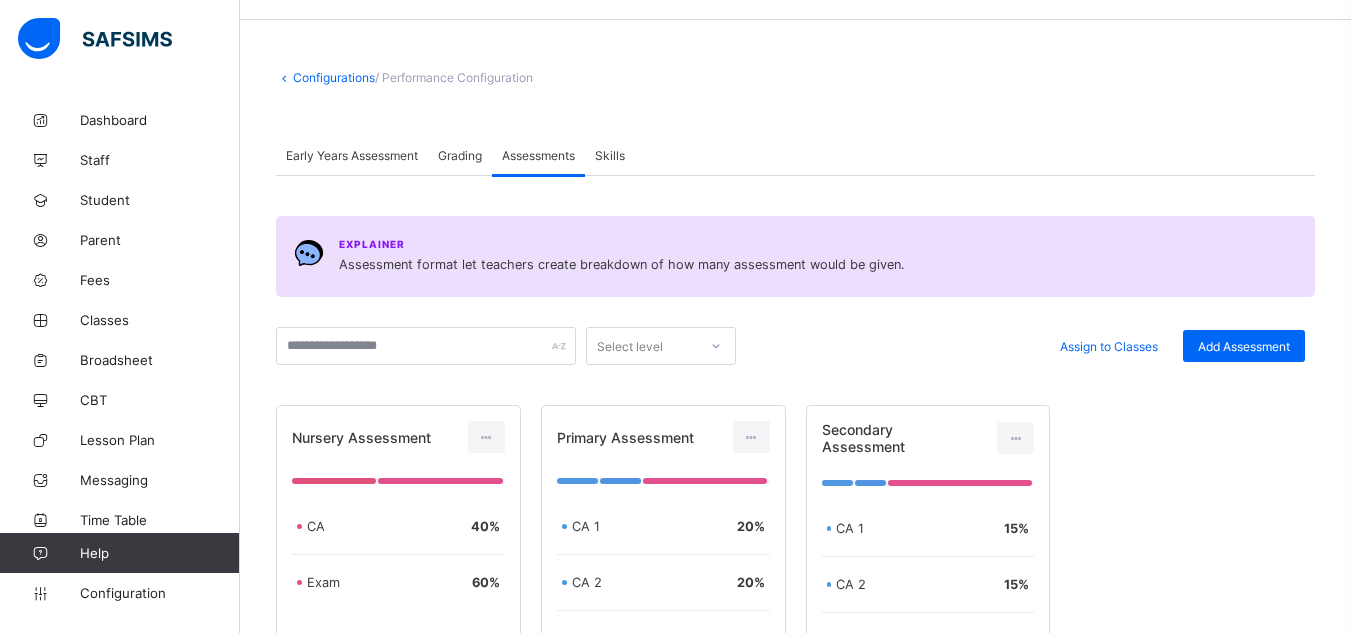 click on "Skills" at bounding box center [610, 155] 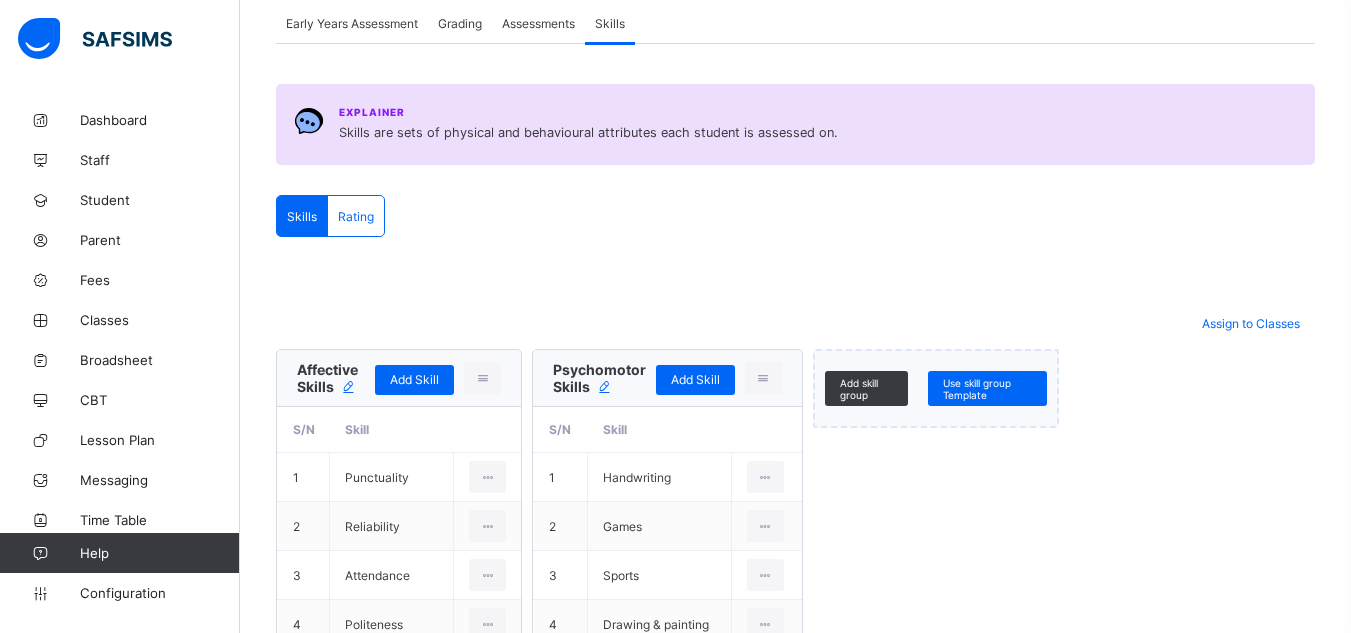 scroll, scrollTop: 60, scrollLeft: 0, axis: vertical 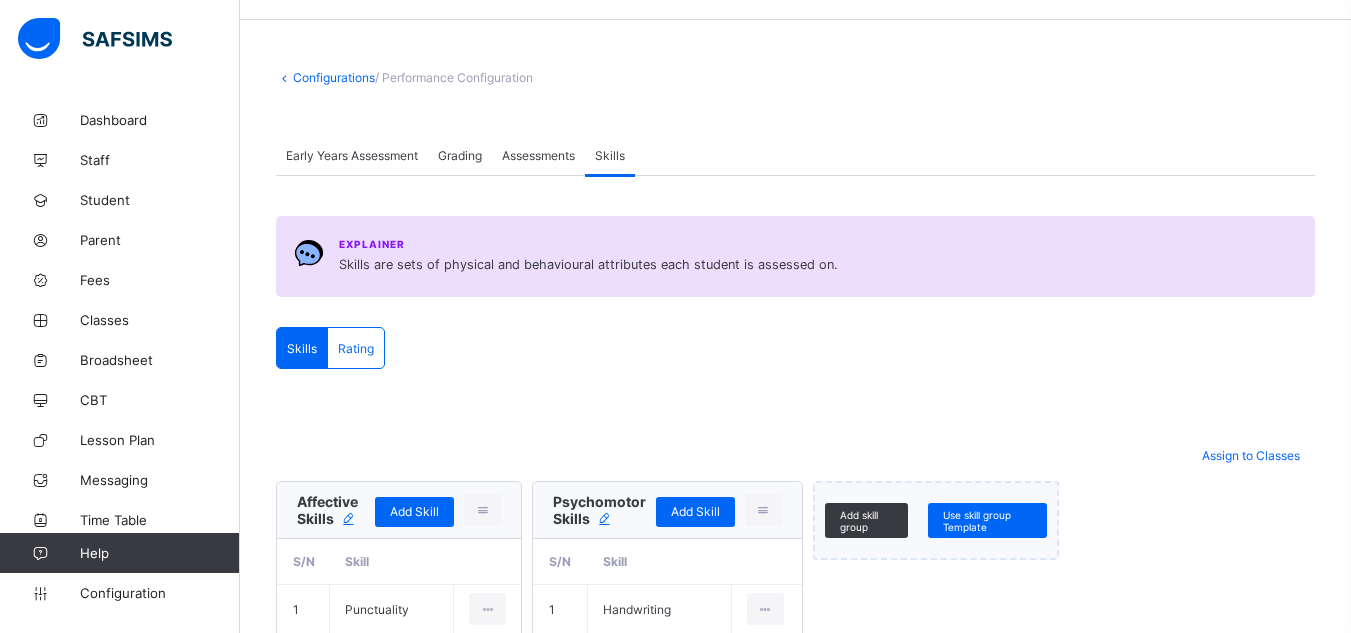 click on "Assessments" at bounding box center (538, 155) 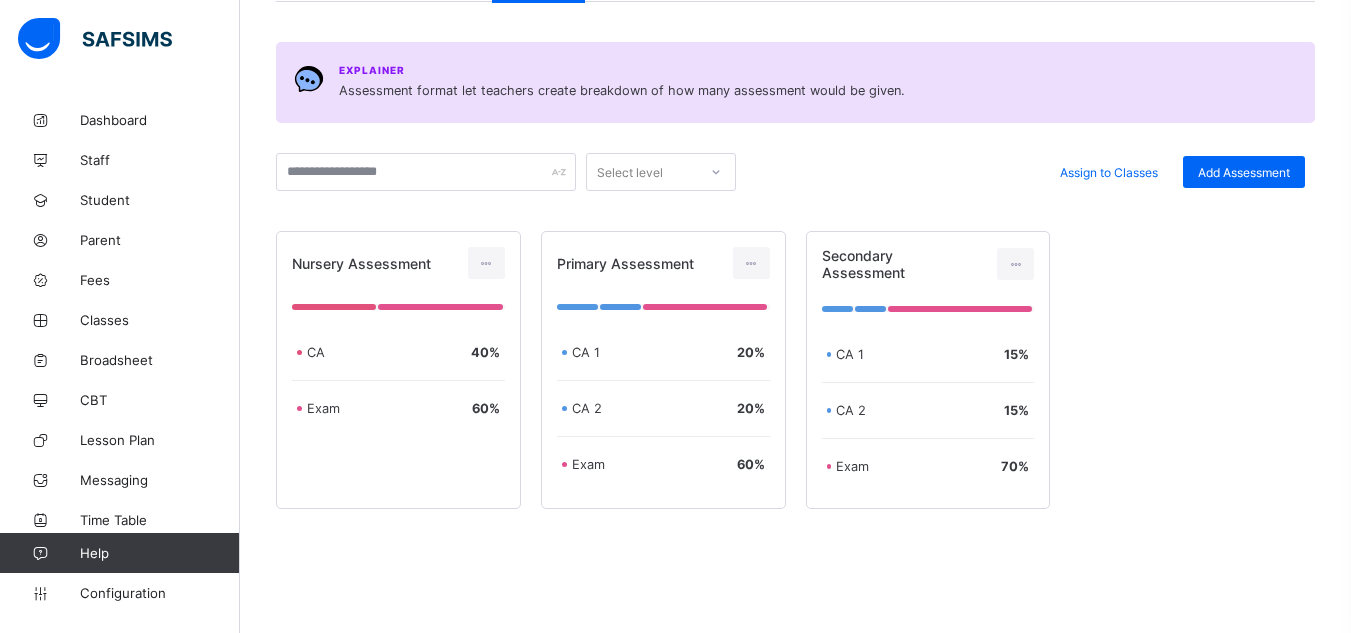 scroll, scrollTop: 260, scrollLeft: 0, axis: vertical 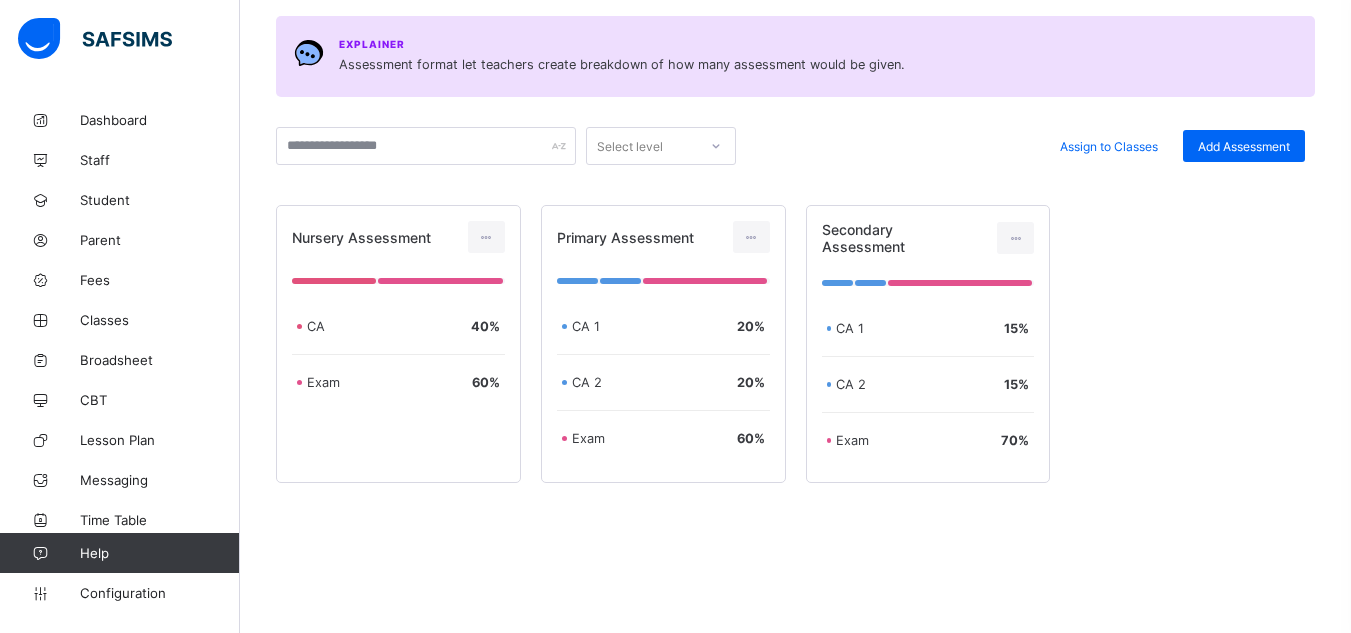 click 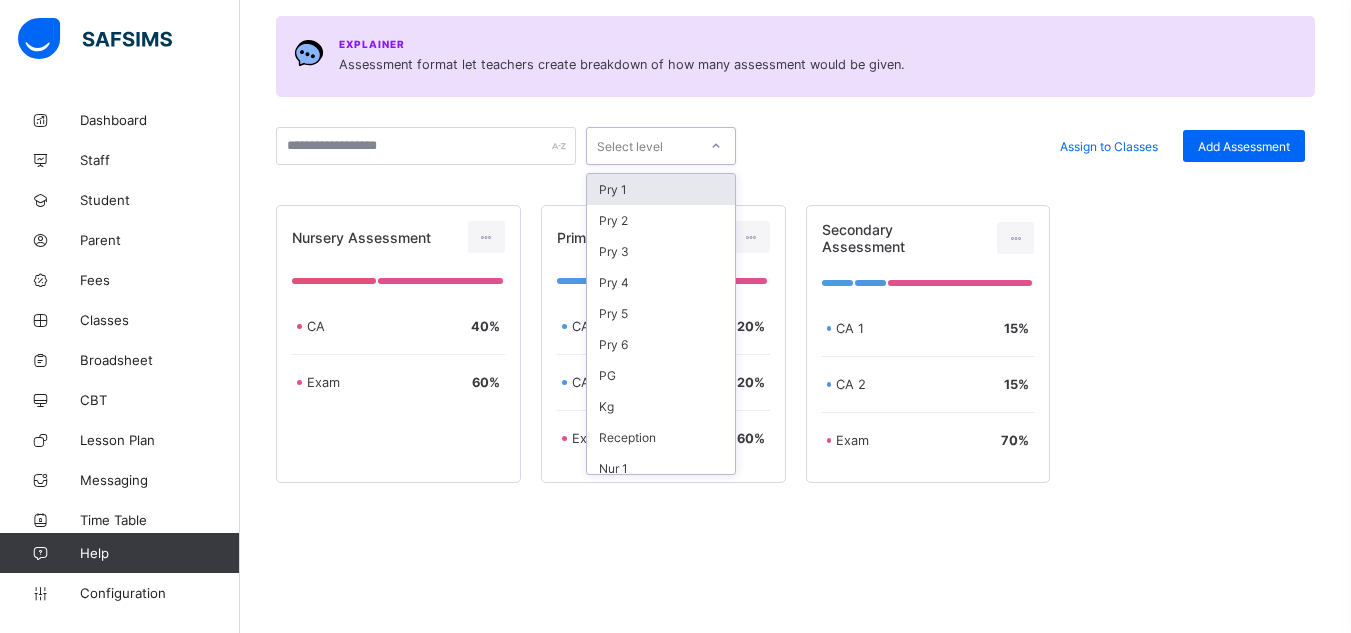 click on "Pry 1" at bounding box center [661, 189] 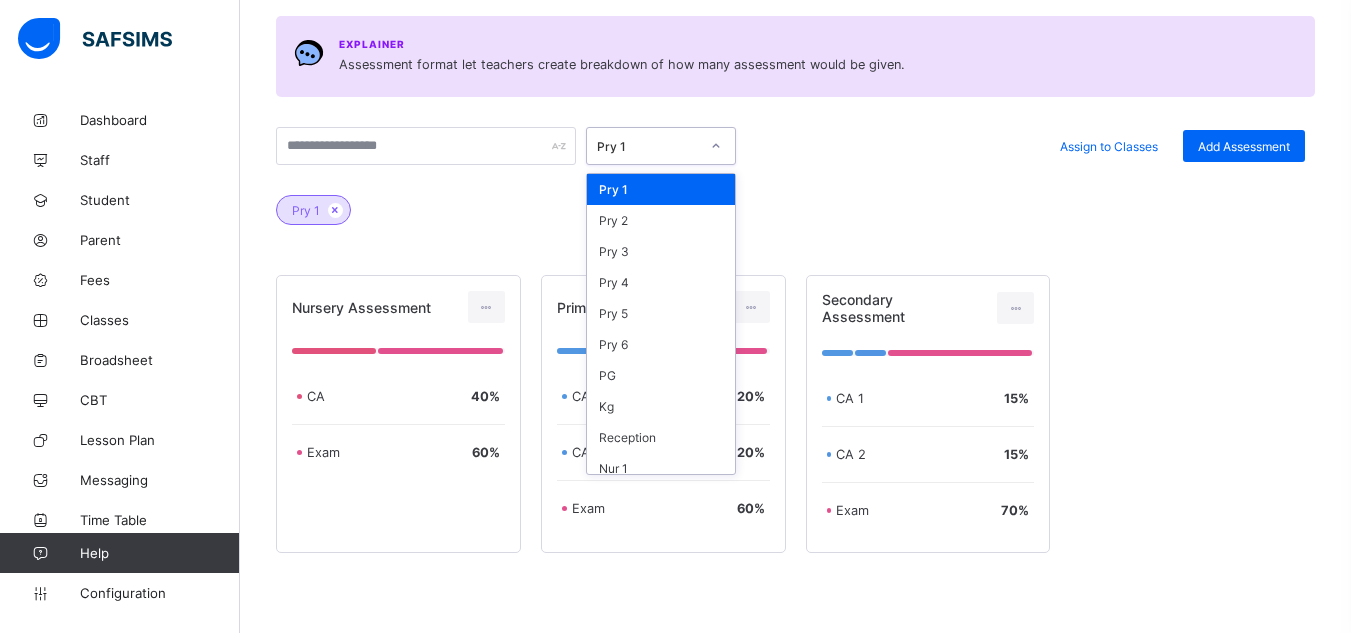 click 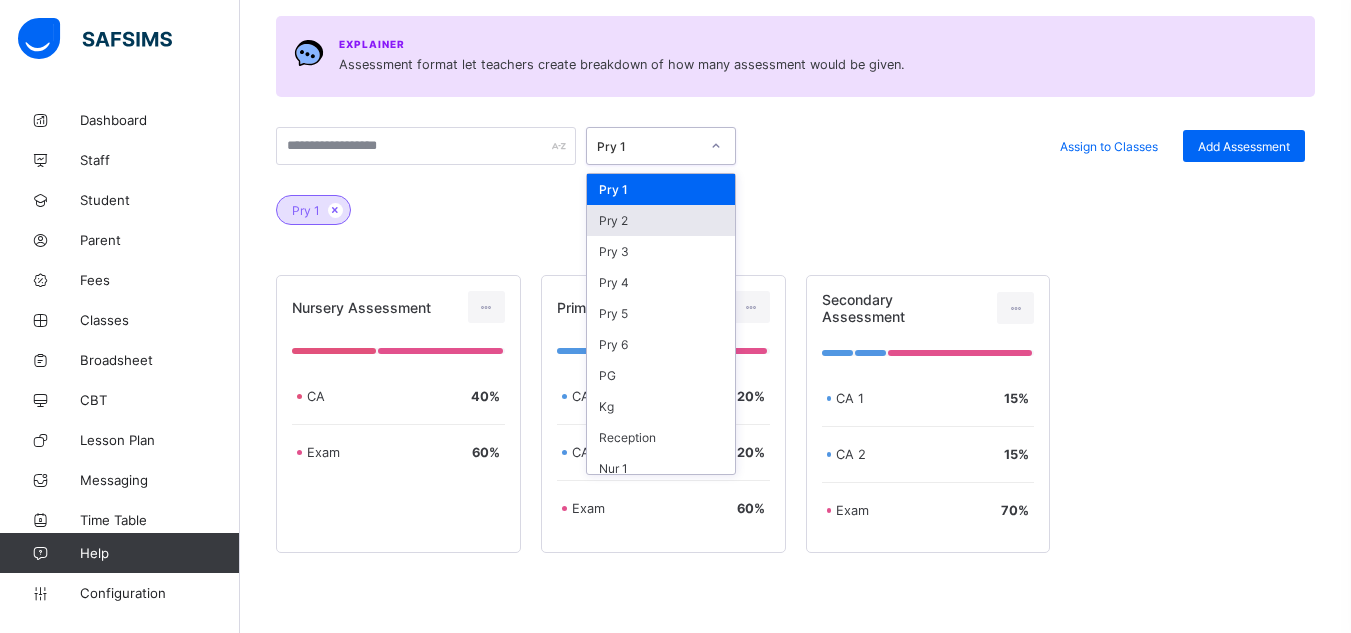 click on "Pry 2" at bounding box center [661, 220] 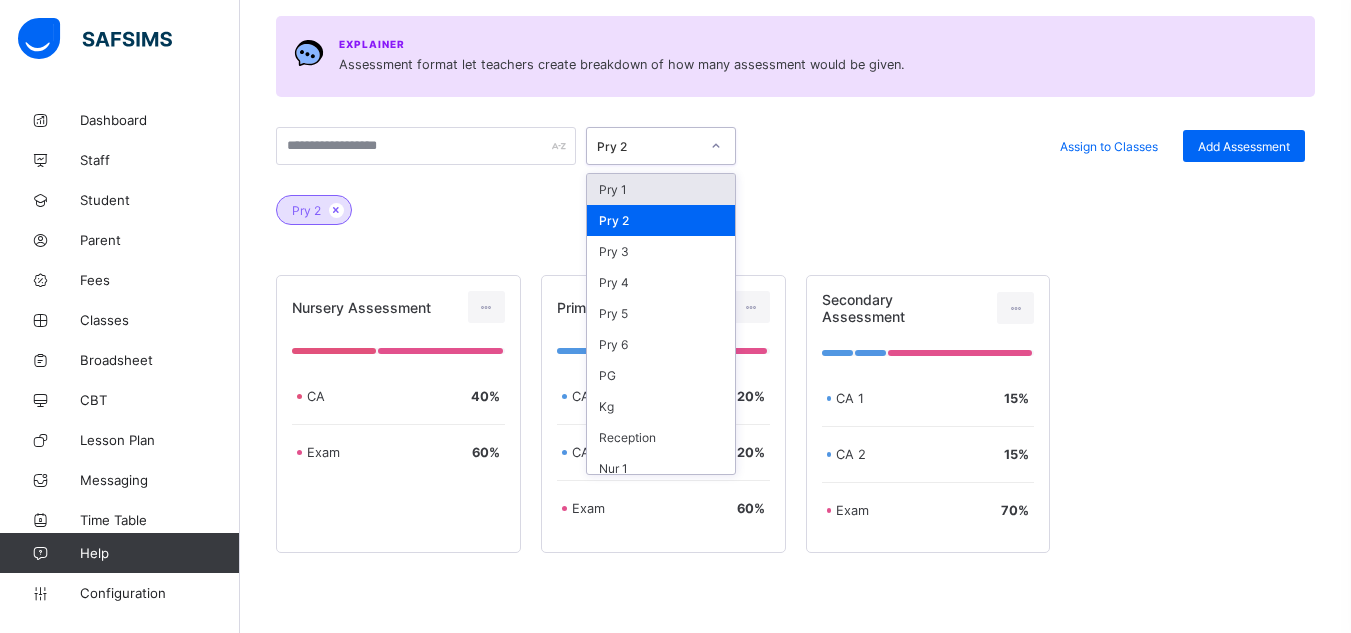 click 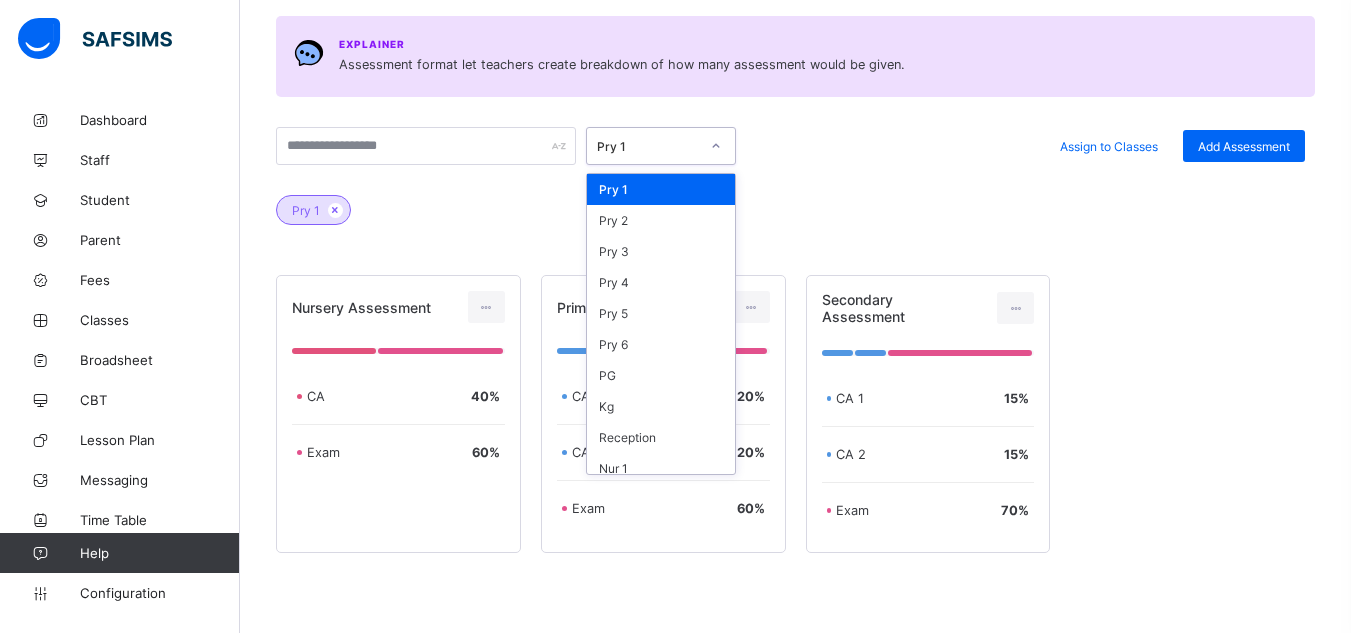 click 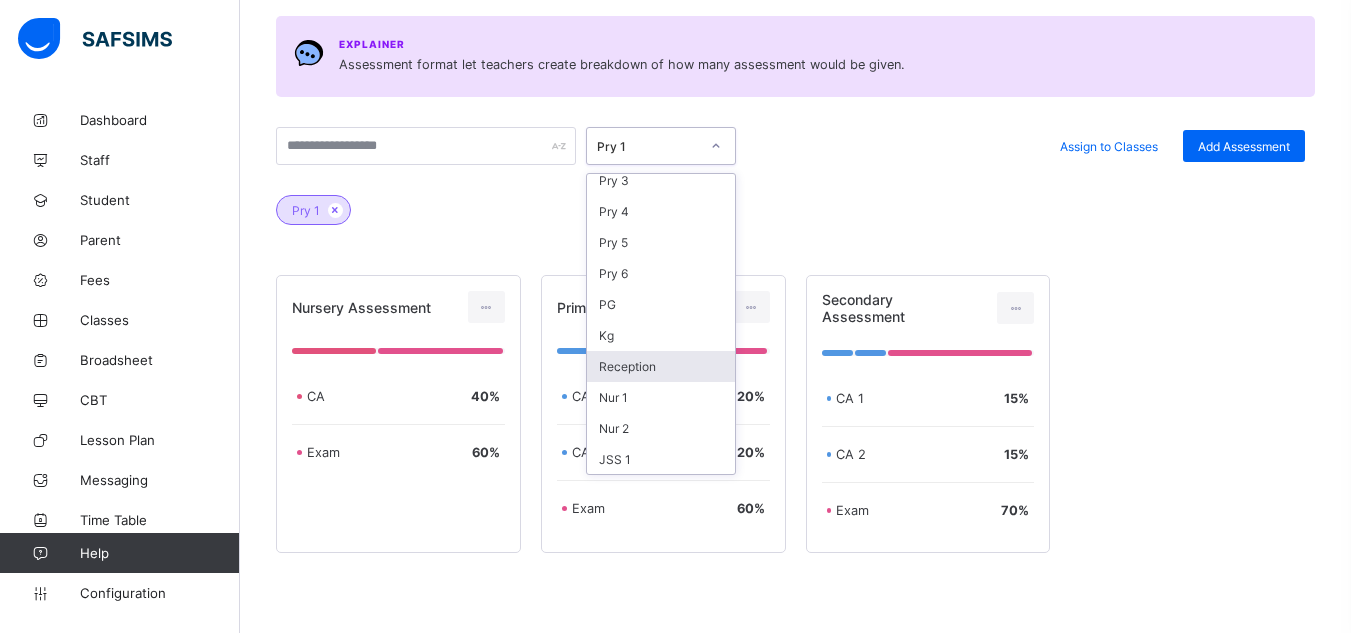 scroll, scrollTop: 134, scrollLeft: 0, axis: vertical 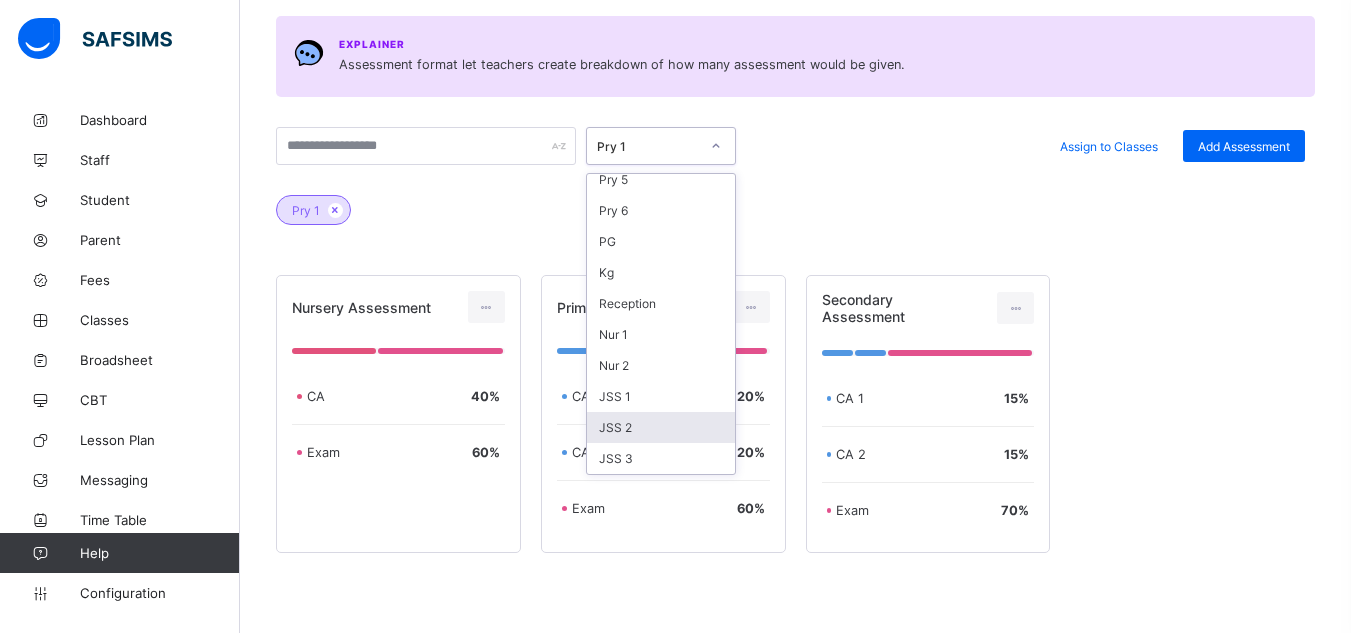click on "JSS 2" at bounding box center (661, 427) 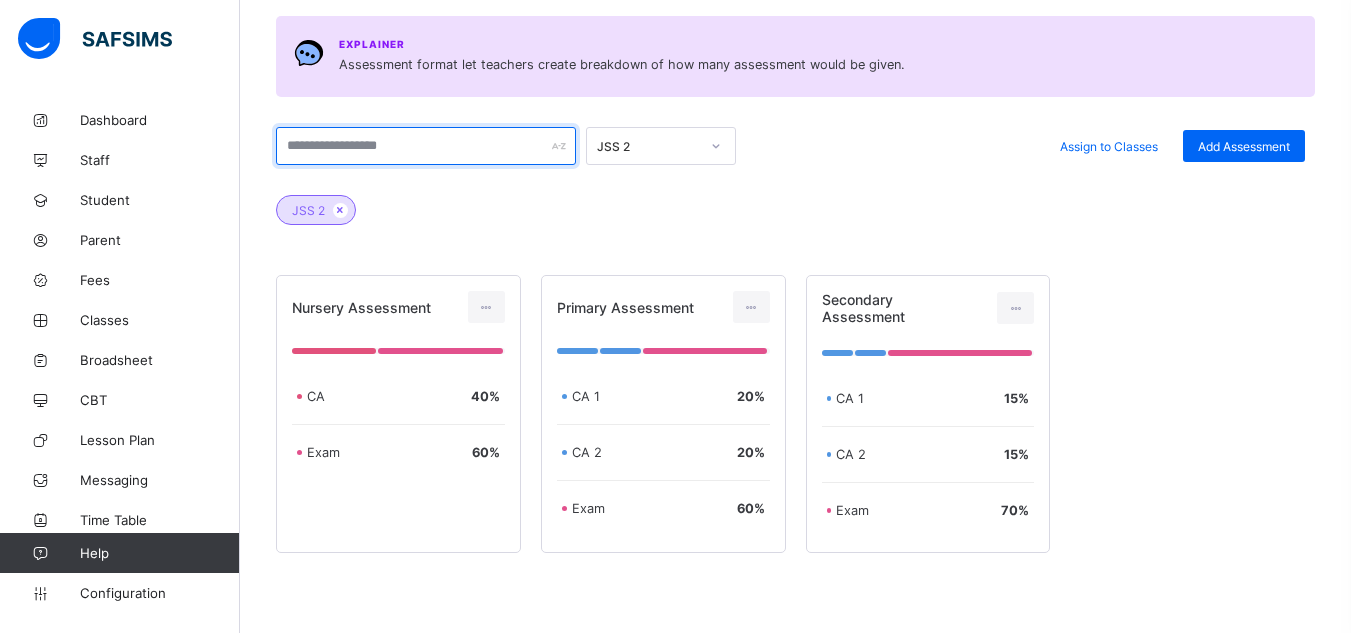 click at bounding box center (426, 146) 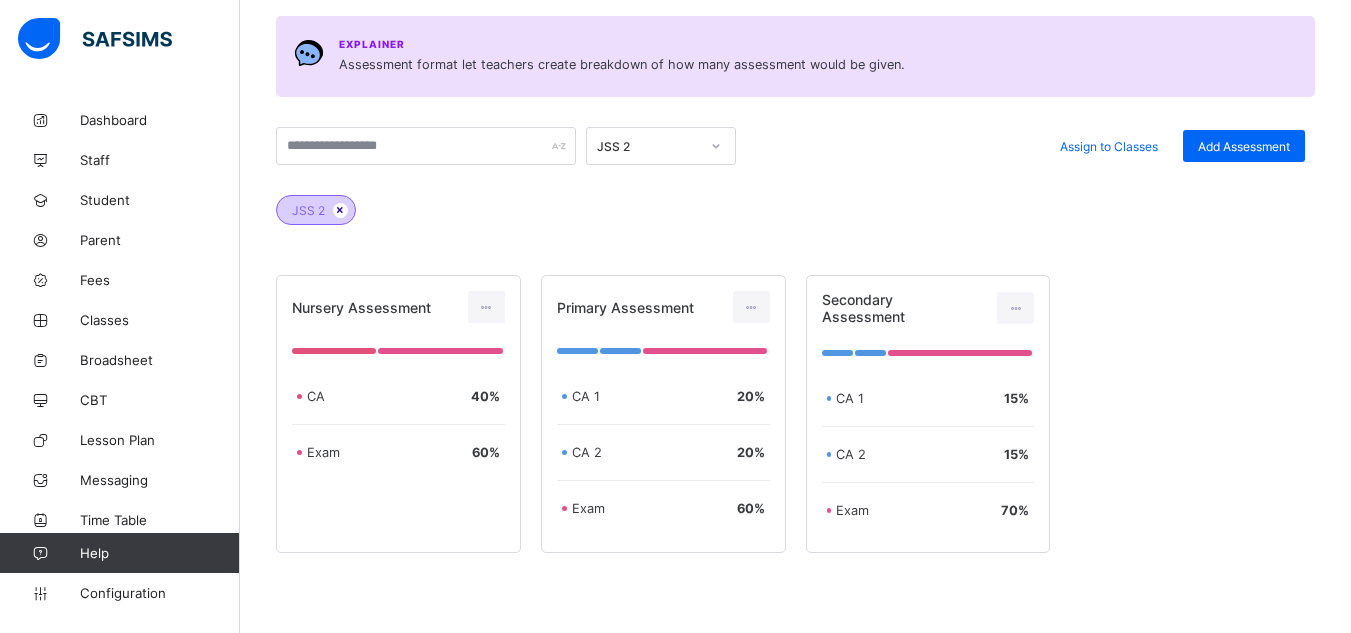 click at bounding box center (340, 210) 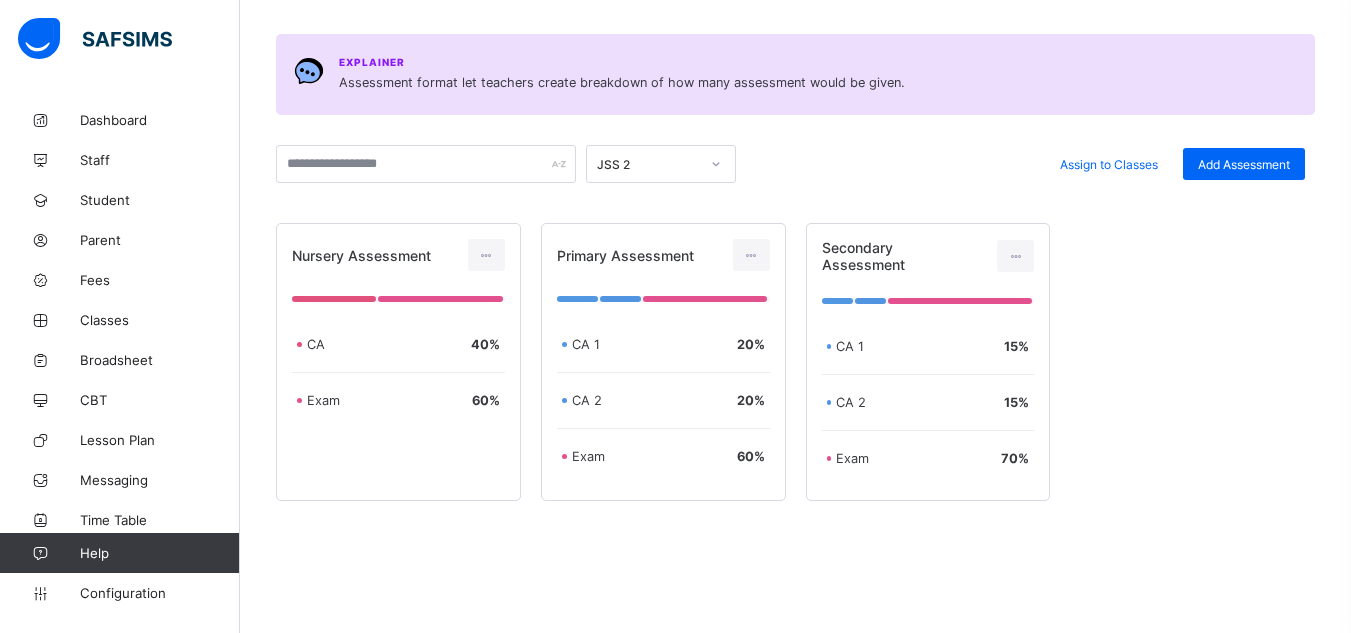 scroll, scrollTop: 260, scrollLeft: 0, axis: vertical 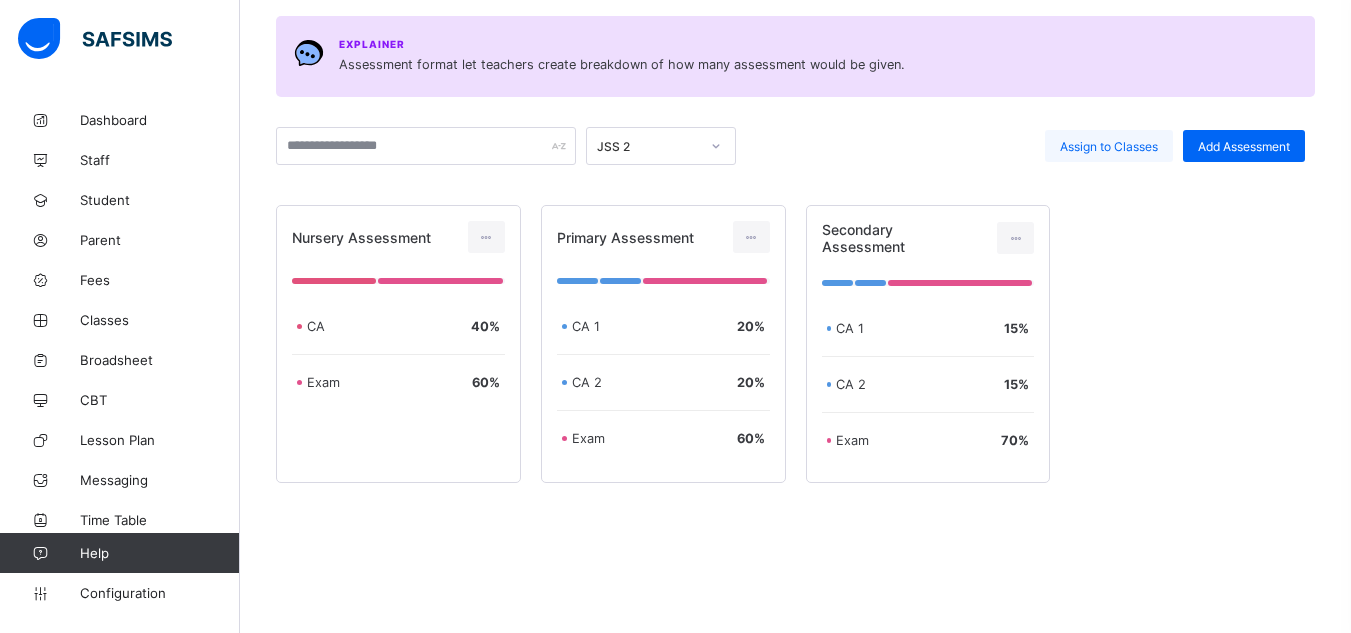 click on "Assign to Classes" at bounding box center [1109, 146] 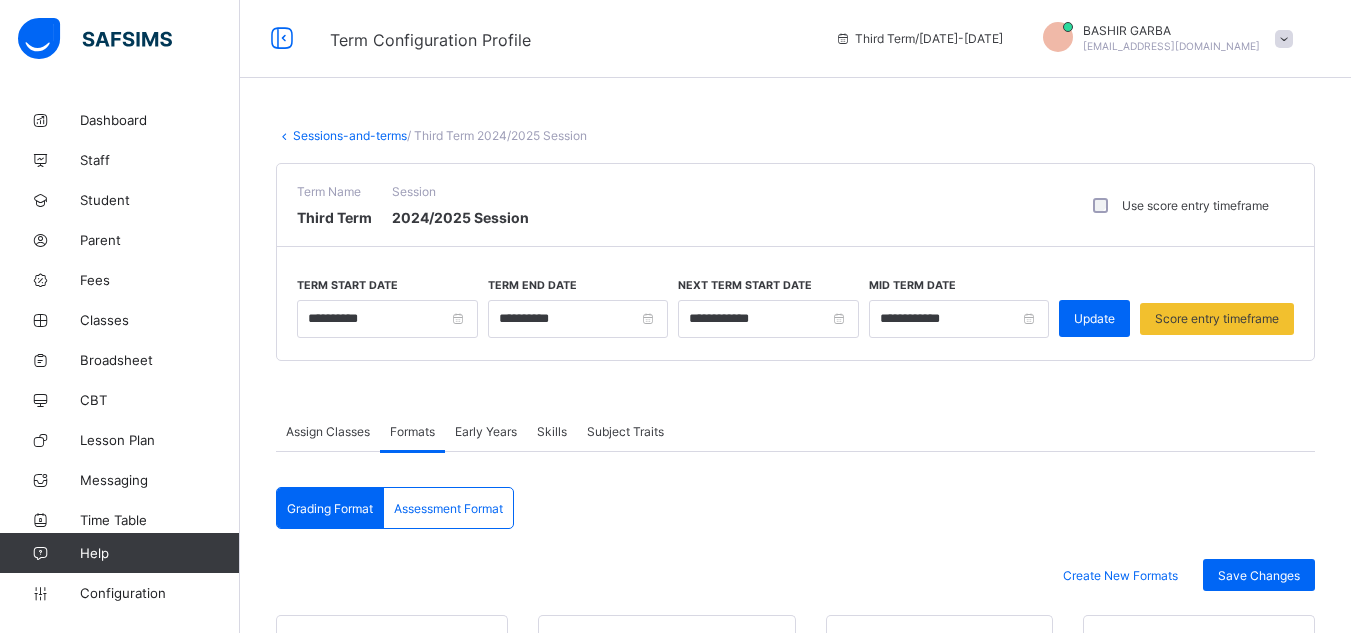 scroll, scrollTop: 0, scrollLeft: 0, axis: both 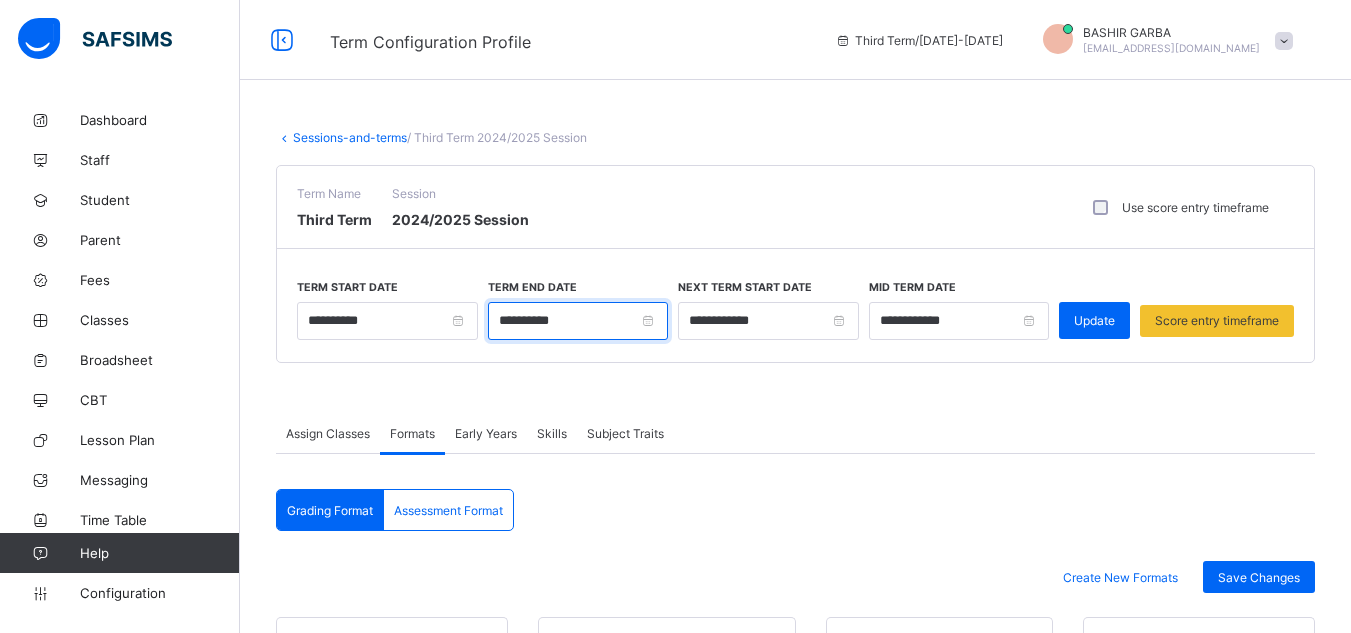 click on "**********" at bounding box center (578, 321) 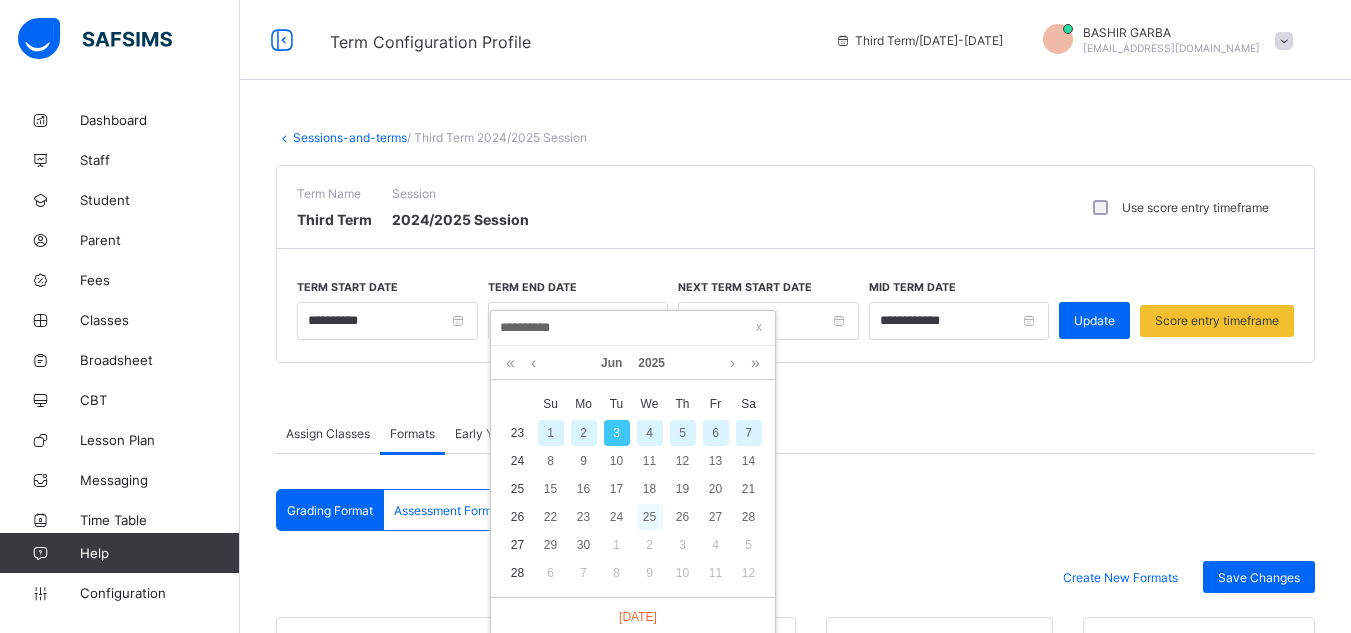 click on "25" at bounding box center (650, 517) 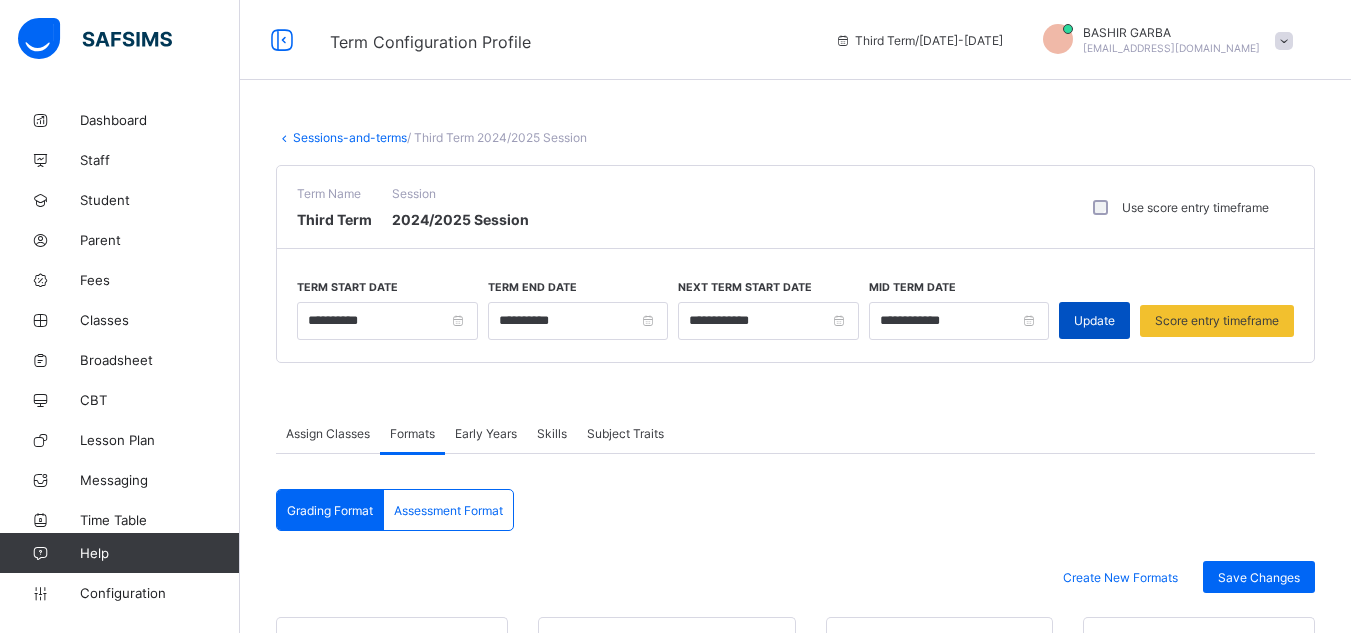 click on "Update" at bounding box center [1094, 320] 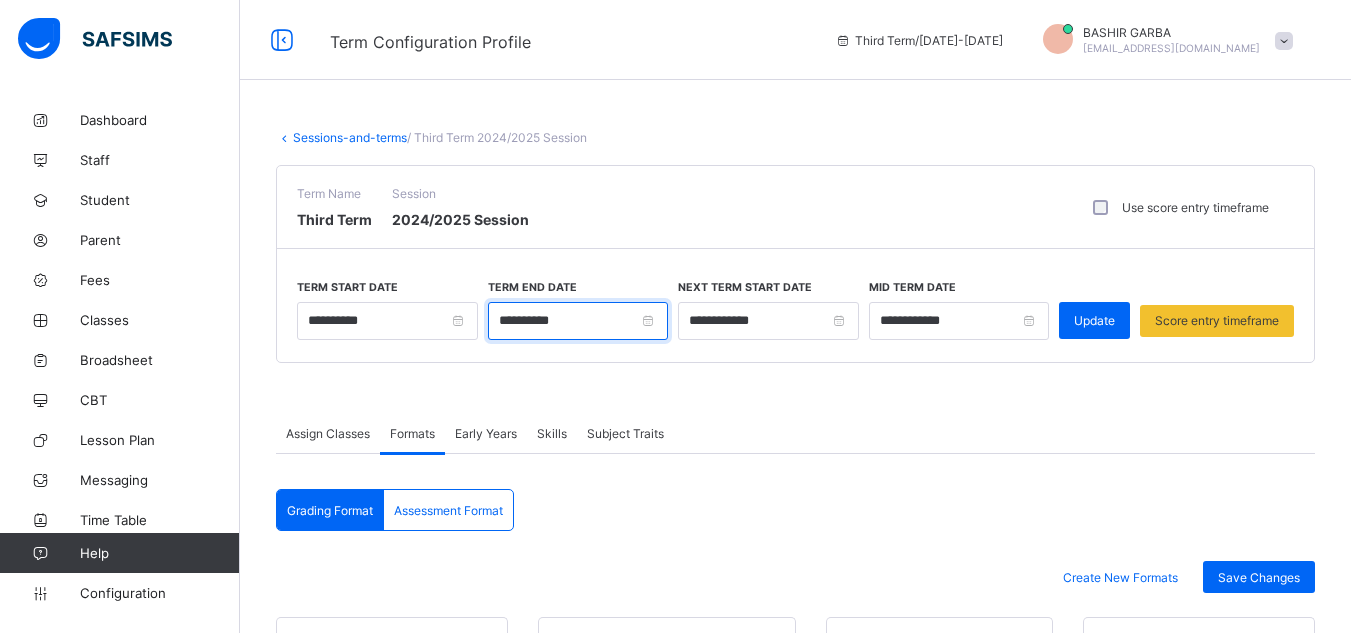 click on "**********" at bounding box center [578, 321] 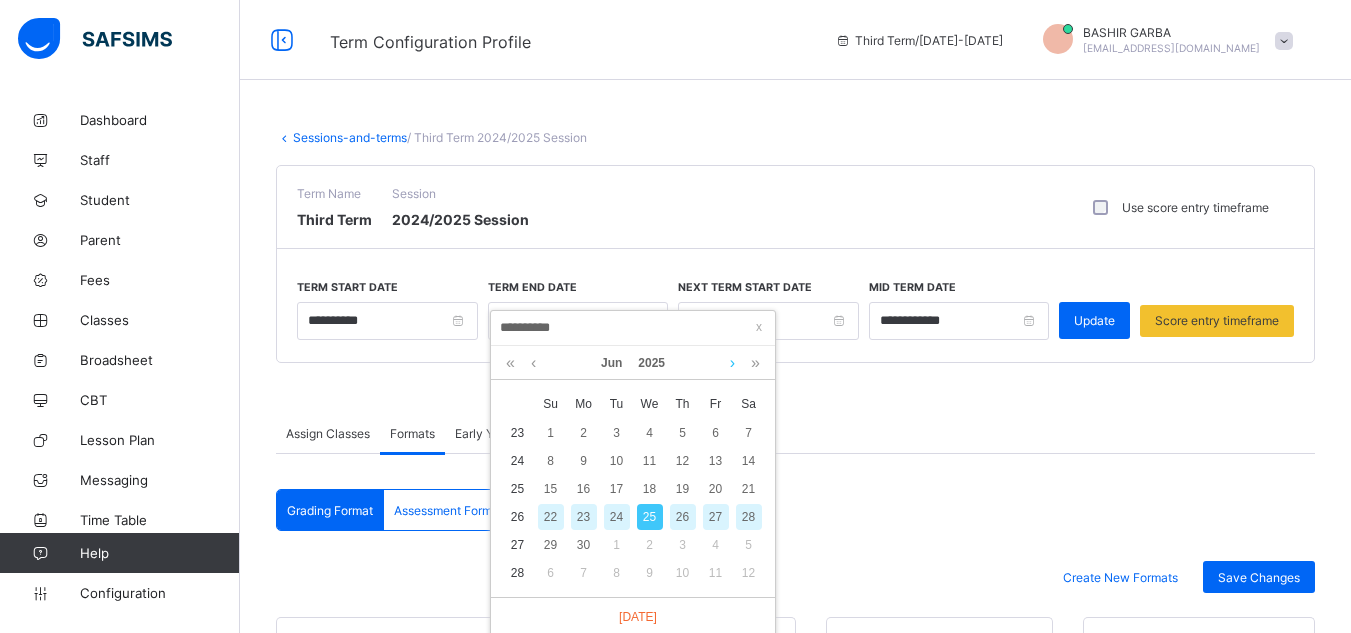click at bounding box center [732, 363] 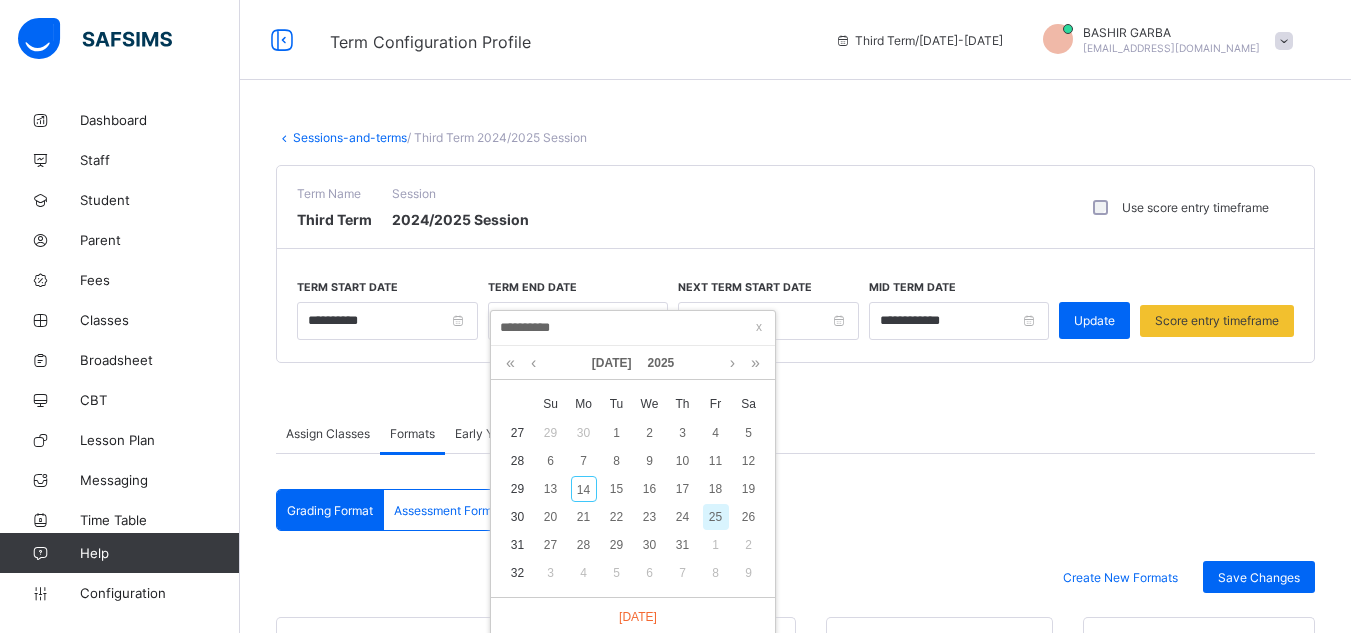 click on "25" at bounding box center [716, 517] 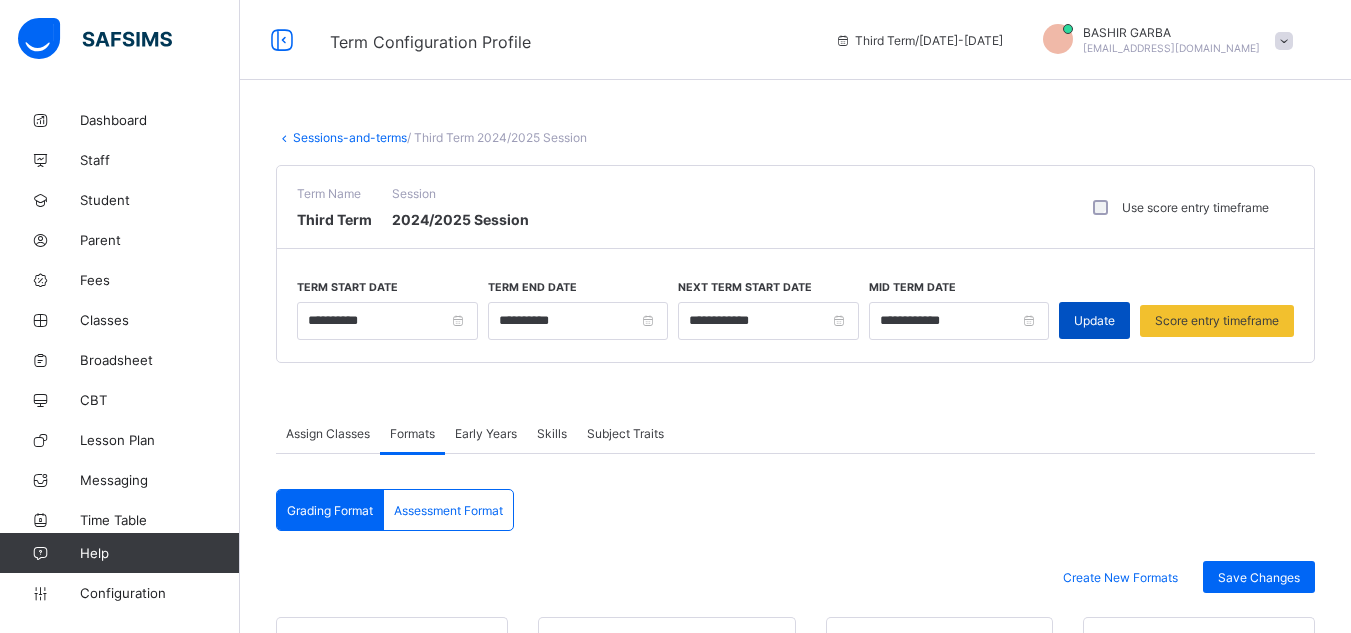 click on "Update" at bounding box center [1094, 320] 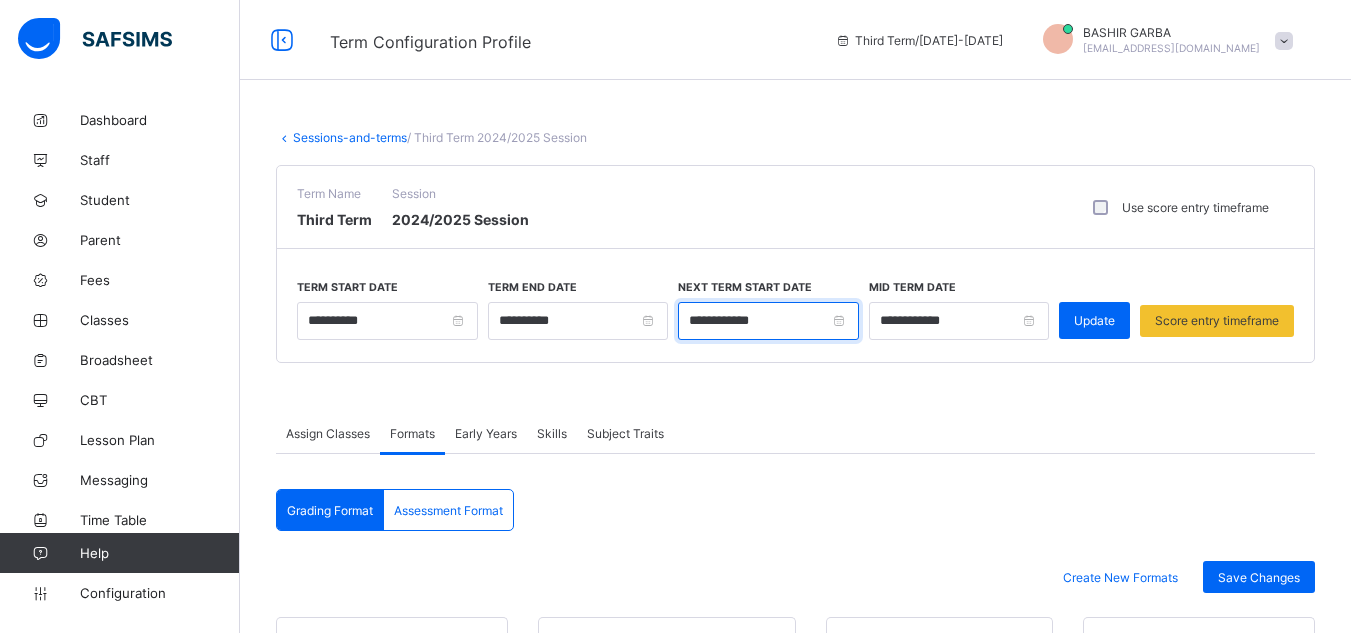 click on "**********" at bounding box center (768, 321) 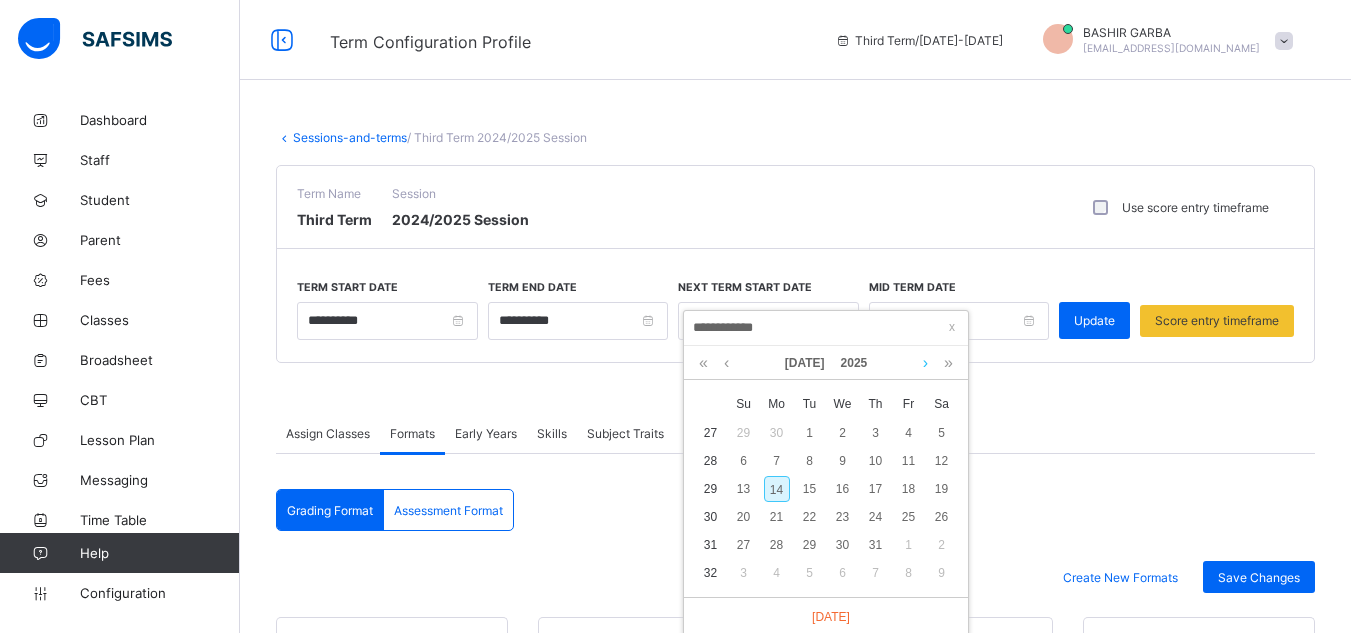 click at bounding box center (925, 363) 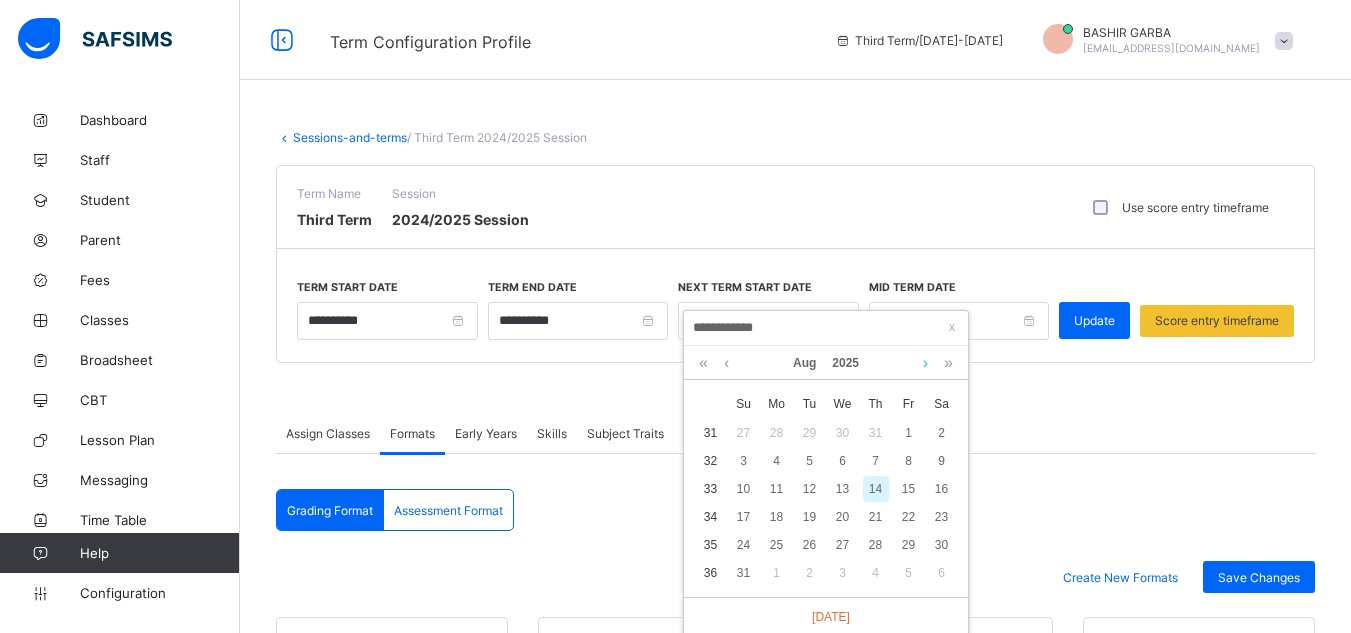 click at bounding box center [925, 363] 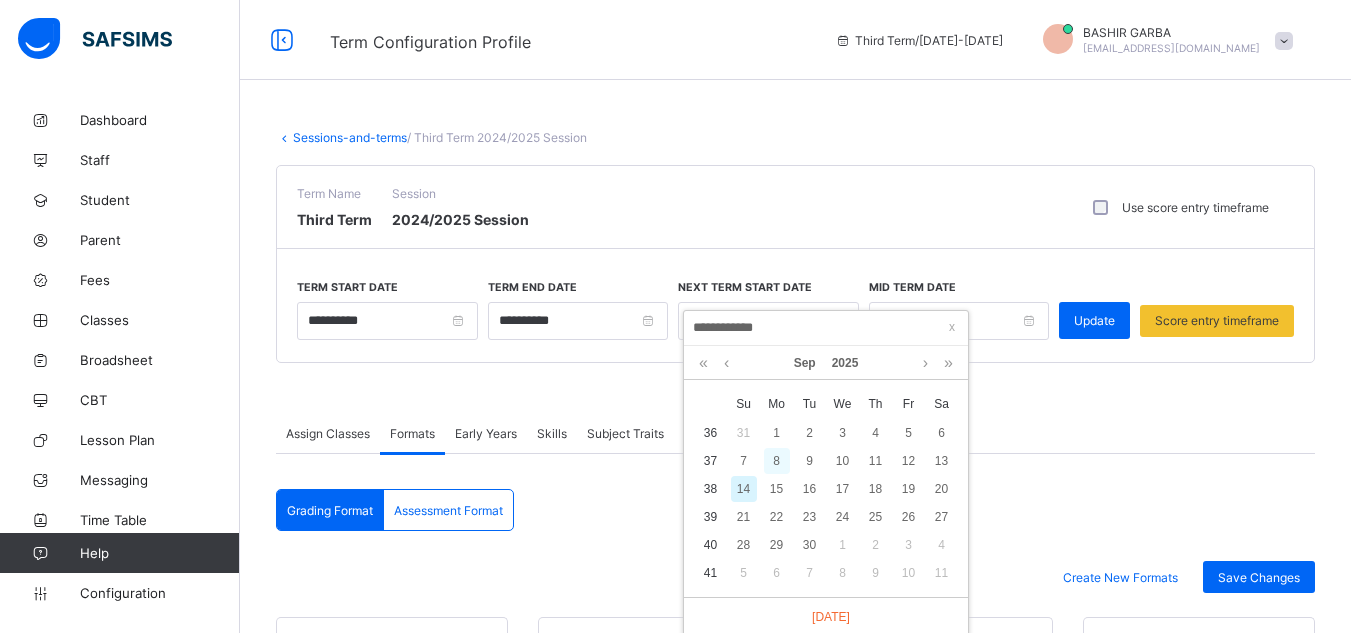click on "8" at bounding box center [777, 461] 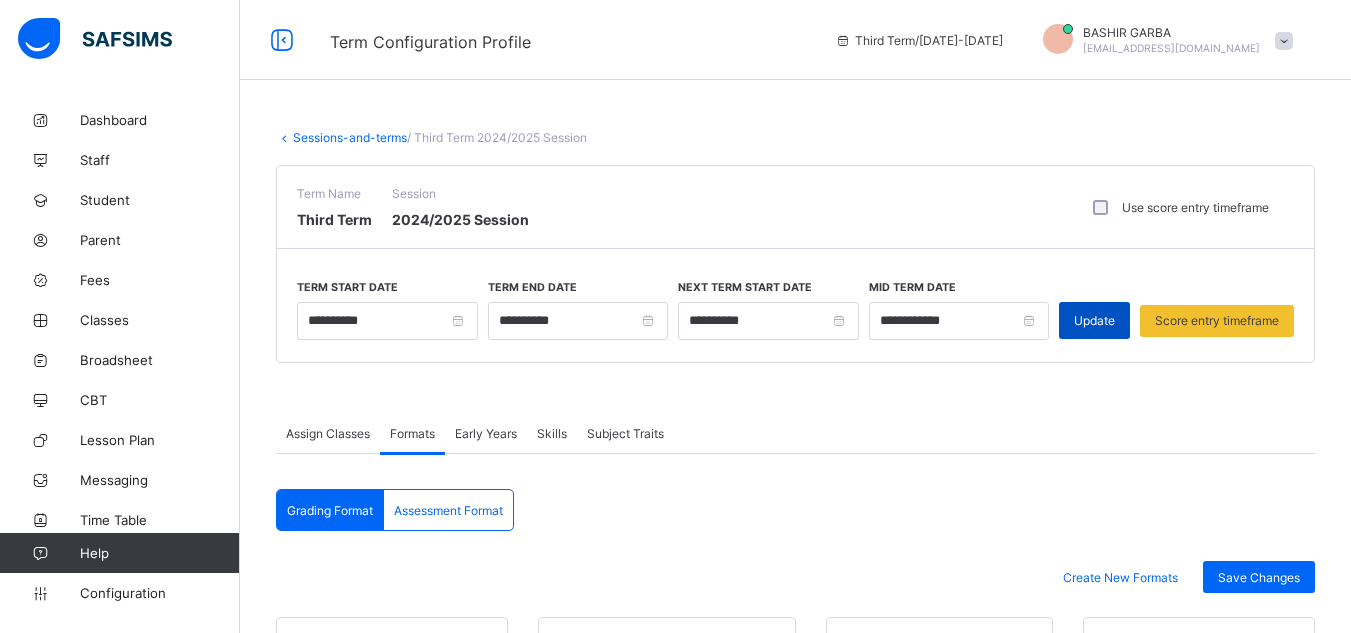 click on "Update" at bounding box center [1094, 320] 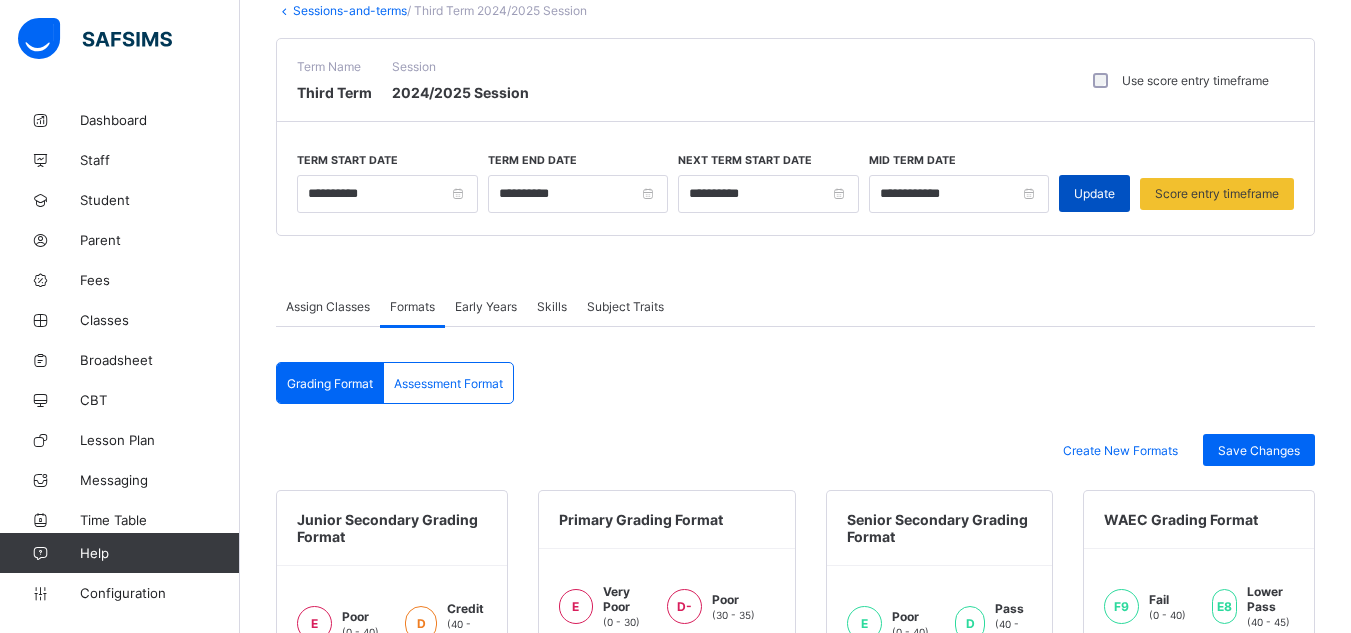 scroll, scrollTop: 0, scrollLeft: 0, axis: both 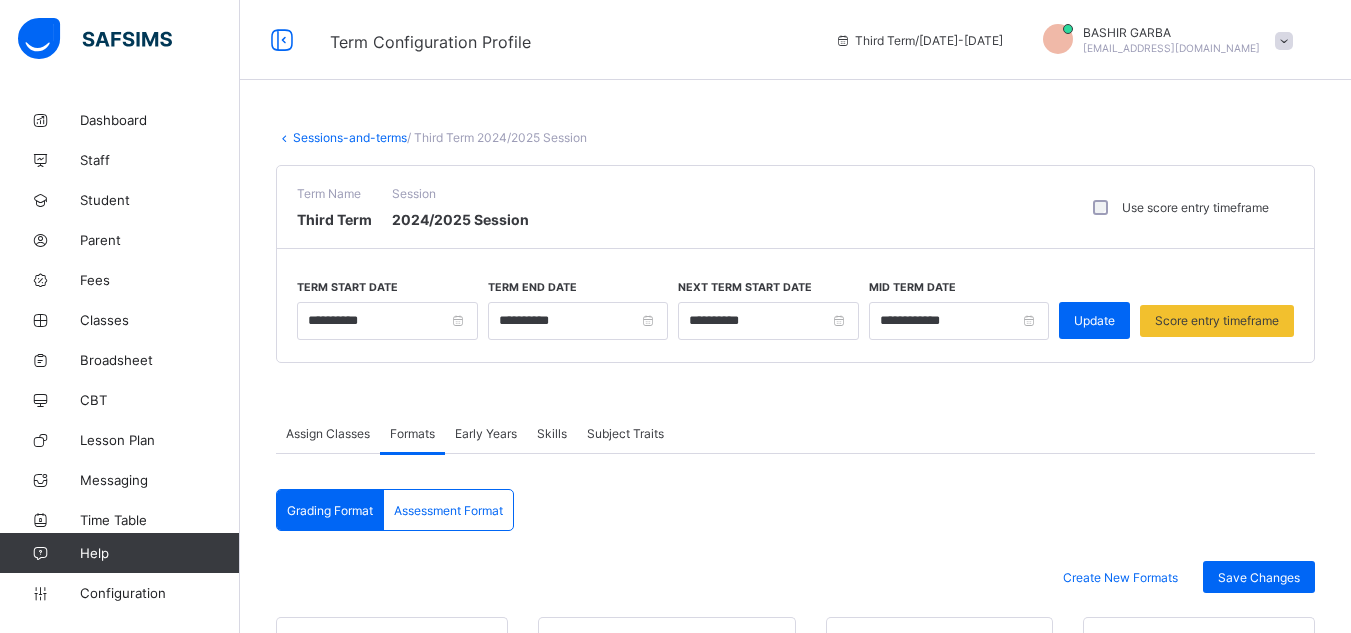 click at bounding box center (795, 388) 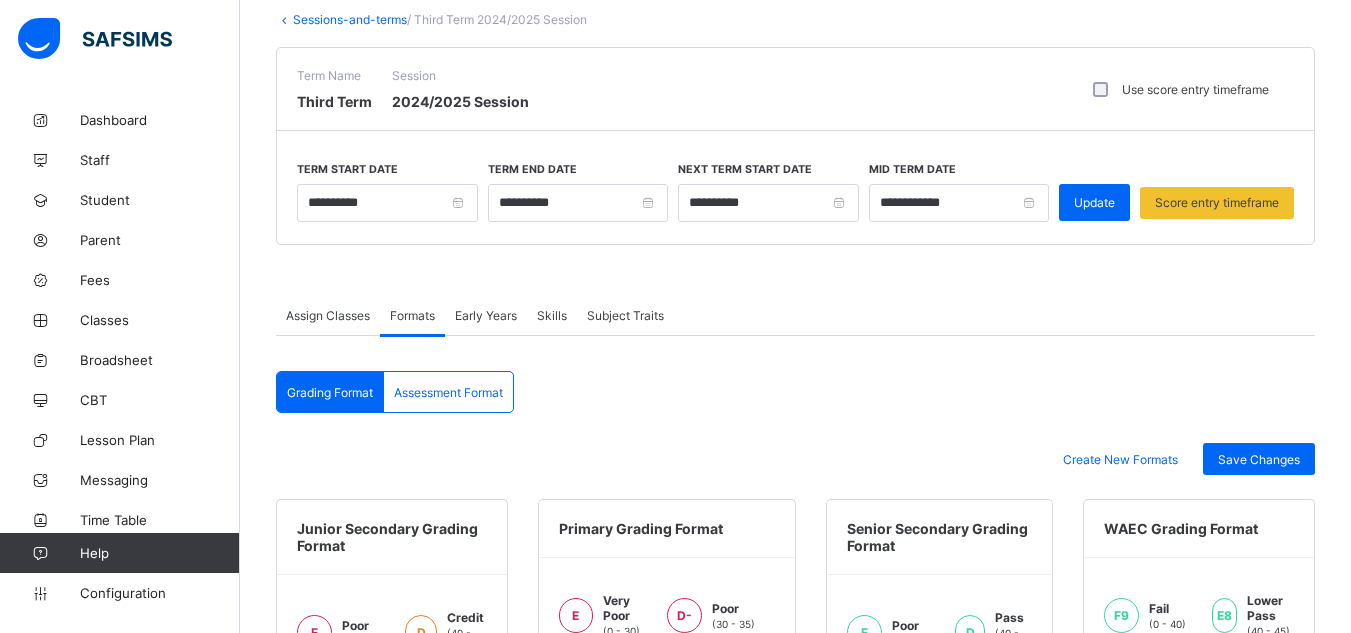 scroll, scrollTop: 120, scrollLeft: 0, axis: vertical 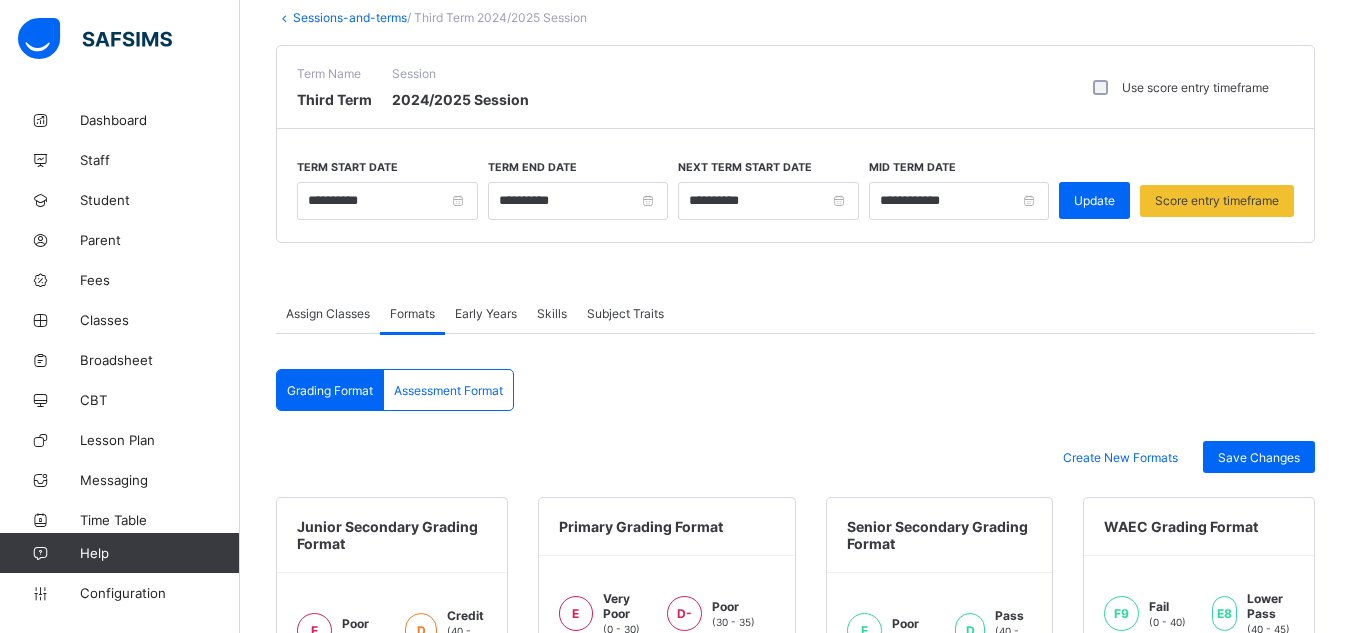 click on "Term Name   Third Term Session   2024/2025 Session Use score entry timeframe" at bounding box center [795, 87] 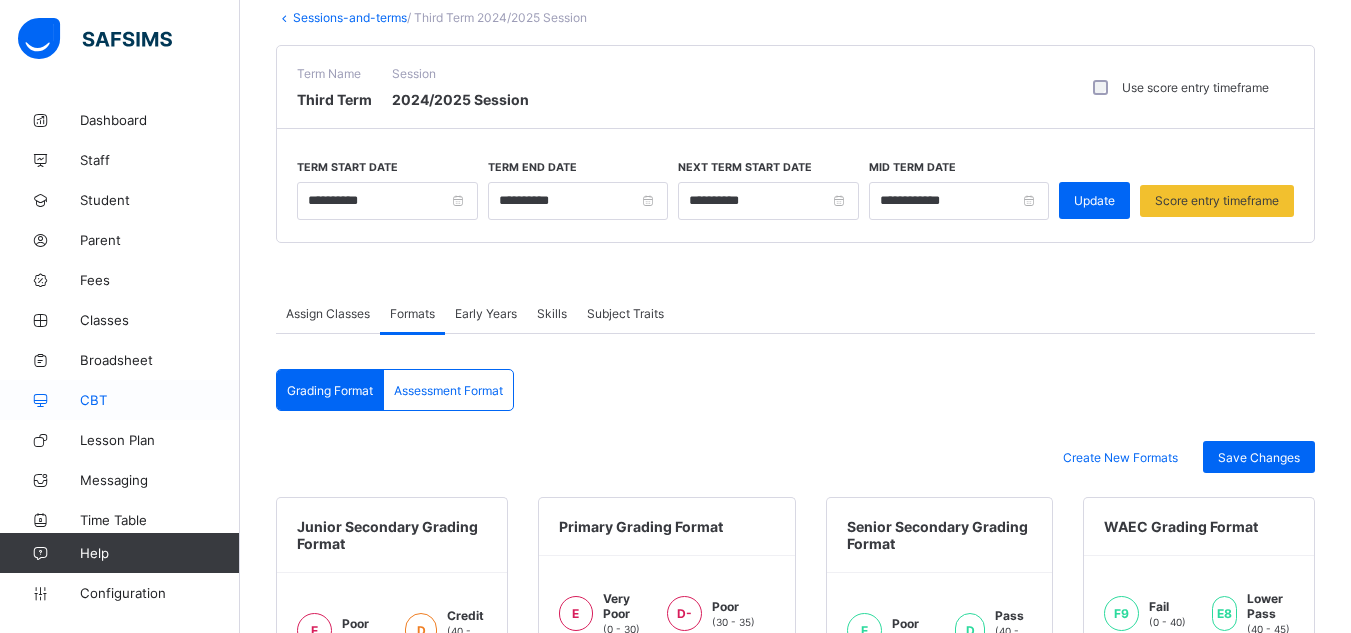 click on "CBT" at bounding box center (160, 400) 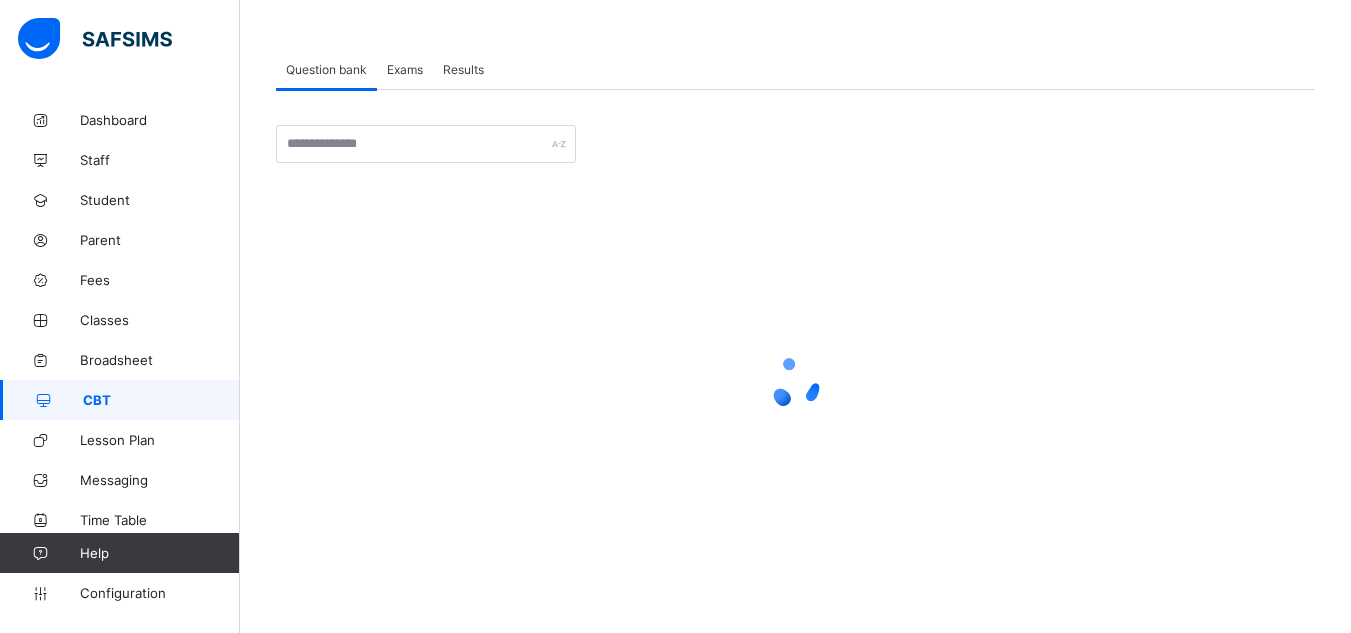 scroll, scrollTop: 0, scrollLeft: 0, axis: both 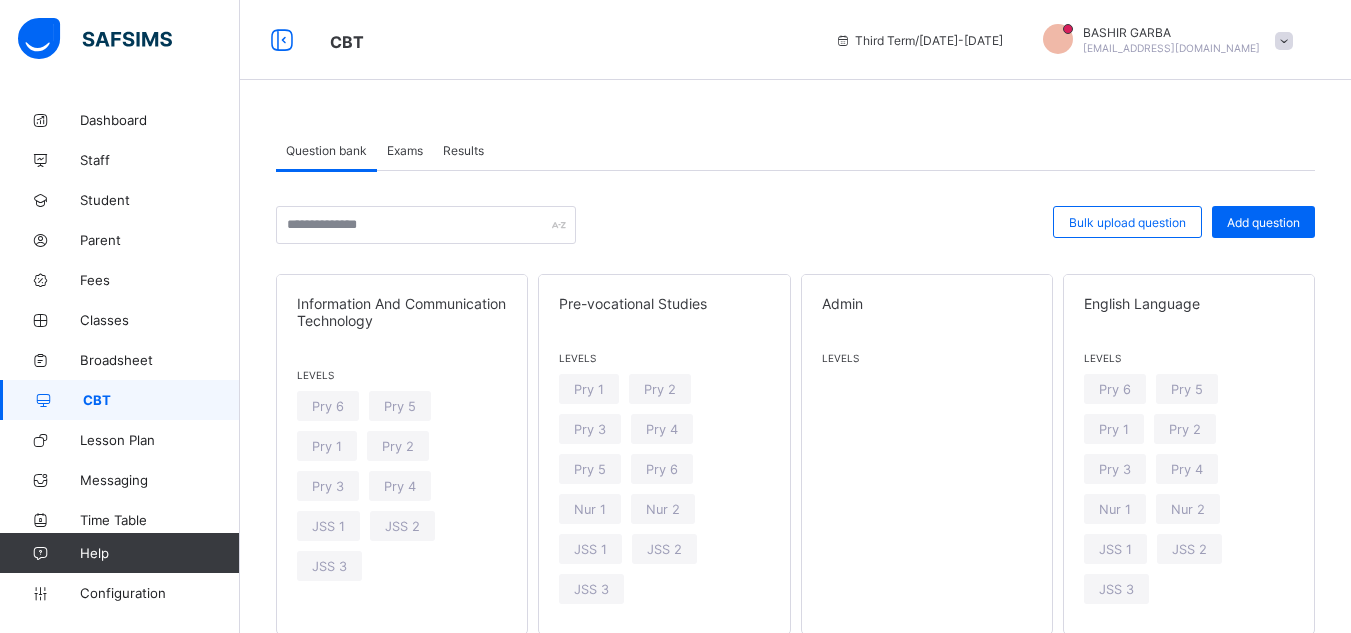 click on "Results" at bounding box center [463, 150] 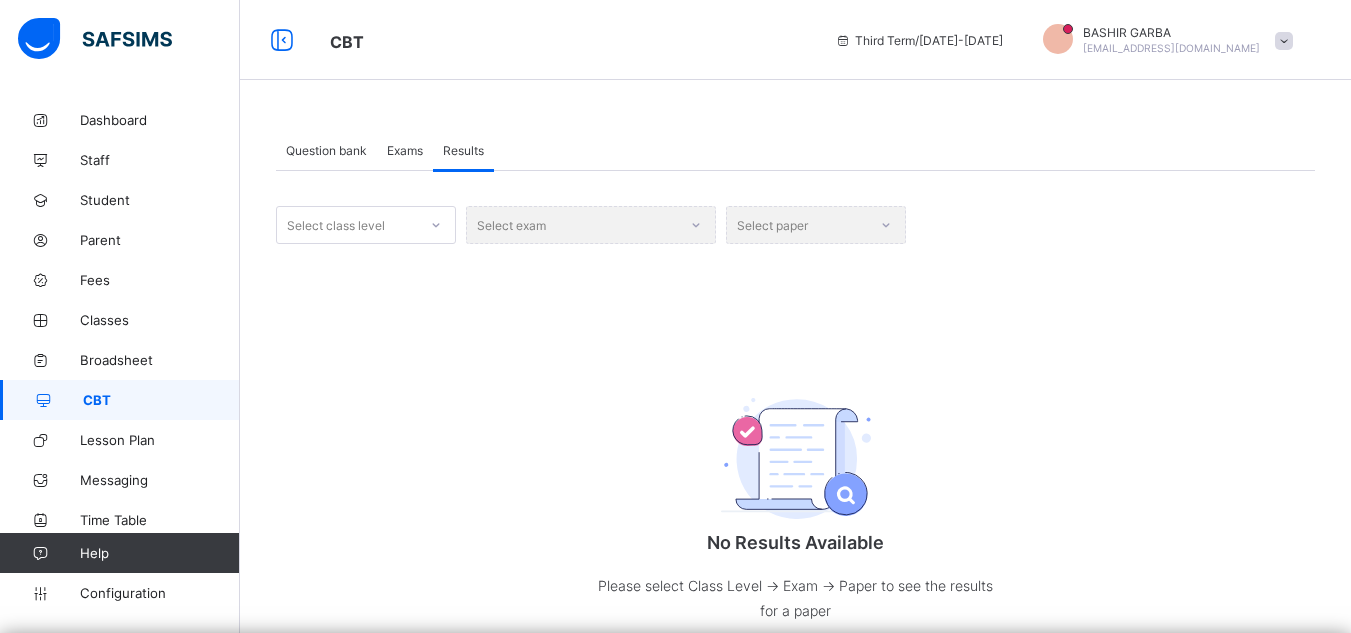 click on "Results" at bounding box center [463, 150] 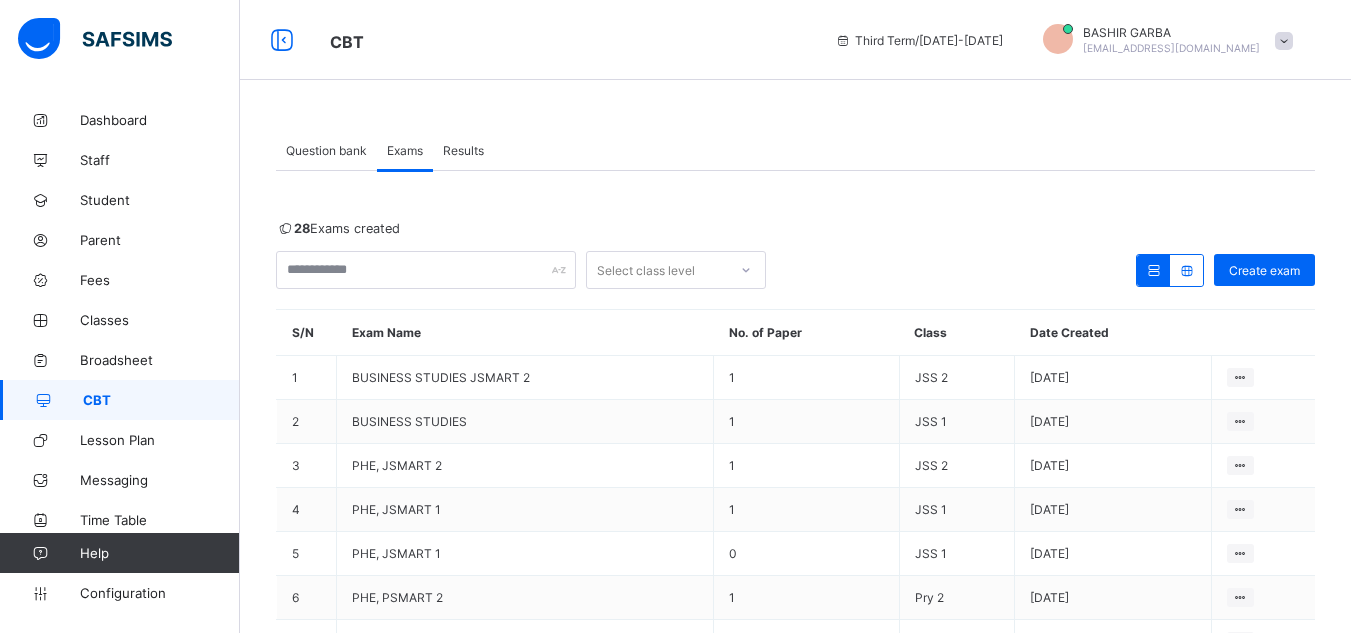 click on "Question bank" at bounding box center [326, 150] 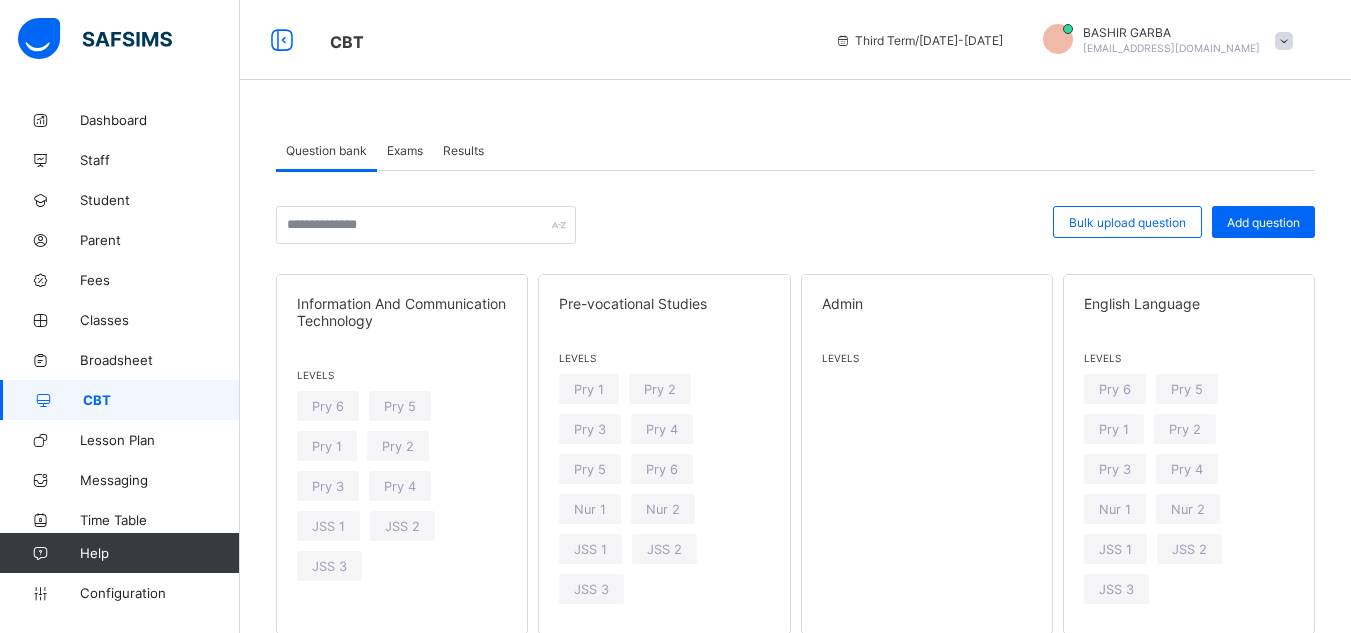 click on "Exams" at bounding box center (405, 150) 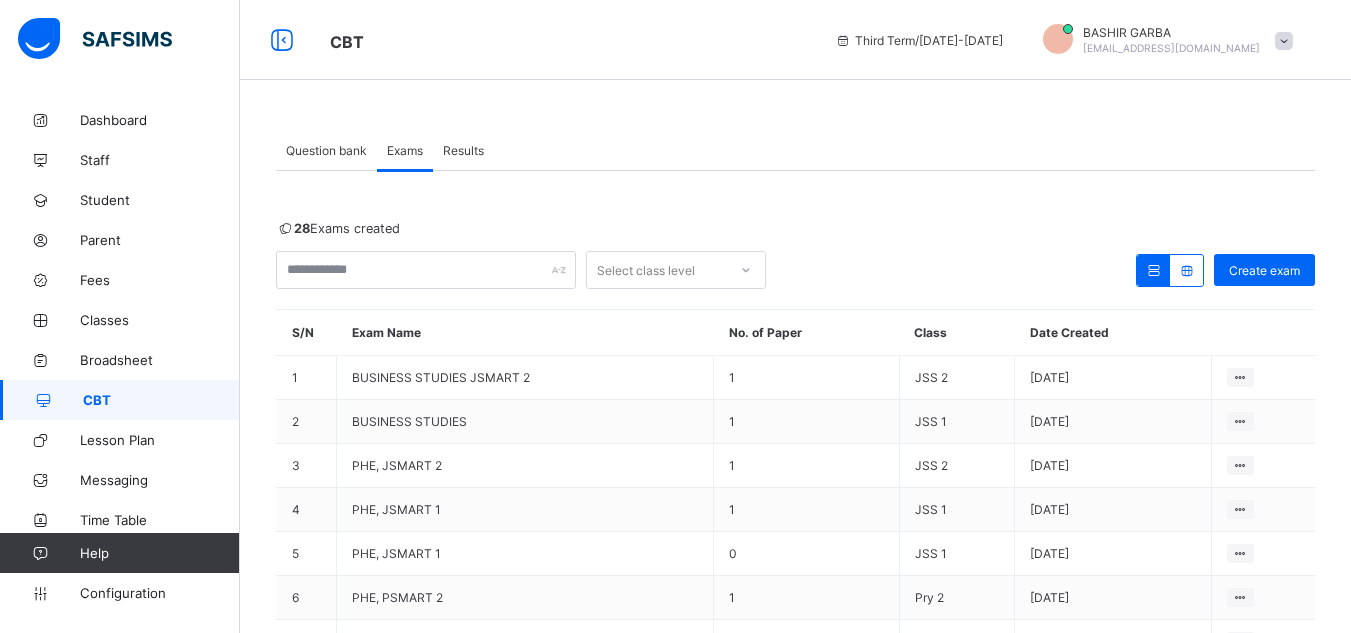 click on "Question bank" at bounding box center [326, 150] 